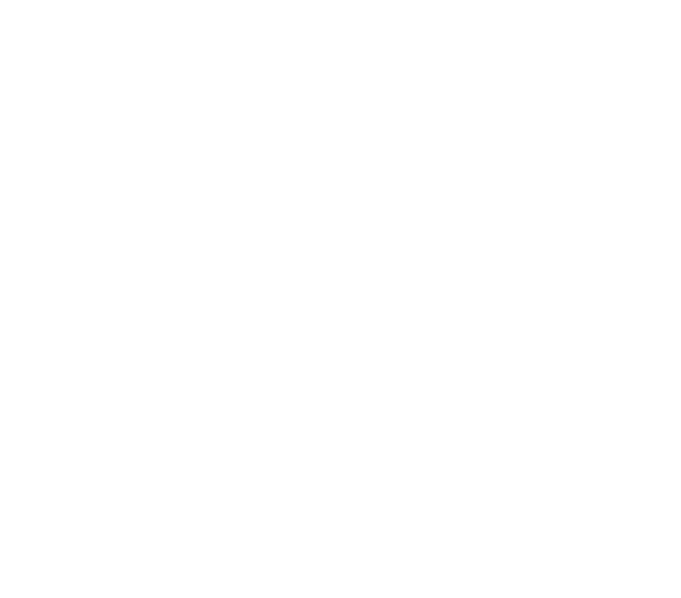 scroll, scrollTop: 0, scrollLeft: 0, axis: both 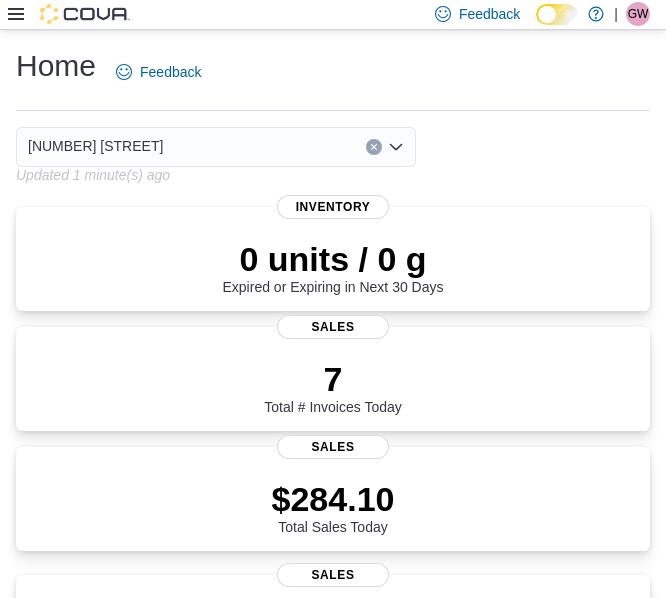 click on "Feedback Dark Mode North Shore Cannabis and Main & 41st St Cannabis | GW [LAST_NAME]" at bounding box center [333, 15] 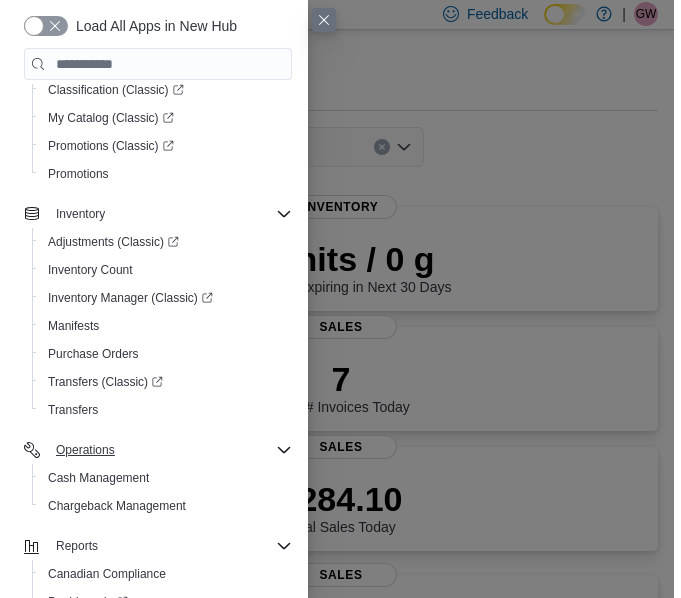 scroll, scrollTop: 318, scrollLeft: 0, axis: vertical 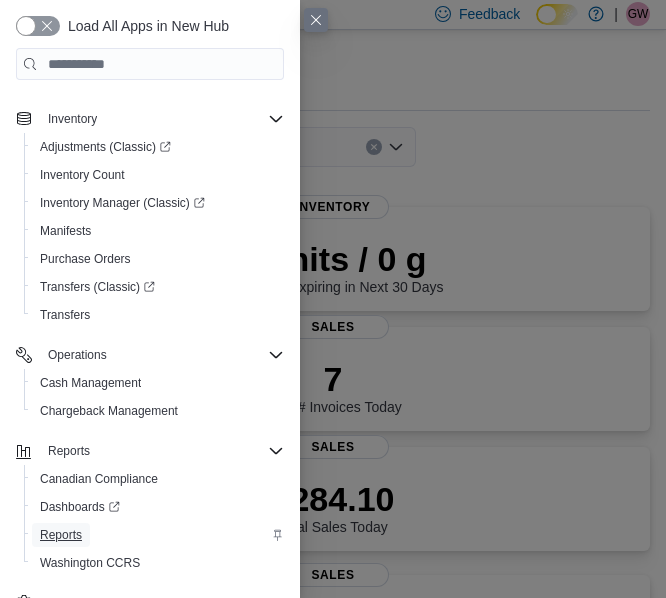 click on "Reports" at bounding box center [61, 535] 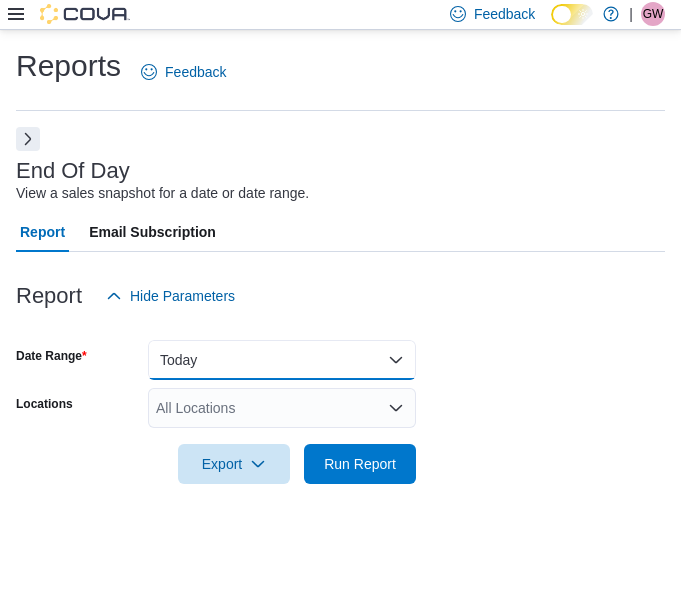 click on "Today" at bounding box center (282, 360) 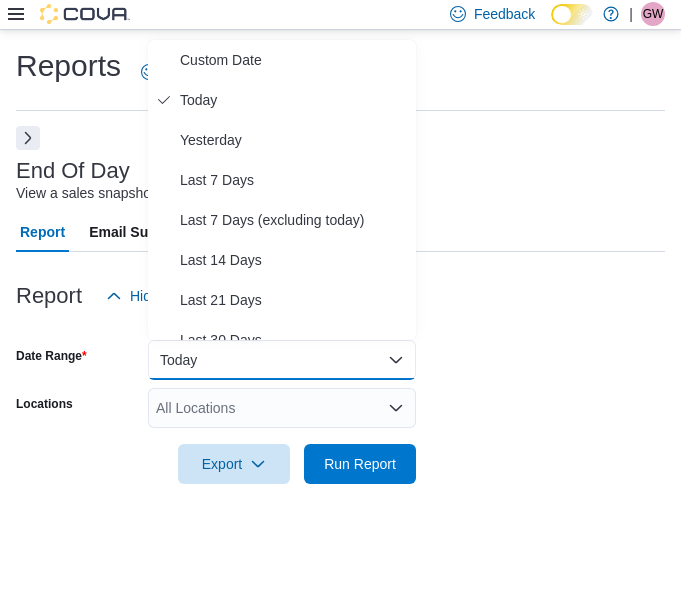 click at bounding box center (28, 138) 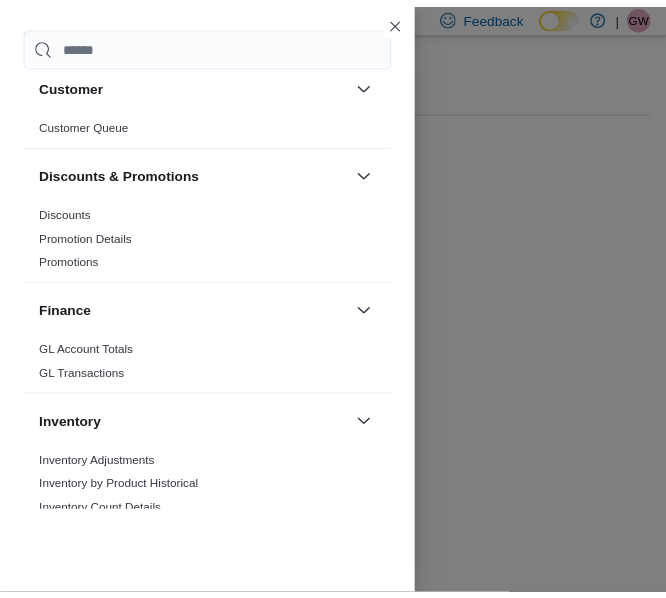scroll, scrollTop: 900, scrollLeft: 0, axis: vertical 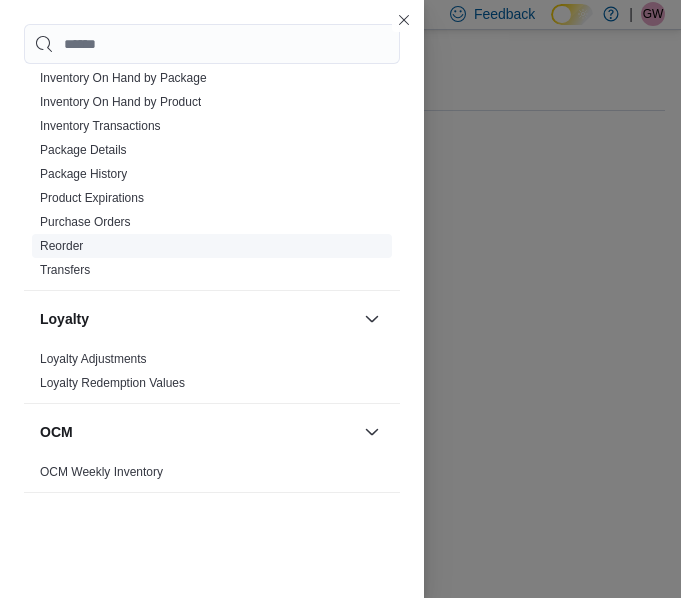 click on "Reorder" at bounding box center (61, 246) 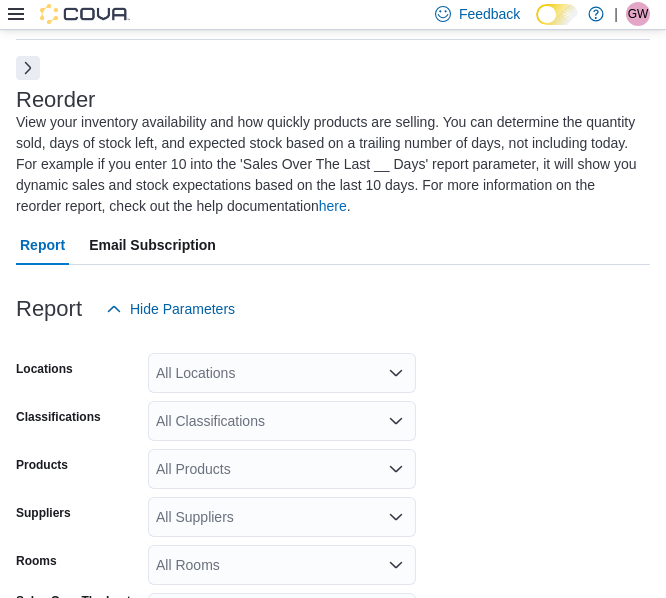scroll, scrollTop: 130, scrollLeft: 0, axis: vertical 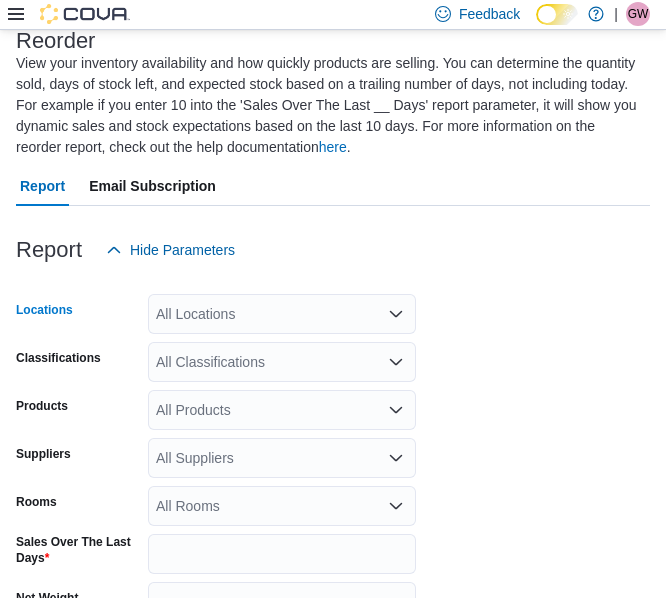 click on "All Locations" at bounding box center [282, 314] 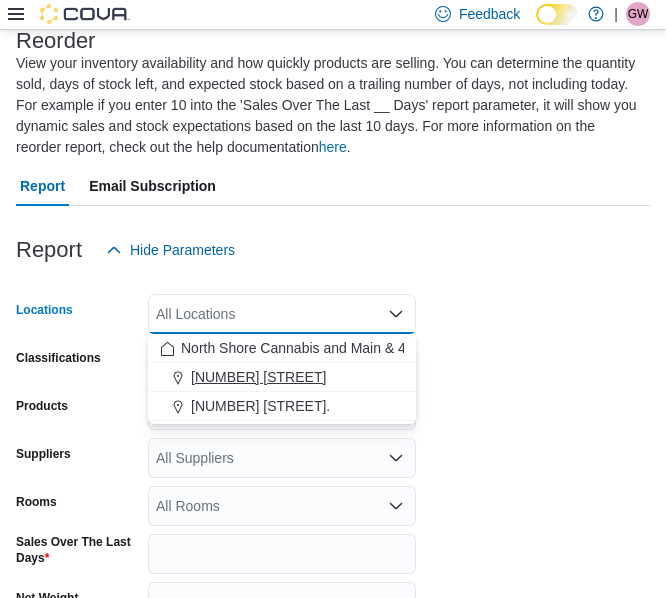 click on "[NUMBER] [STREET]" at bounding box center [282, 377] 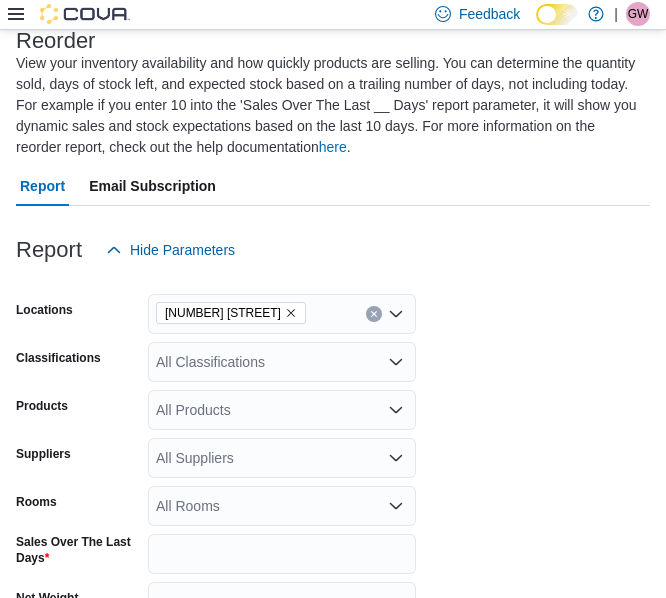 click on "Locations [ADDRESS] Classifications All Classifications Products All Products Suppliers All Suppliers Rooms All Rooms Sales Over The Last Days * Net Weight Show all products per location Show in stock only Export  Run Report" at bounding box center [333, 517] 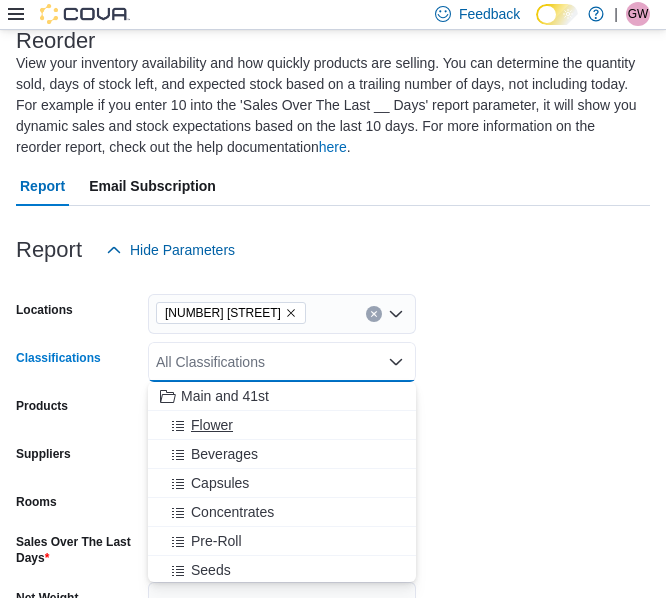 click on "Flower" at bounding box center (282, 425) 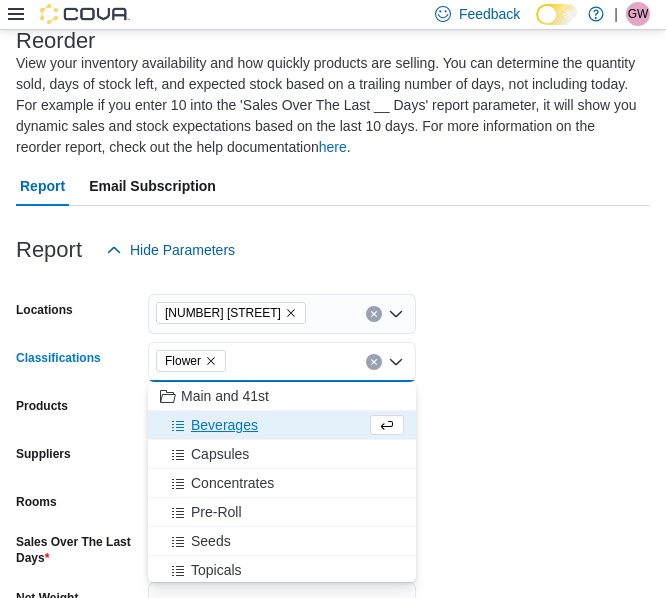click on "Locations [ADDRESS] Classifications Flower Combo box. Selected. Flower. Press Backspace to delete Flower. Combo box input. All Classifications. Type some text or, to display a list of choices, press Down Arrow. To exit the list of choices, press Escape. Products All Products Suppliers All Suppliers Rooms All Rooms Sales Over The Last Days * Net Weight Show all products per location Show in stock only Export  Run Report" at bounding box center (333, 517) 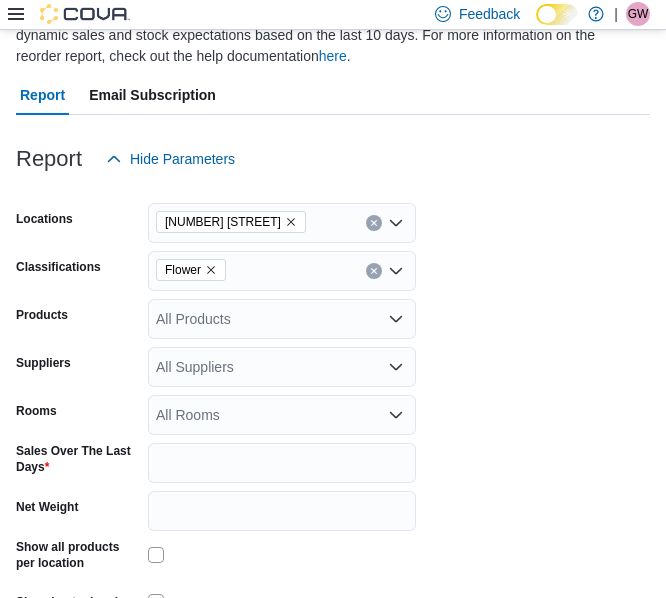 scroll, scrollTop: 336, scrollLeft: 0, axis: vertical 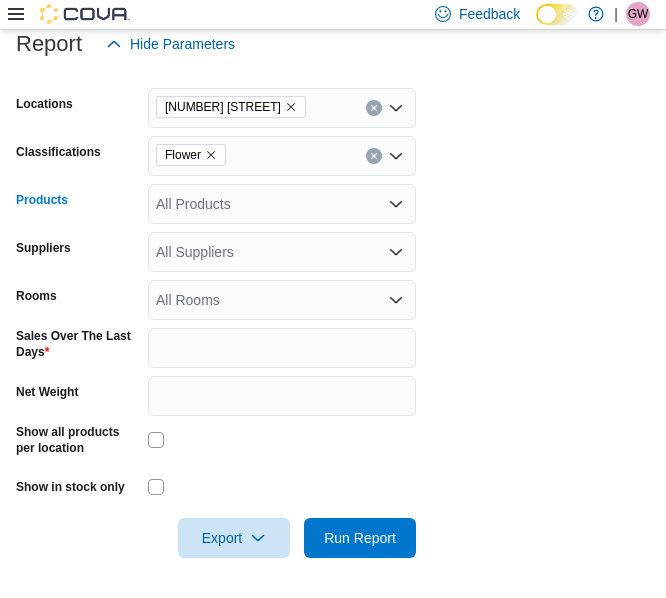 click on "All Products" at bounding box center (282, 204) 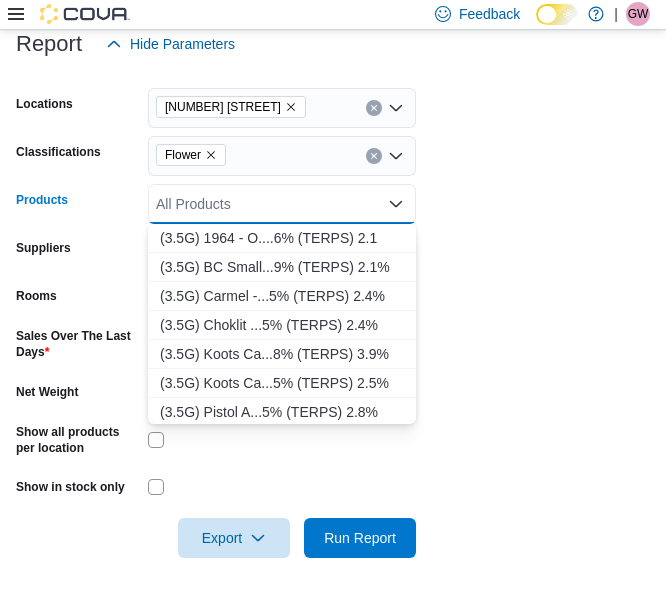 click on "Locations [NUMBER] [STREET]. Classifications Flower Products All Products Combo box. Selected. Combo box input. All Products. Type some text or, to display a list of choices, press Down Arrow. To exit the list of choices, press Escape. Suppliers All Suppliers Rooms All Rooms Sales Over The Last Days * Net Weight Show all products per location Show in stock only Export  Run Report" at bounding box center [333, 311] 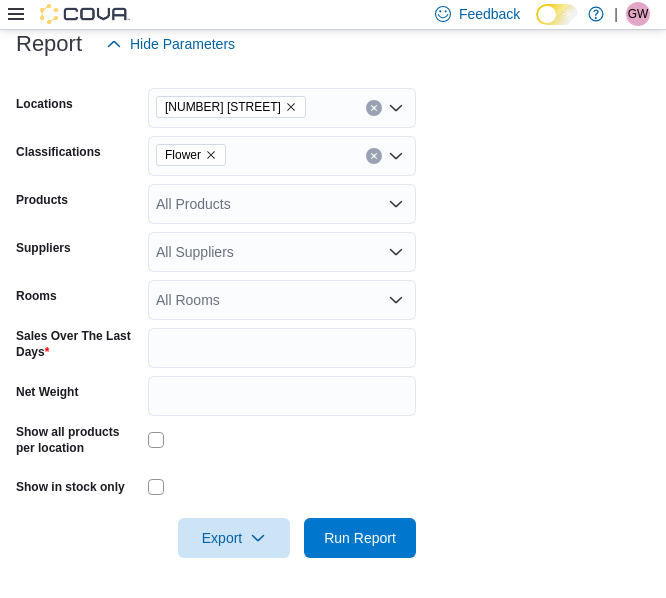 click on "Flower" at bounding box center [282, 156] 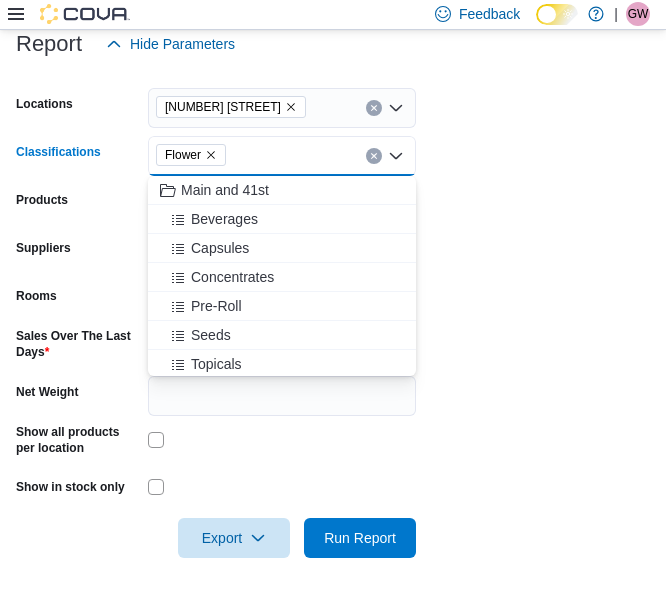 click 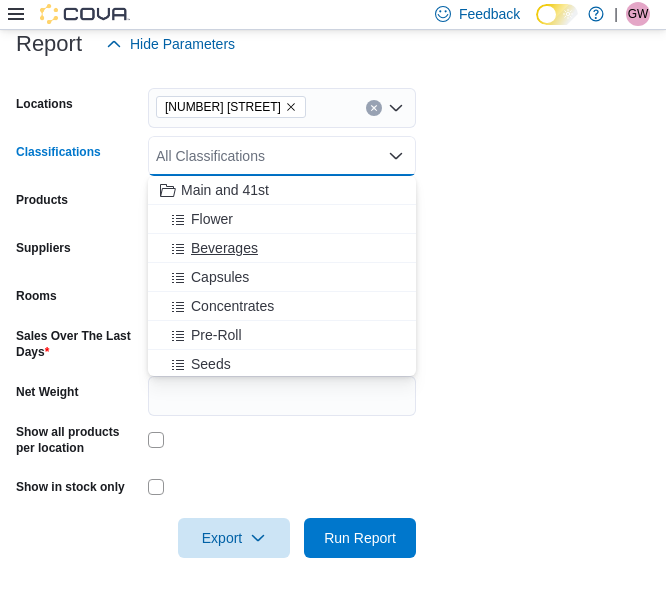 click on "Beverages" at bounding box center (282, 248) 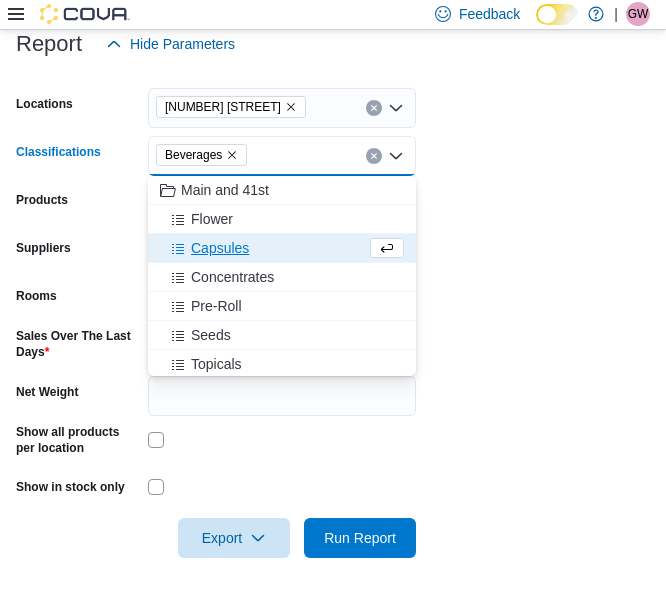 click on "Locations [NUMBER] [STREET]. Classifications Beverages Combo box. Selected. Beverages. Press Backspace to delete Beverages. Combo box input. All Classifications. Type some text or, to display a list of choices, press Down Arrow. To exit the list of choices, press Escape. Products All Products Suppliers All Suppliers Rooms All Rooms Sales Over The Last Days * Net Weight Show all products per location Show in stock only Export  Run Report" at bounding box center (333, 311) 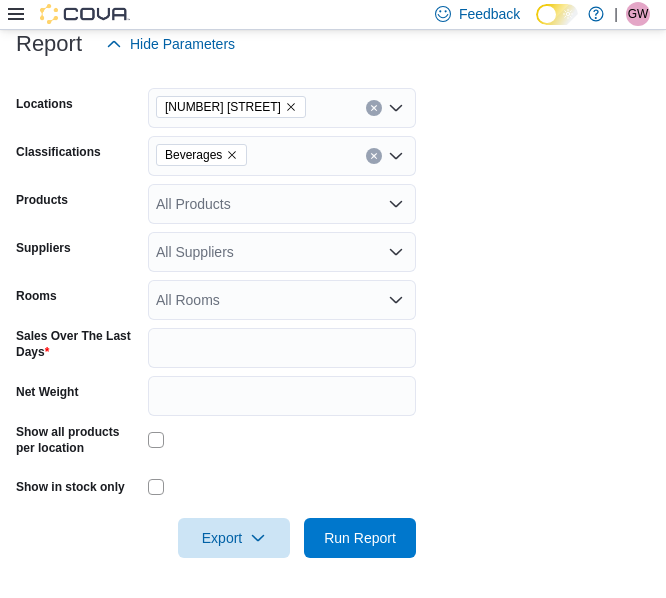 click on "All Suppliers" at bounding box center [282, 252] 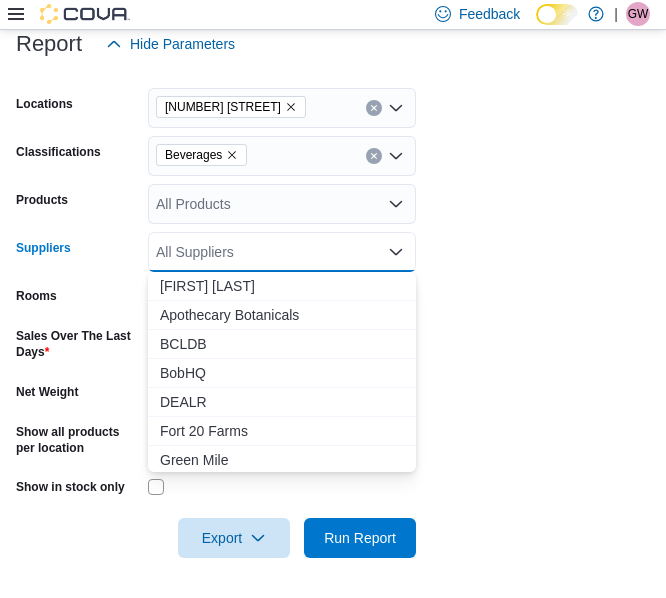 click on "Locations [ADDRESS] Classifications Beverages Products All Products Suppliers All Suppliers Combo box. Selected. Combo box input. All Suppliers. Type some text or, to display a list of choices, press Down Arrow. To exit the list of choices, press Escape. Rooms All Rooms Sales Over The Last Days * Net Weight Show all products per location Show in stock only Export  Run Report" at bounding box center (333, 311) 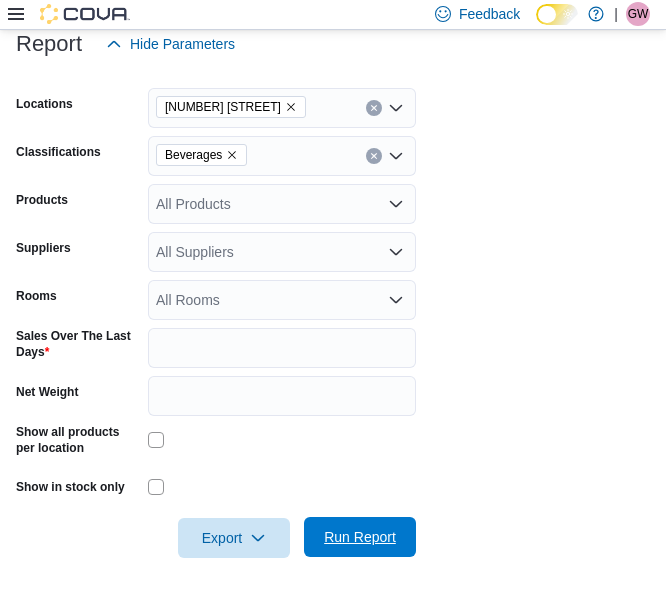 click on "Run Report" at bounding box center [360, 537] 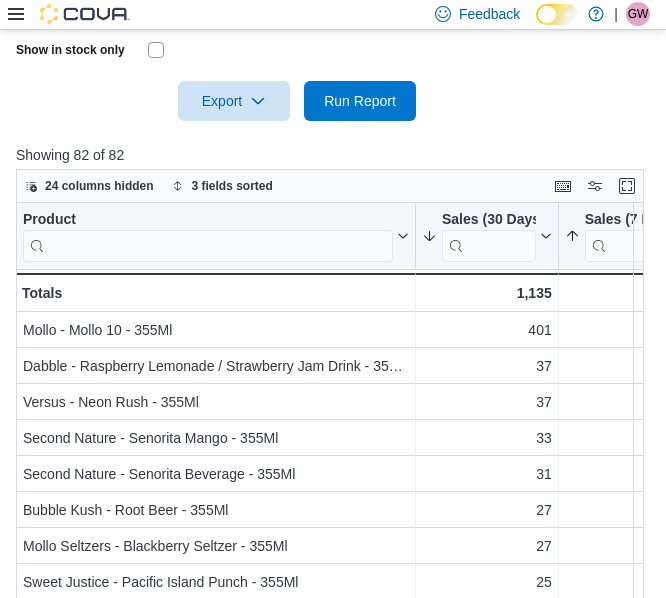 scroll, scrollTop: 738, scrollLeft: 0, axis: vertical 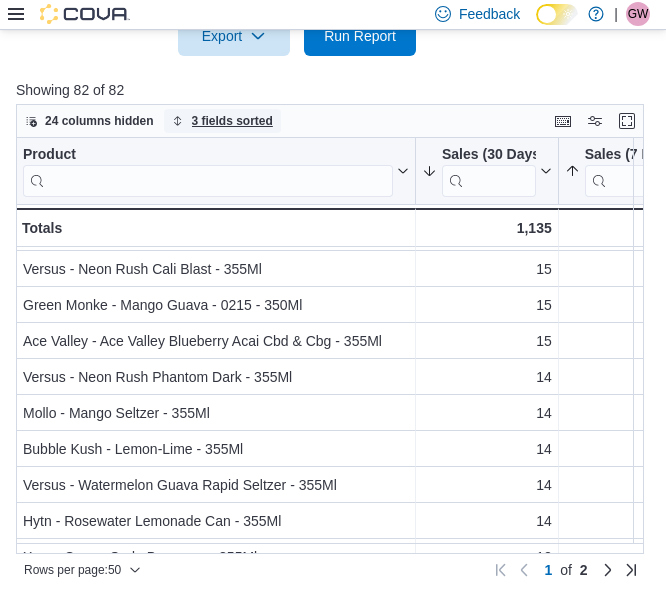 click on "3 fields sorted" at bounding box center (232, 121) 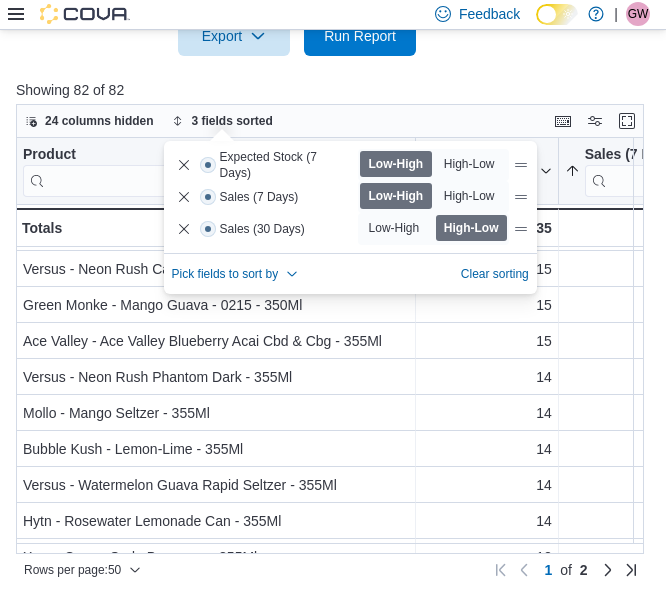 click on "24 columns hidden 3 fields sorted" at bounding box center [330, 121] 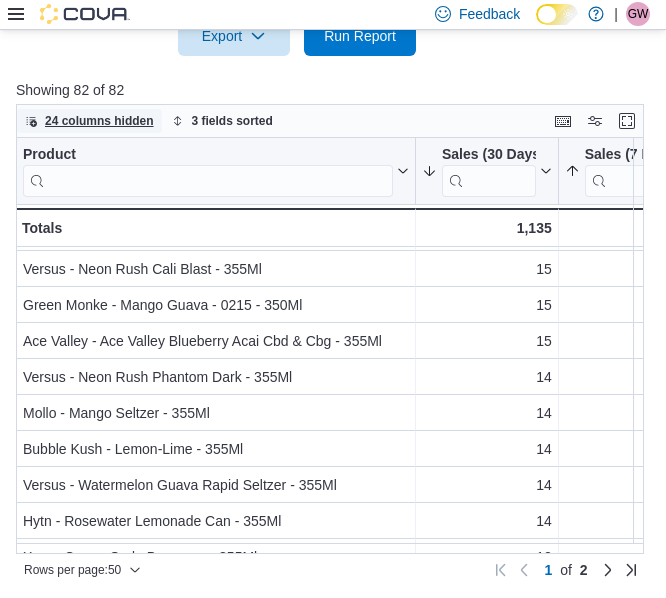 click on "24 columns hidden" at bounding box center (89, 121) 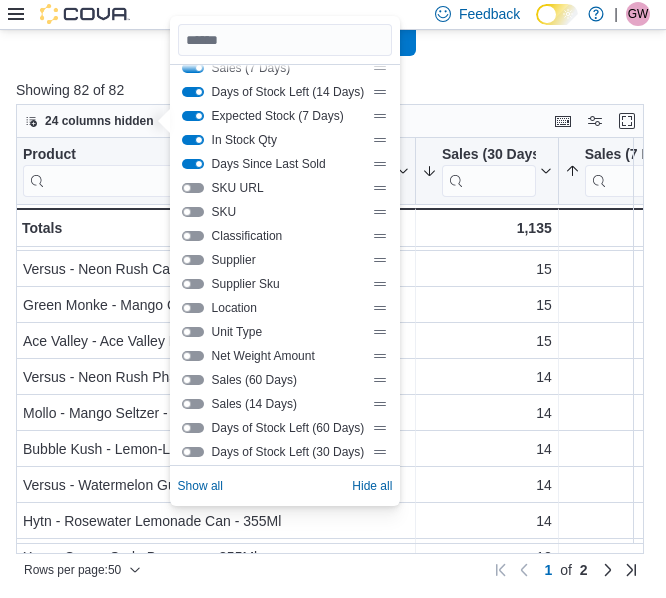 scroll, scrollTop: 100, scrollLeft: 0, axis: vertical 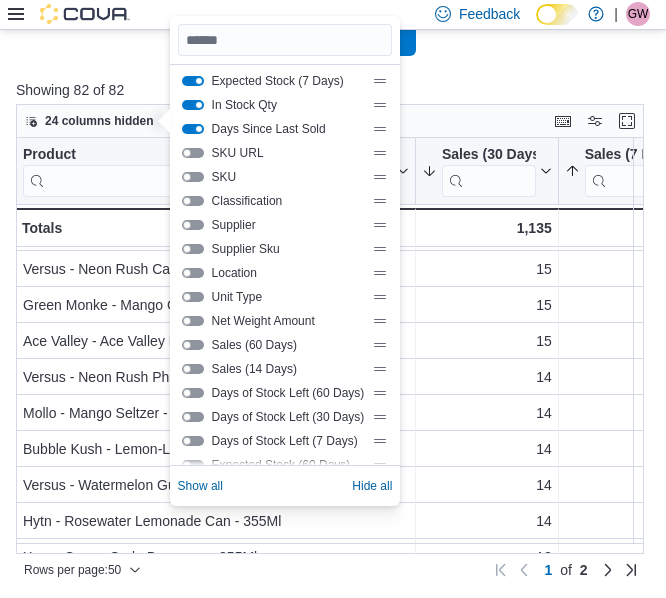 click at bounding box center (193, 129) 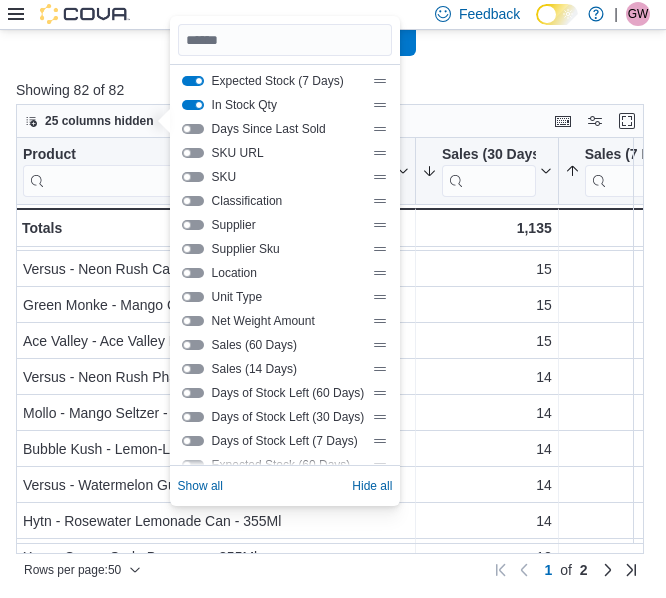 scroll, scrollTop: 0, scrollLeft: 0, axis: both 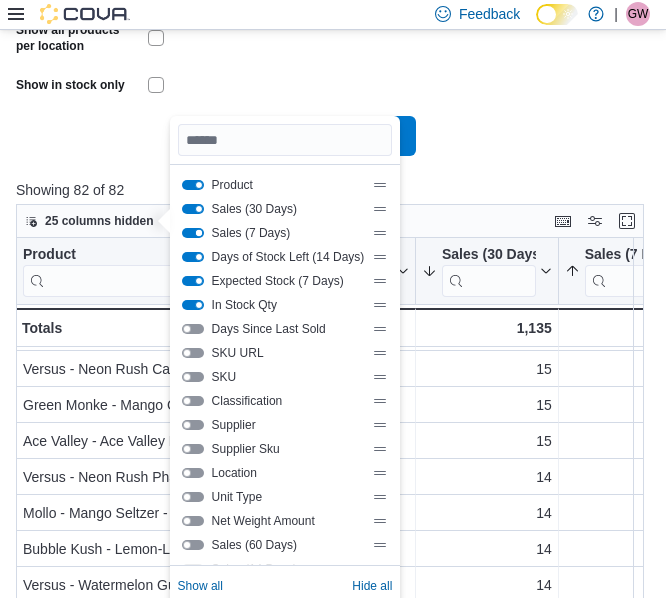 click at bounding box center (193, 233) 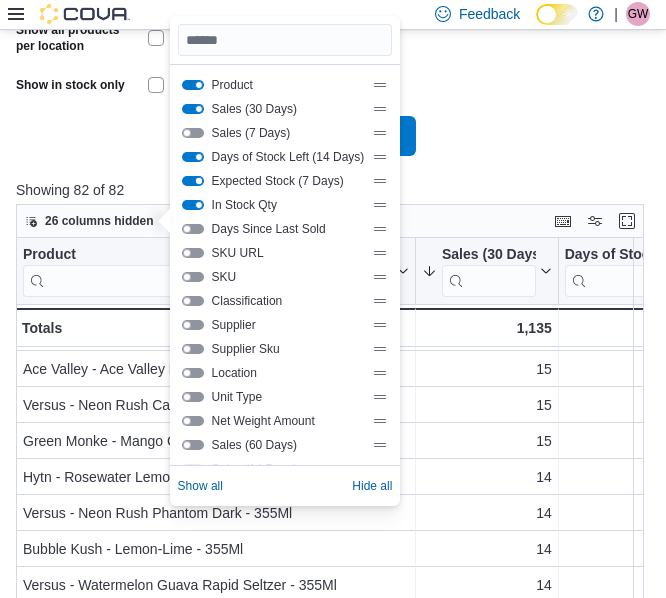 click at bounding box center [193, 181] 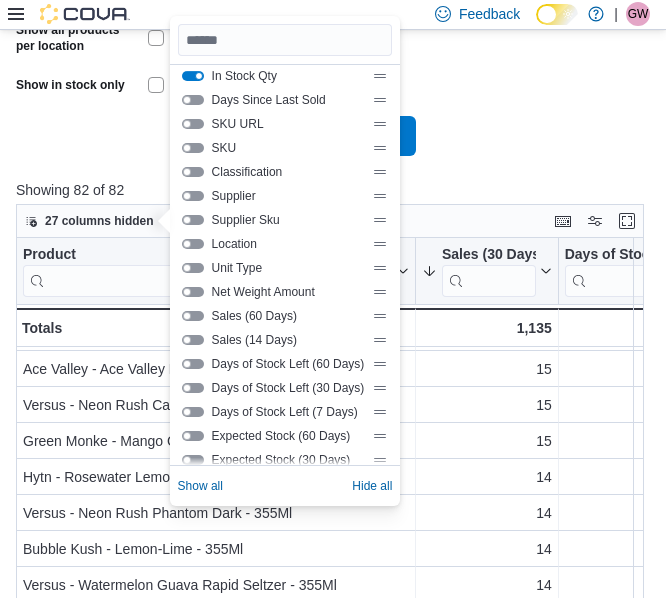 scroll, scrollTop: 0, scrollLeft: 0, axis: both 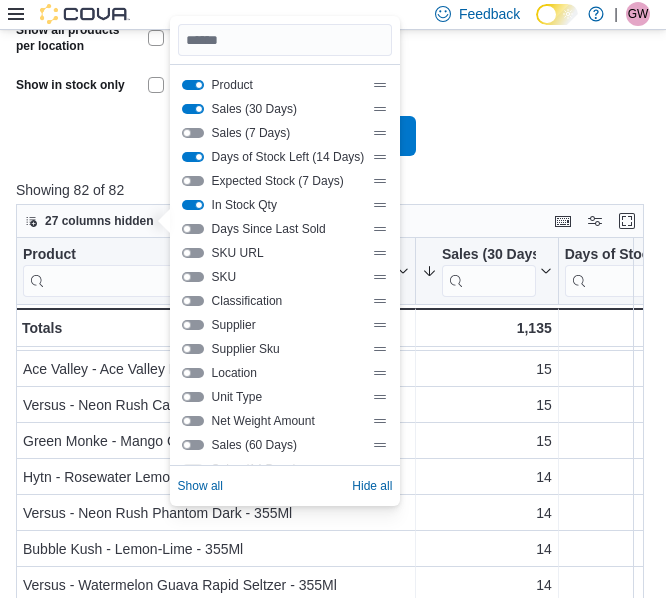 click on "Locations 1520 Barrow St. Classifications Beverages Products All Products Suppliers All Suppliers Rooms All Rooms Sales Over The Last Days * Net Weight Show all products per location Show in stock only Export  Run Report" at bounding box center (333, -91) 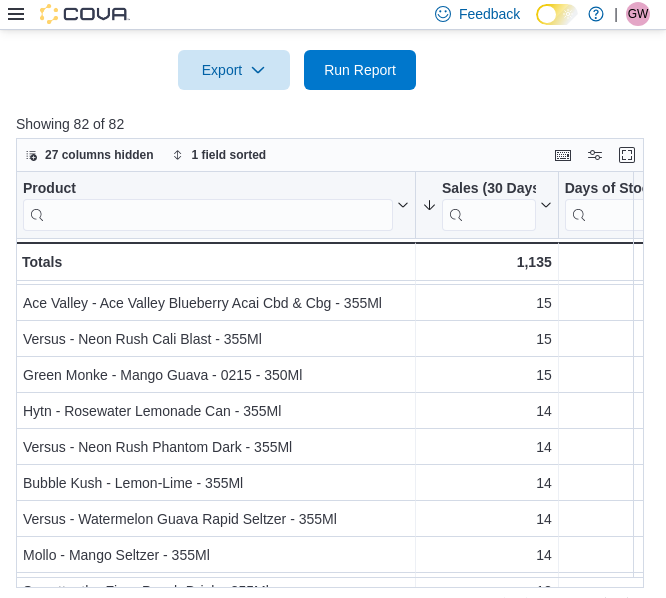scroll, scrollTop: 838, scrollLeft: 0, axis: vertical 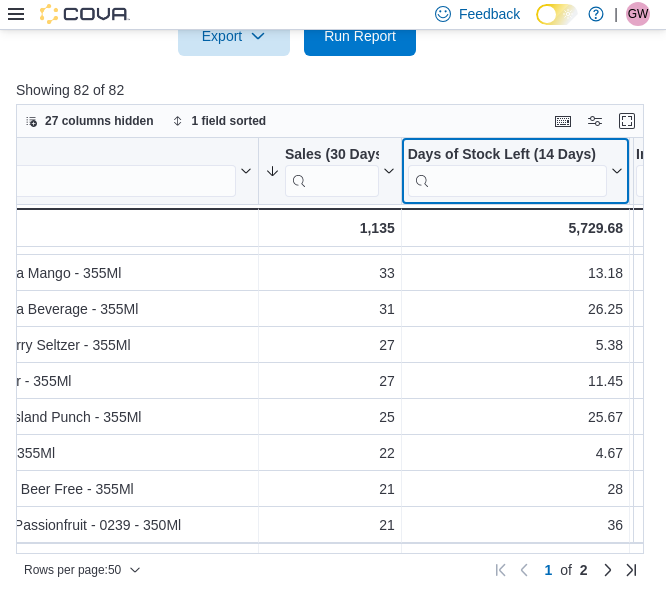 click 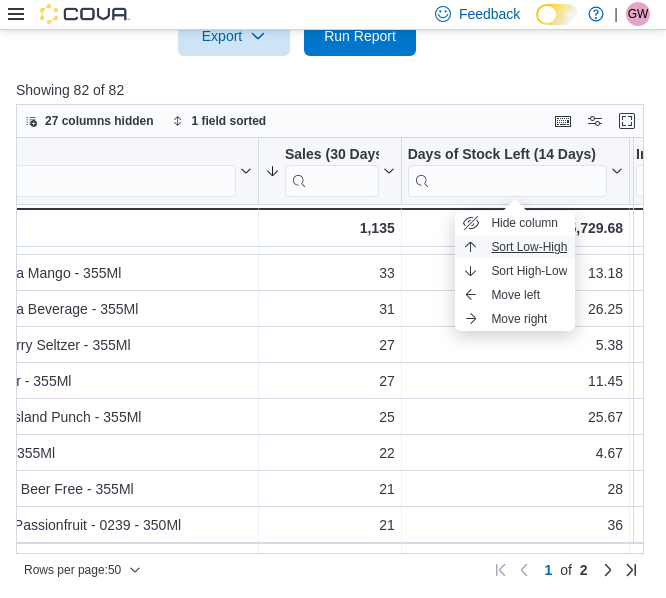 click on "Sort Low-High" at bounding box center (529, 247) 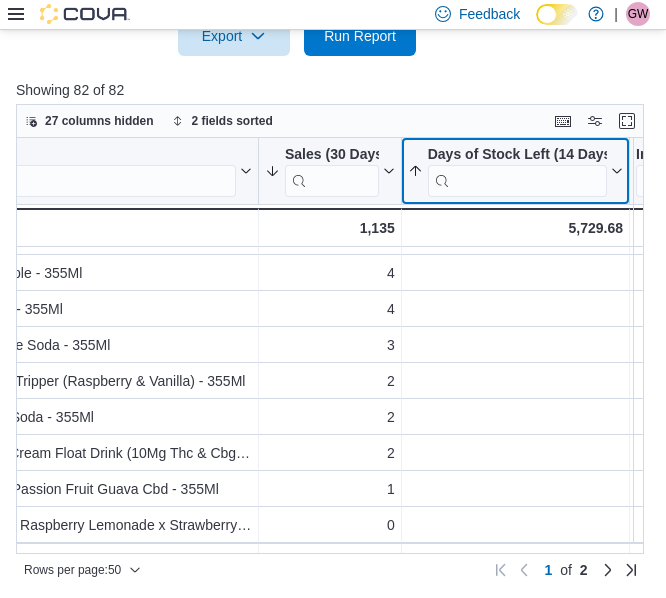 scroll, scrollTop: 0, scrollLeft: 157, axis: horizontal 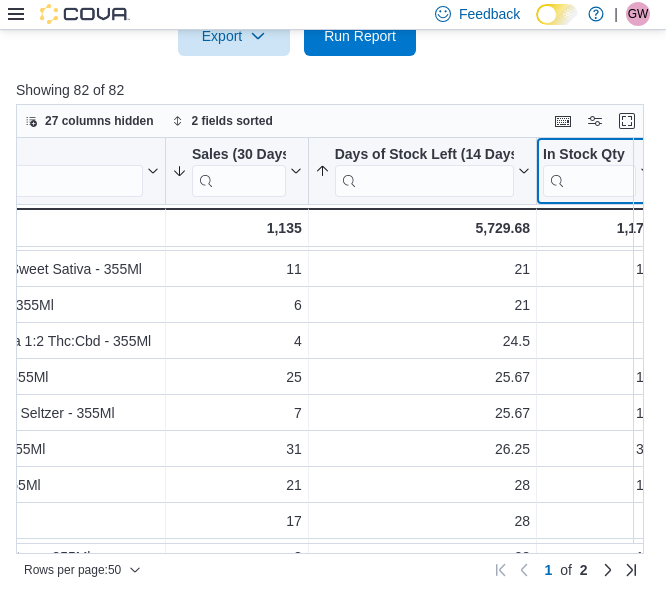 click on "In Stock Qty" at bounding box center (597, 170) 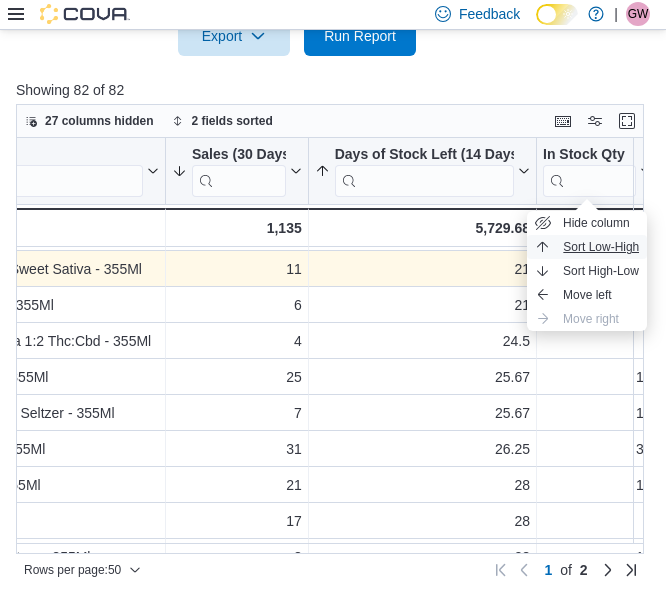 click on "Sort Low-High" at bounding box center (601, 247) 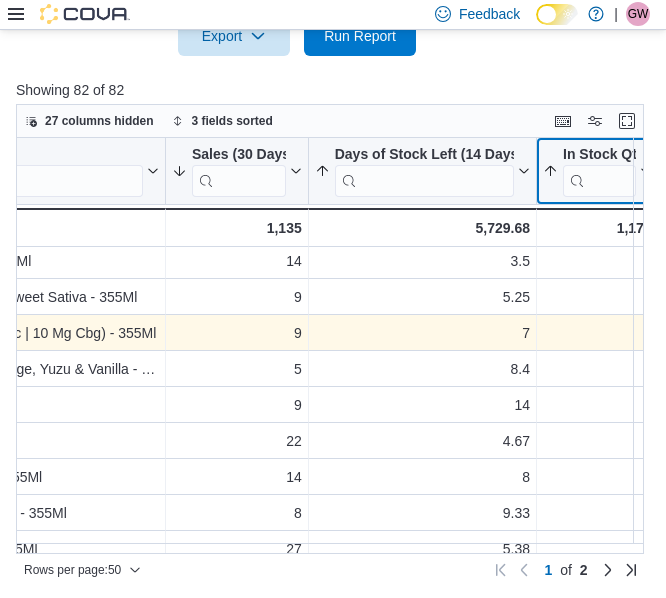 scroll, scrollTop: 0, scrollLeft: 260, axis: horizontal 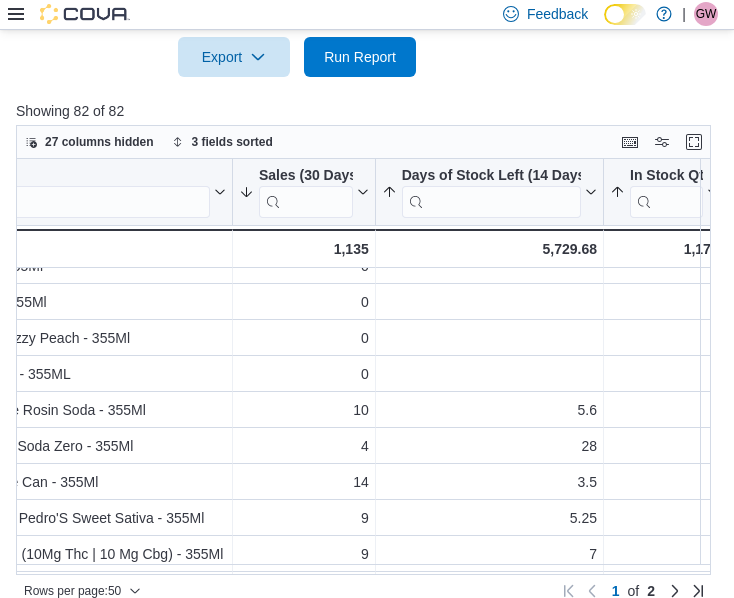 drag, startPoint x: 498, startPoint y: 555, endPoint x: 454, endPoint y: 548, distance: 44.553337 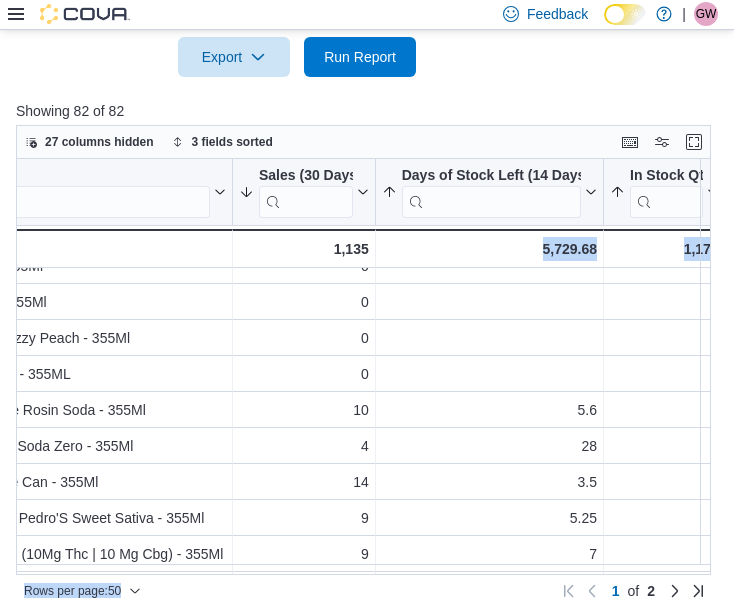 click on "Rows per page :  50 Page 1 of 2 1  of  2" at bounding box center [363, 589] 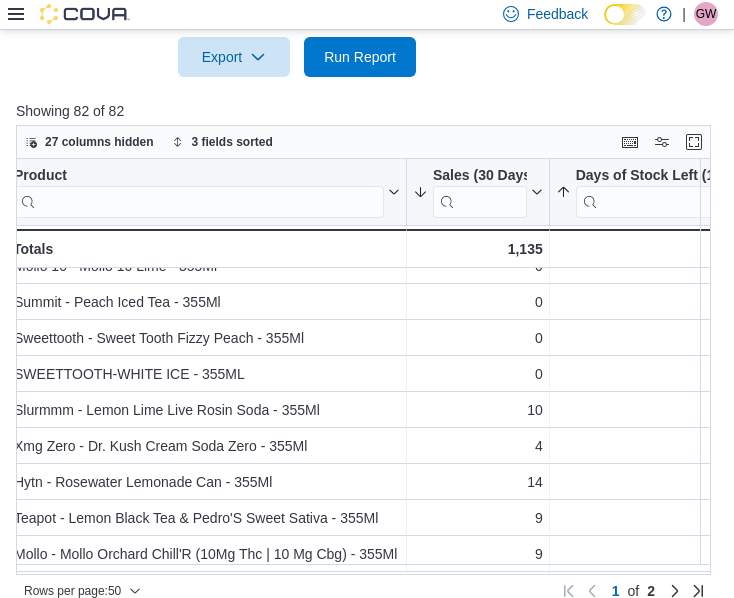scroll, scrollTop: 200, scrollLeft: 7, axis: both 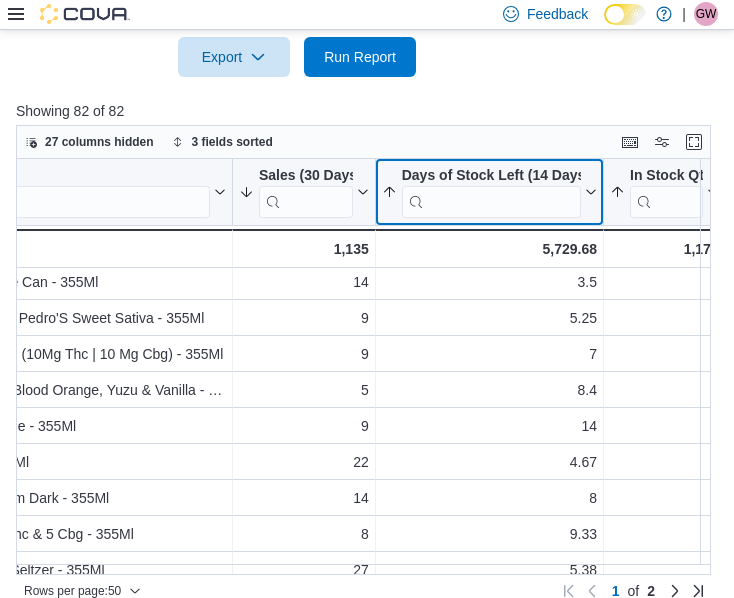 click 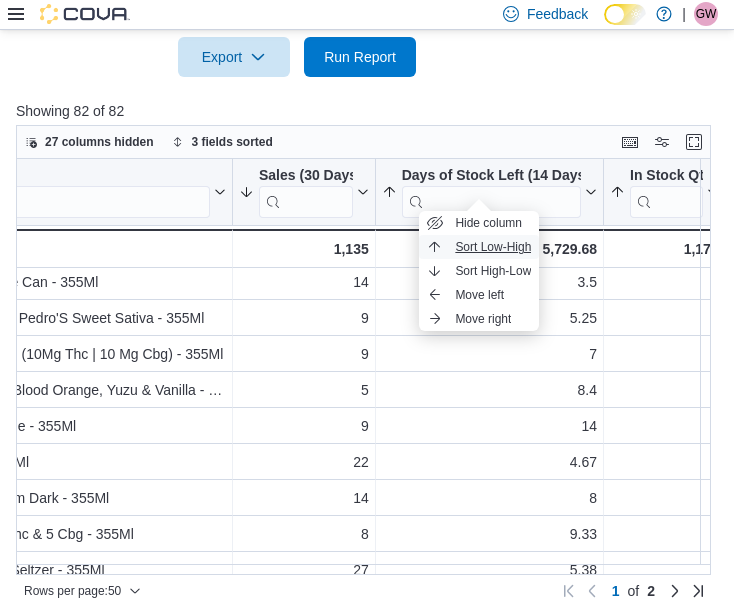 click on "Sort Low-High" at bounding box center [493, 247] 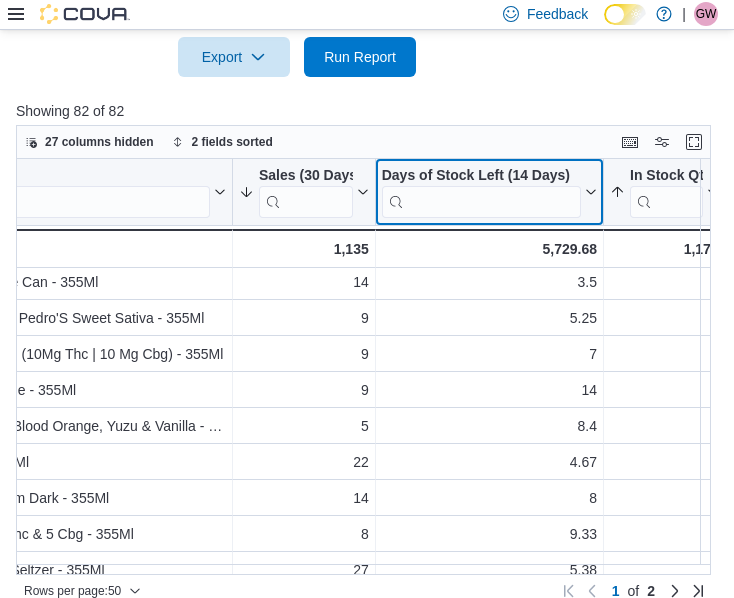 click 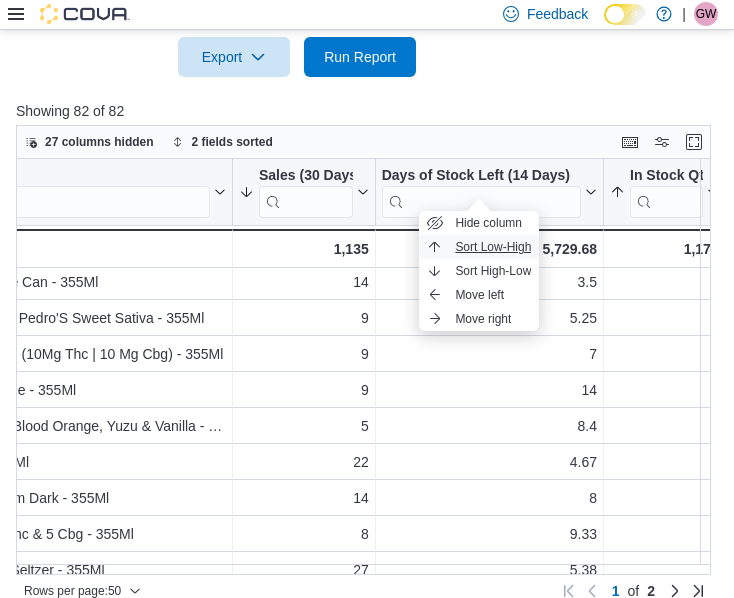 click on "Sort Low-High" at bounding box center [493, 247] 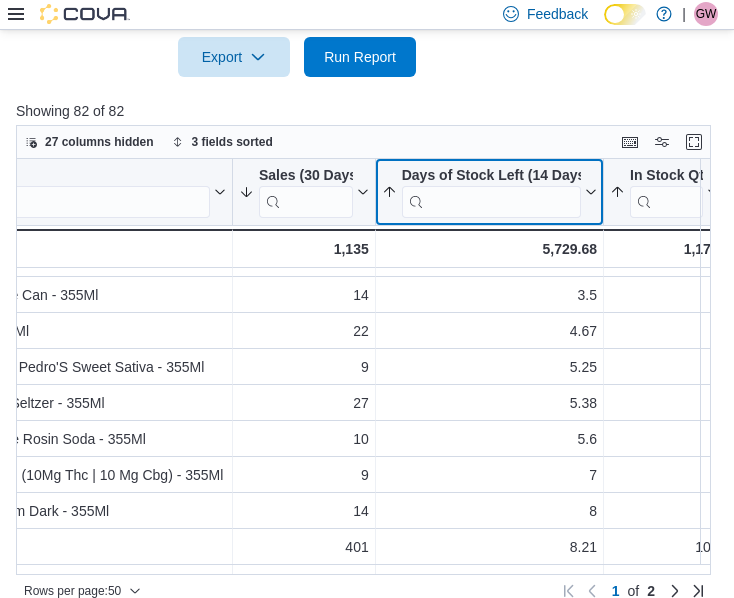 scroll, scrollTop: 700, scrollLeft: 193, axis: both 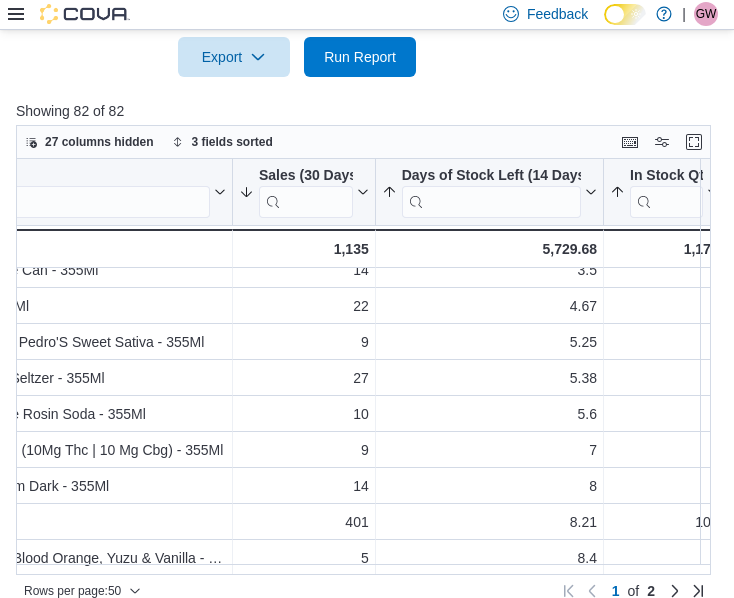 click on "27 columns hidden 3 fields sorted Product Click to view column header actions Sales (30 Days) Sorted by Sales (30 Days), descending , then sorted by In Stock Qty, ascending , then sorted by Days of Stock Left (14 Days), ascending . Click to view column header actions Days of Stock Left (14 Days) Sorted by Sales (30 Days), descending , then sorted by In Stock Qty, ascending , then sorted by Days of Stock Left (14 Days), ascending . Click to view column header actions In Stock Qty Sorted by Sales (30 Days), descending , then sorted by In Stock Qty, ascending , then sorted by Days of Stock Left (14 Days), ascending . Click to view column header actions M*Ry Jones - Berry Lemonade - 355Ml -  Product, column 1, row 19 5 -  Sales (30 Days), column 2, row 19 -  Days of Stock Left (14 Days), column 3, row 19 28 -  In Stock Qty, column 4, row 19 Hytn - Rosewater Lemonade Can - 355Ml -  Product, column 1, row 20 14 -  Sales (30 Days), column 2, row 20 3.5 -  Days of Stock Left (14 Days), column 3, row 20 3 -  -  22 -" at bounding box center (363, 364) 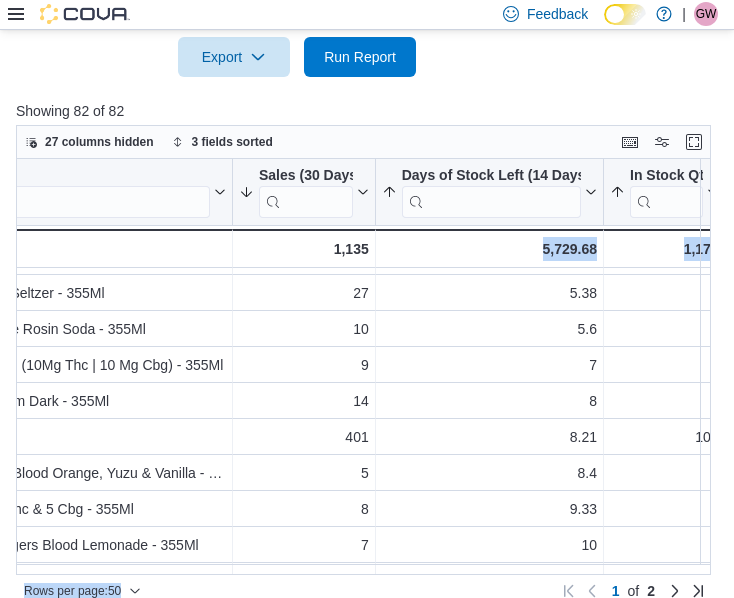 scroll, scrollTop: 785, scrollLeft: 0, axis: vertical 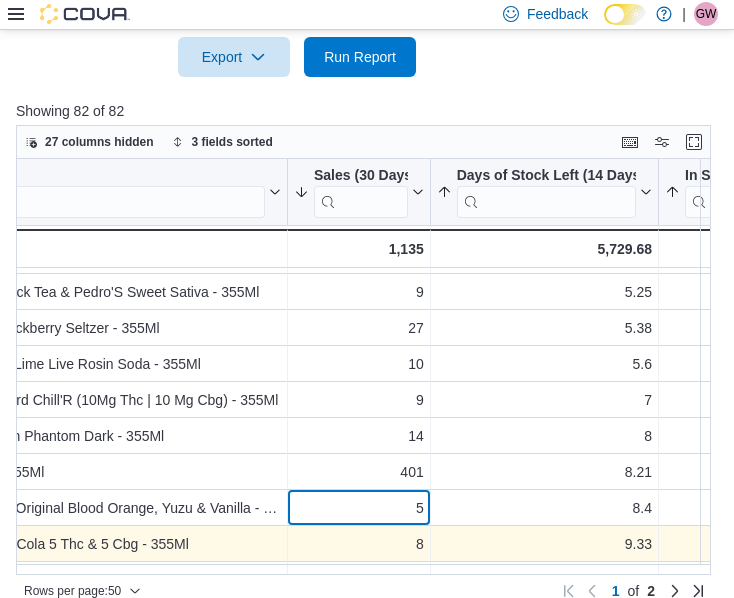 drag, startPoint x: 422, startPoint y: 543, endPoint x: 335, endPoint y: 540, distance: 87.05171 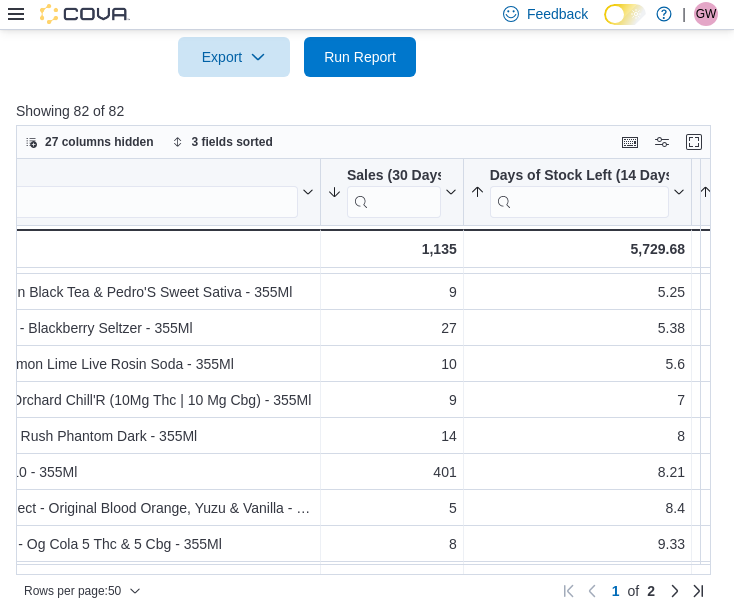 scroll, scrollTop: 750, scrollLeft: 193, axis: both 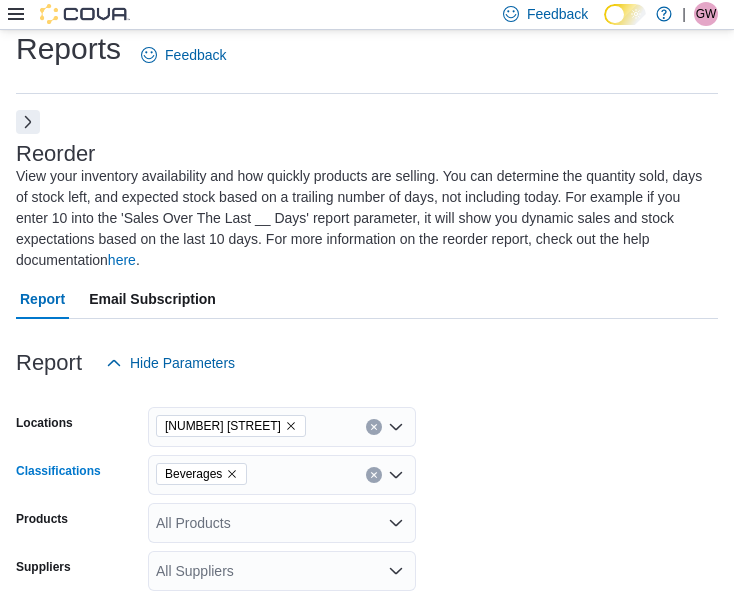 click 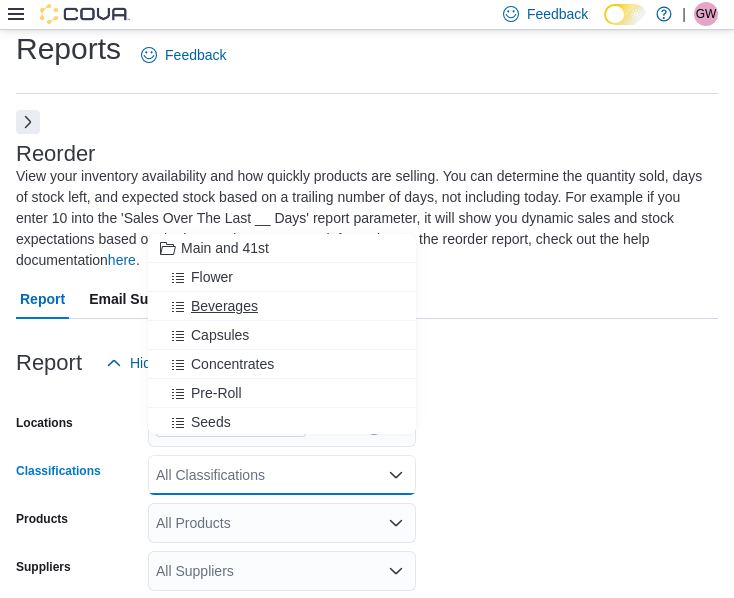 drag, startPoint x: 236, startPoint y: 332, endPoint x: 386, endPoint y: 307, distance: 152.06906 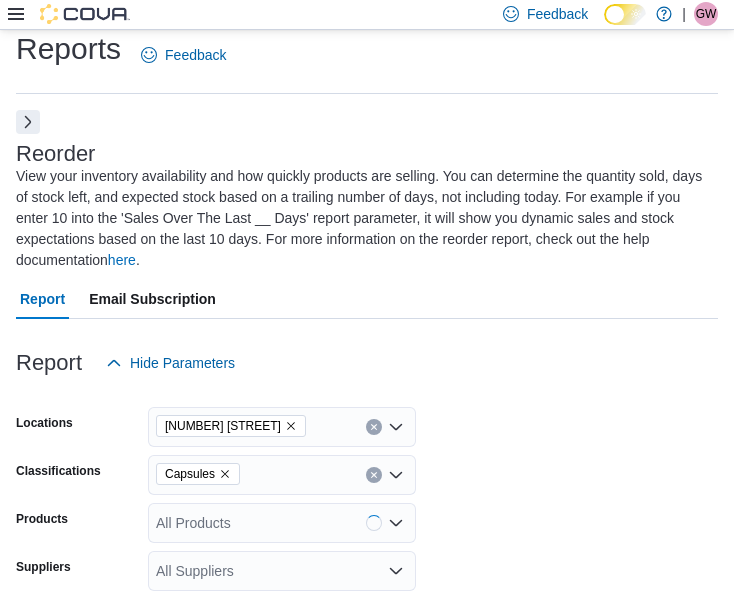 click on "Report Email Subscription" at bounding box center (367, 299) 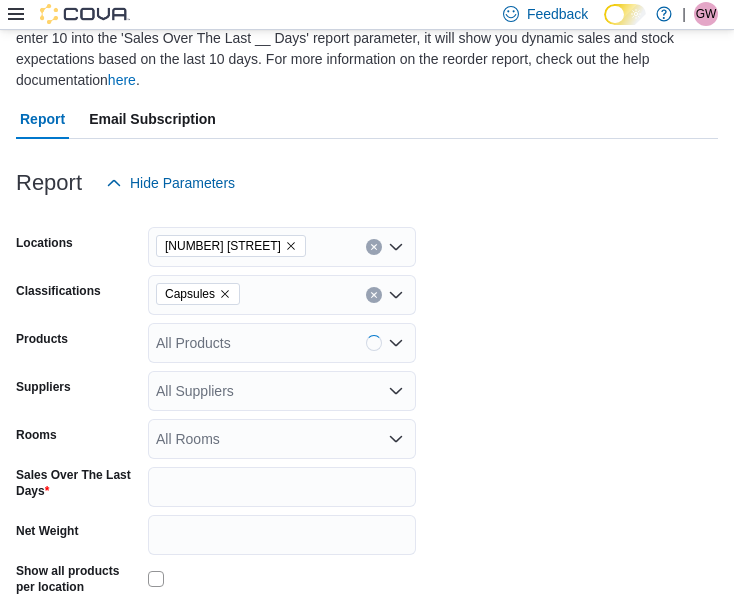 scroll, scrollTop: 417, scrollLeft: 0, axis: vertical 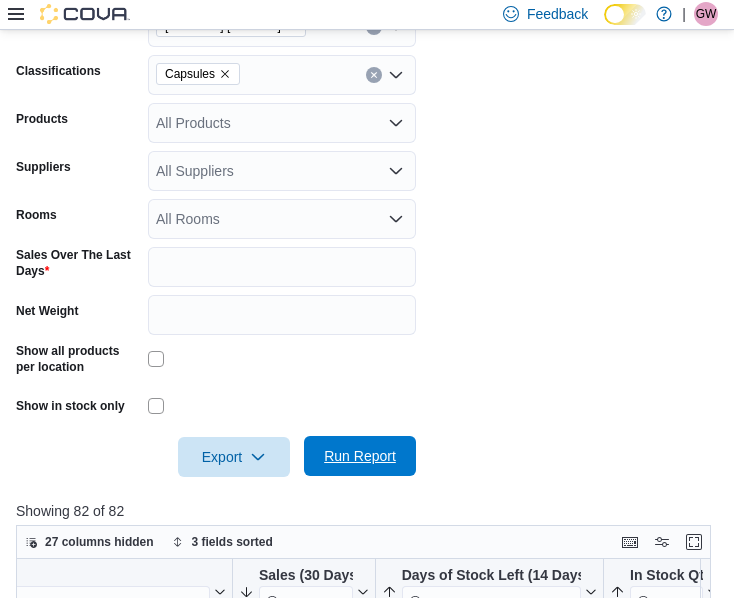 click on "Run Report" at bounding box center (360, 456) 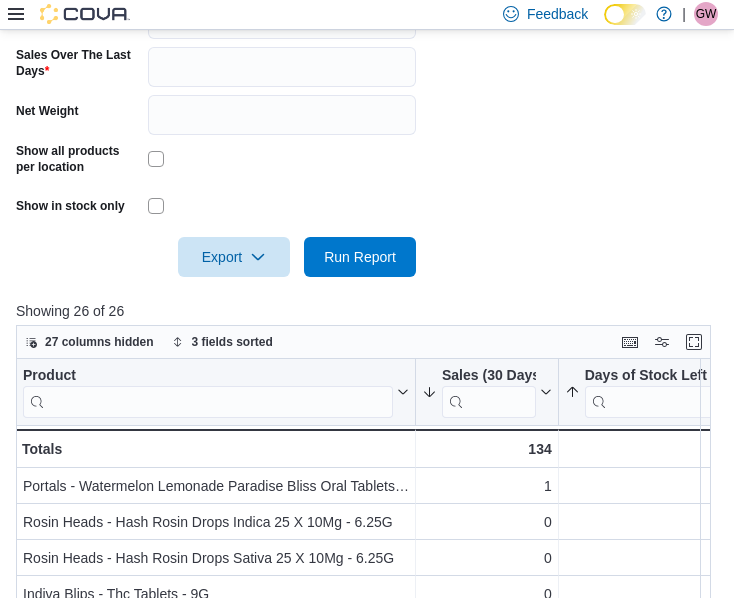 scroll, scrollTop: 817, scrollLeft: 0, axis: vertical 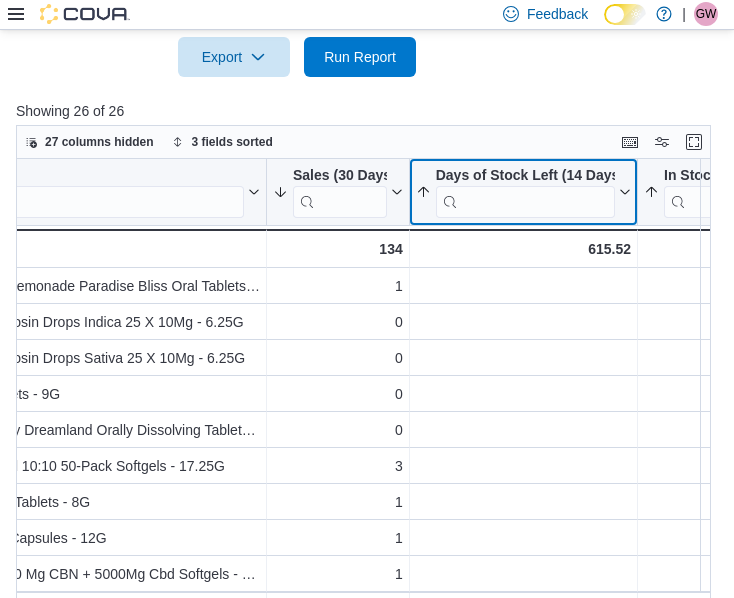 click 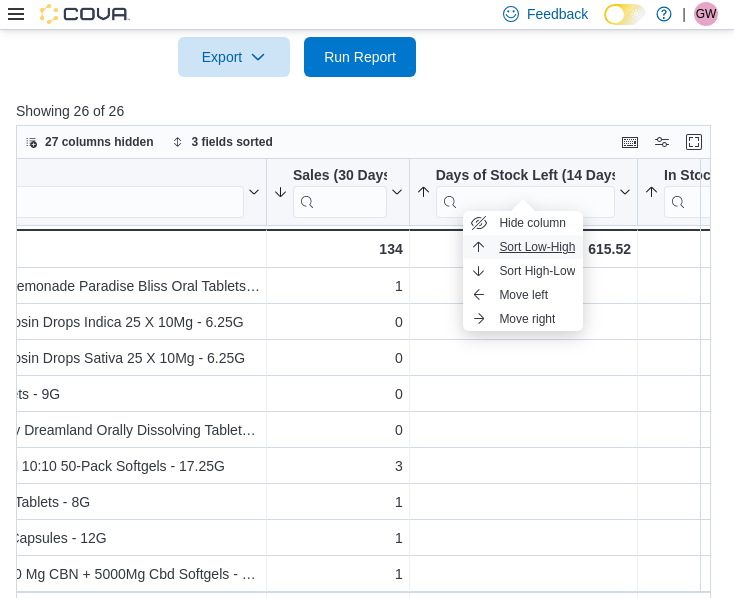 click on "Sort Low-High" at bounding box center (537, 247) 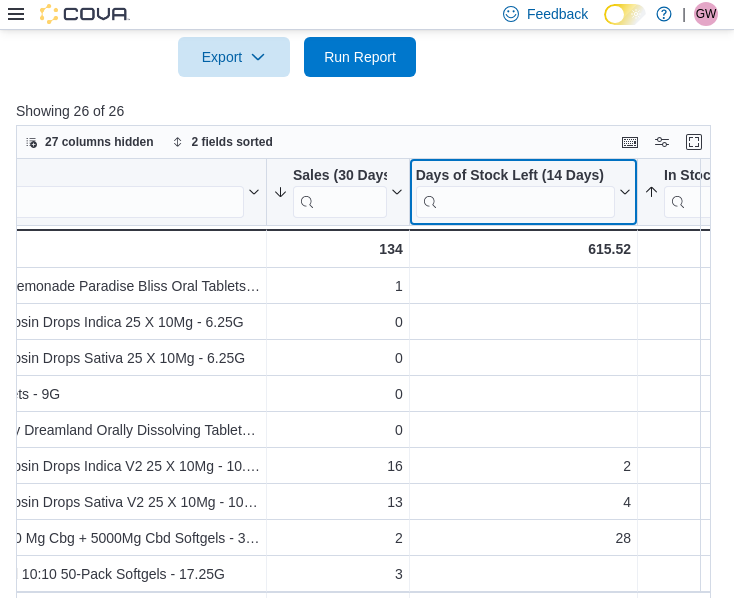 click 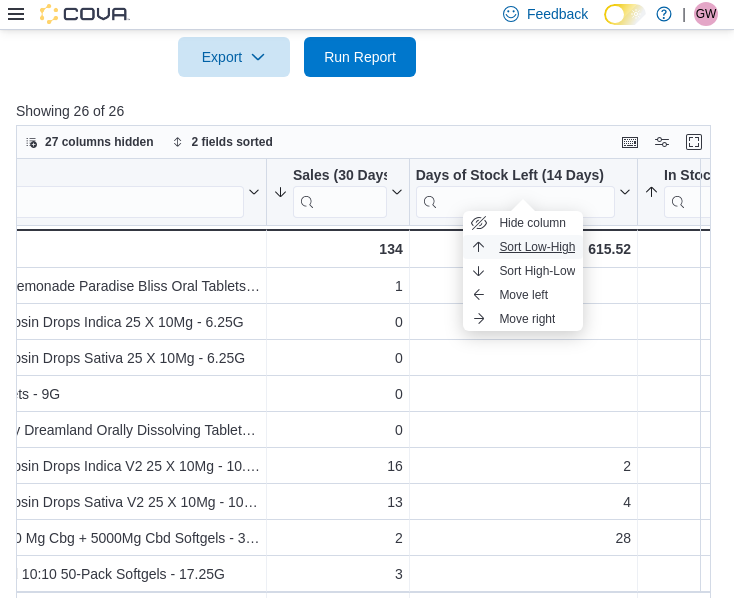 click on "Sort Low-High" at bounding box center [537, 247] 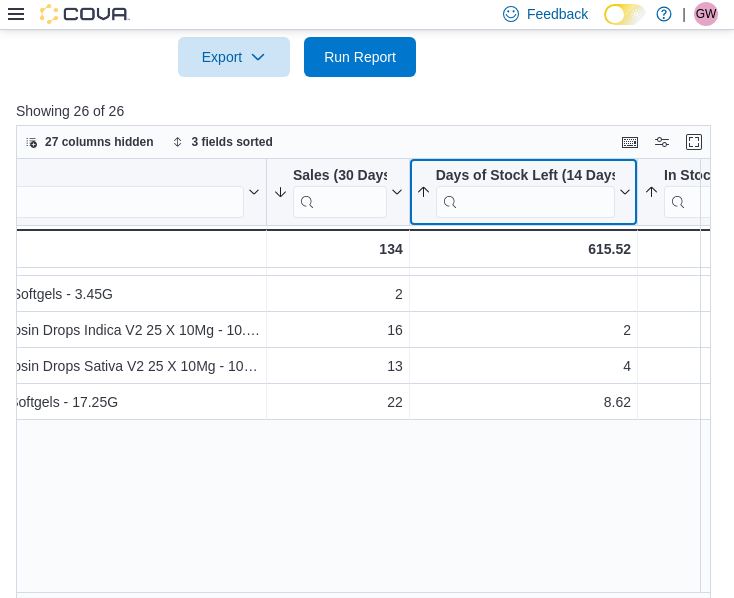scroll, scrollTop: 0, scrollLeft: 149, axis: horizontal 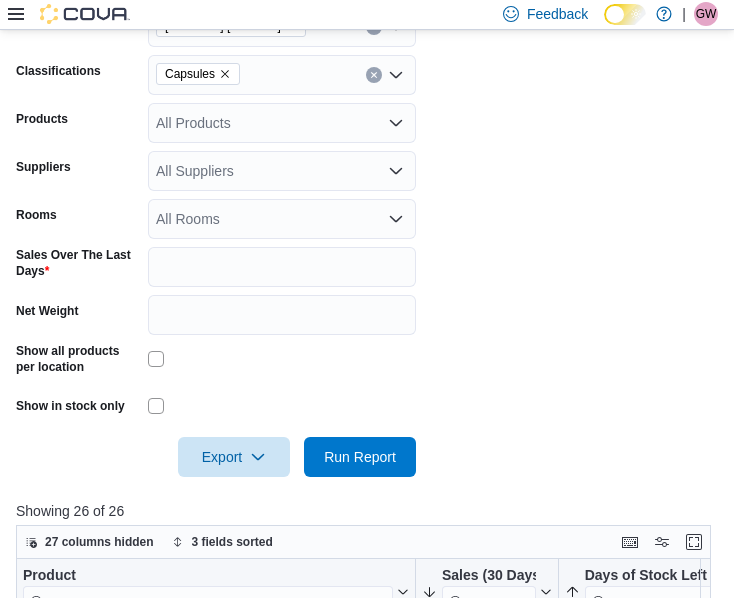 drag, startPoint x: 224, startPoint y: 50, endPoint x: 203, endPoint y: 38, distance: 24.186773 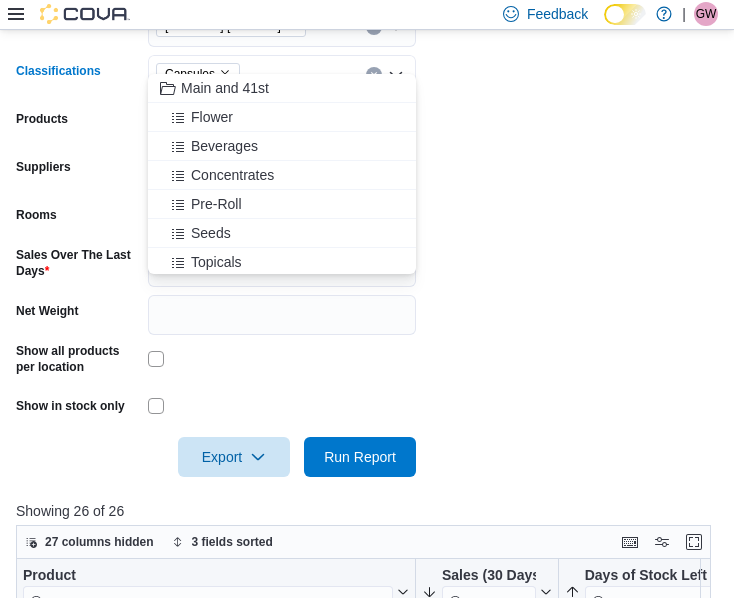 click 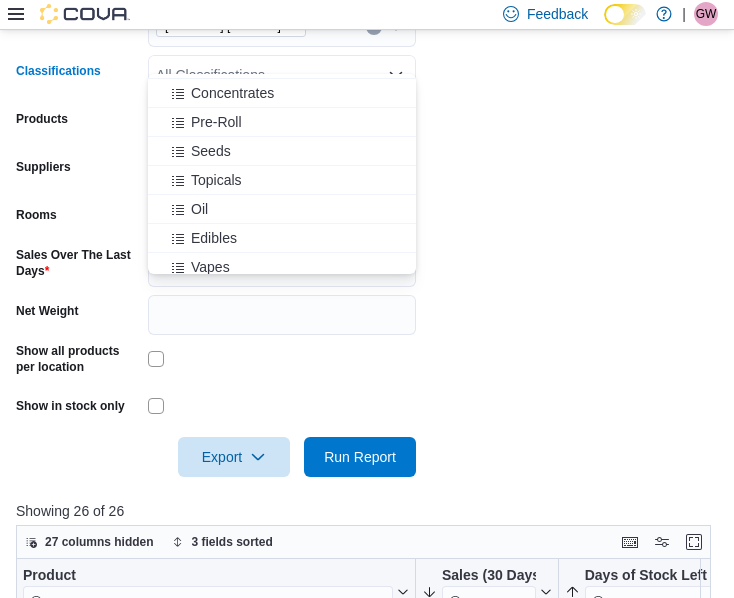 scroll, scrollTop: 200, scrollLeft: 0, axis: vertical 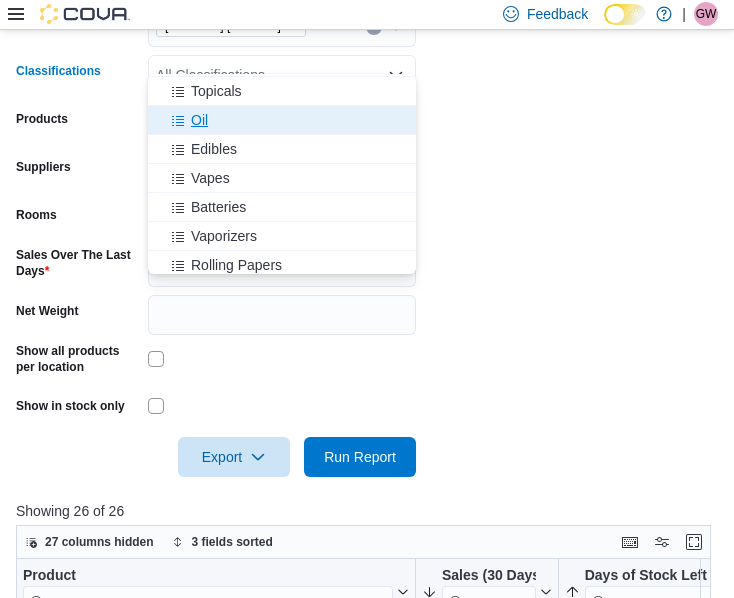 click on "Oil" at bounding box center (282, 120) 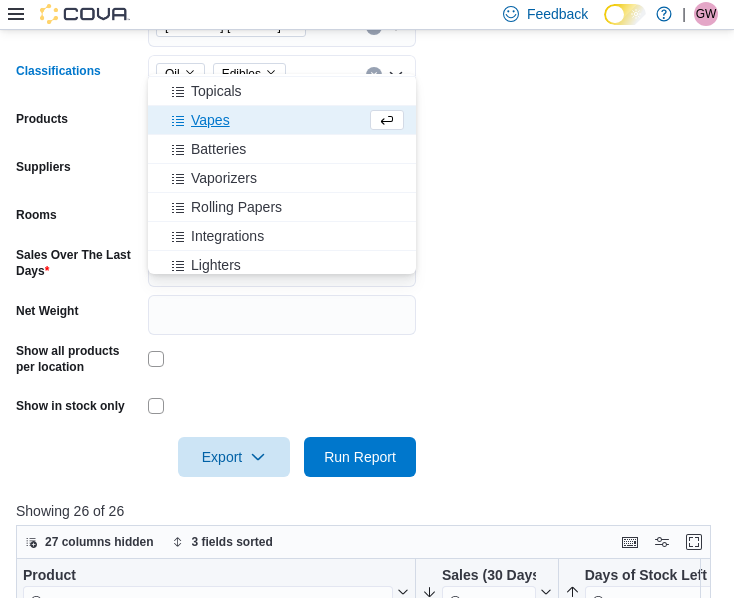 click 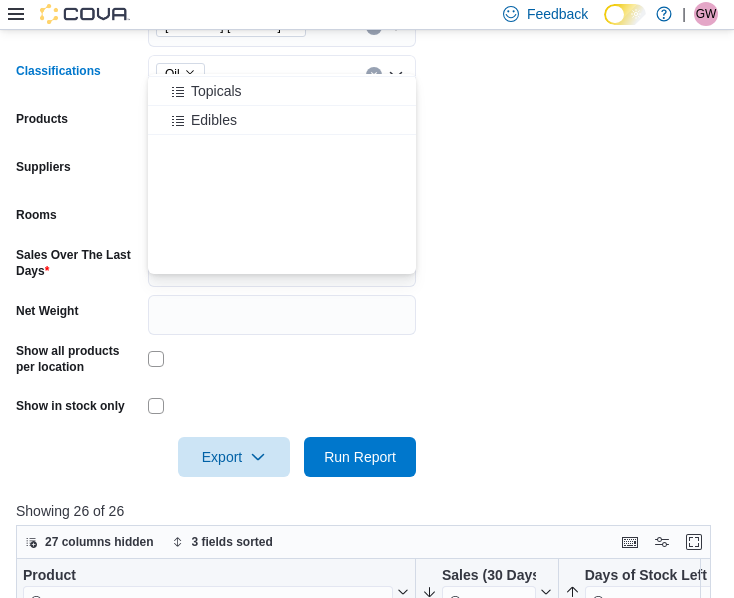 scroll, scrollTop: 0, scrollLeft: 0, axis: both 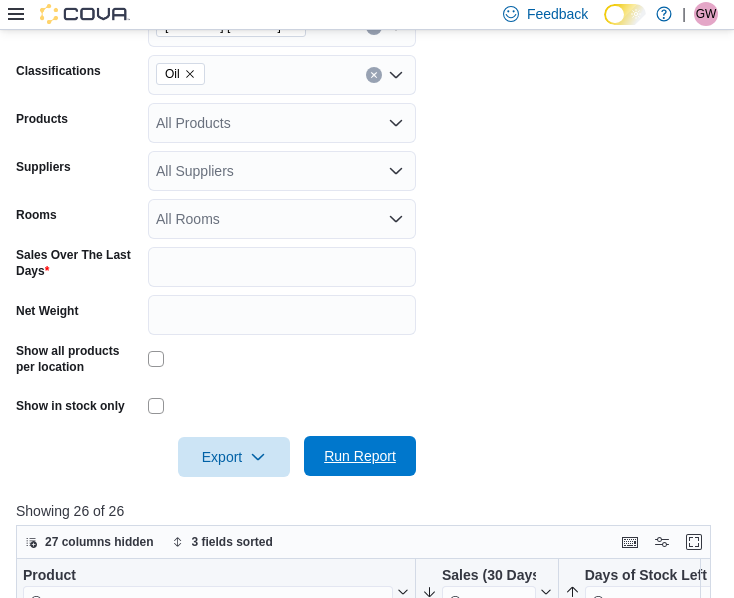click on "Run Report" at bounding box center [360, 456] 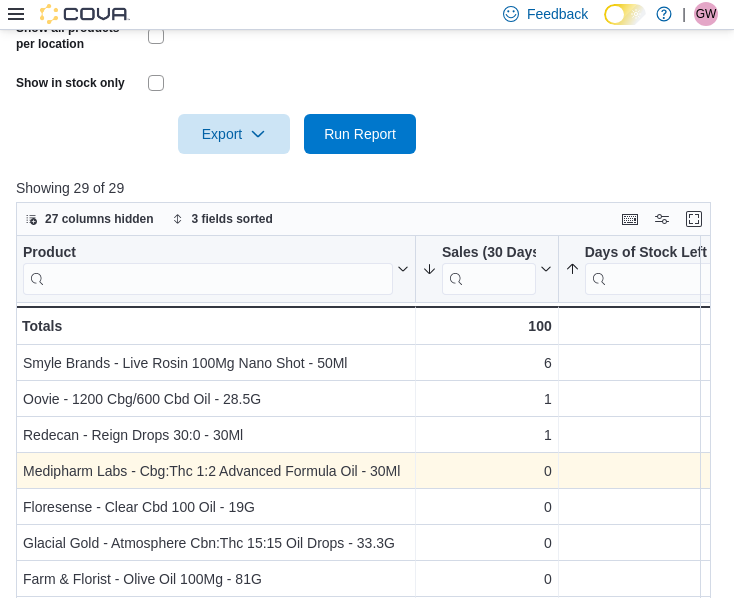 scroll, scrollTop: 817, scrollLeft: 0, axis: vertical 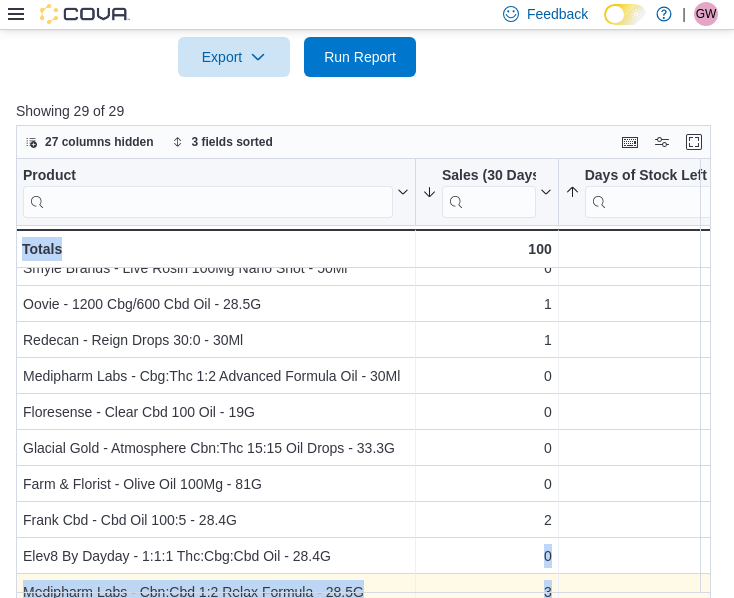 drag, startPoint x: 268, startPoint y: 583, endPoint x: 471, endPoint y: 560, distance: 204.2988 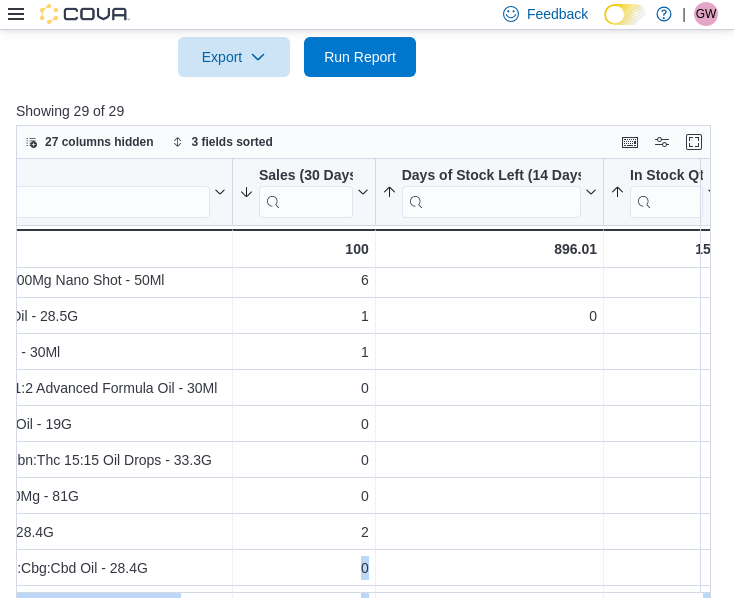 scroll, scrollTop: 0, scrollLeft: 193, axis: horizontal 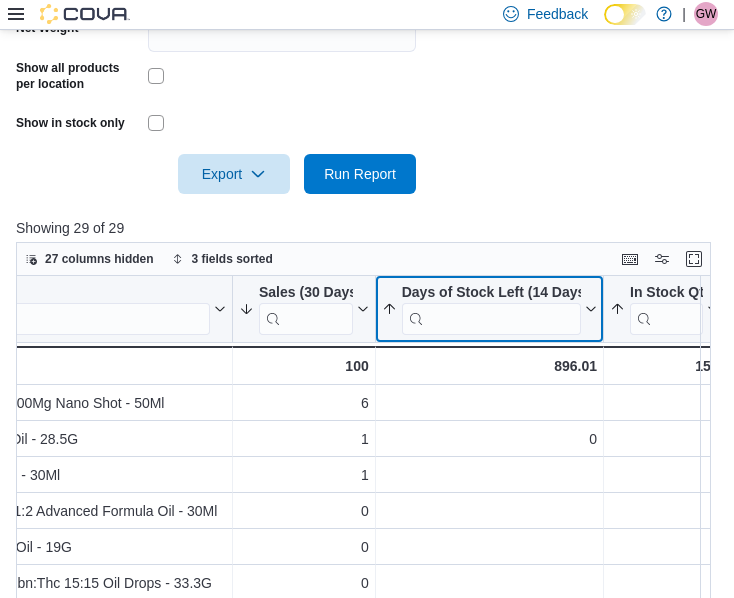click 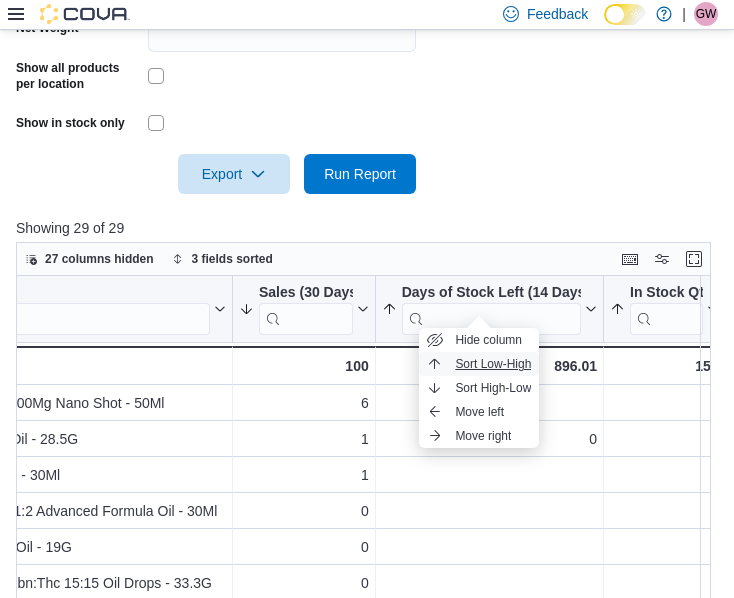 click on "Sort Low-High" at bounding box center (493, 364) 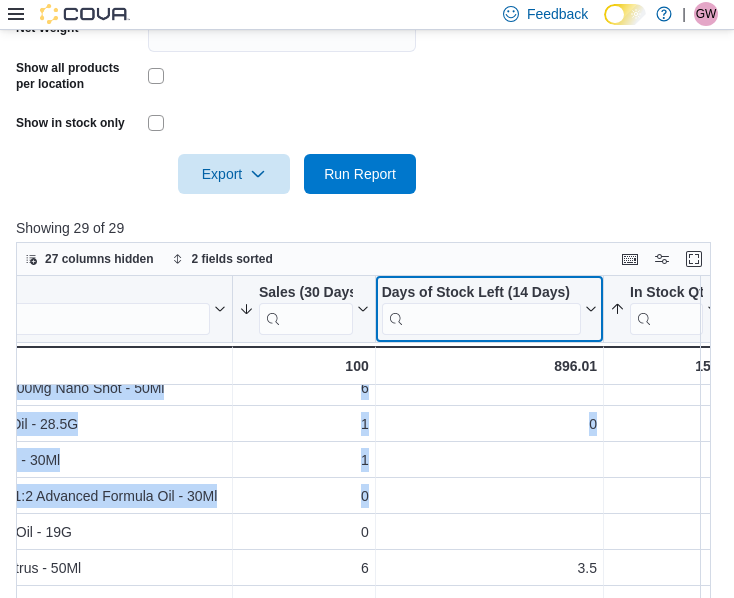 scroll, scrollTop: 0, scrollLeft: 193, axis: horizontal 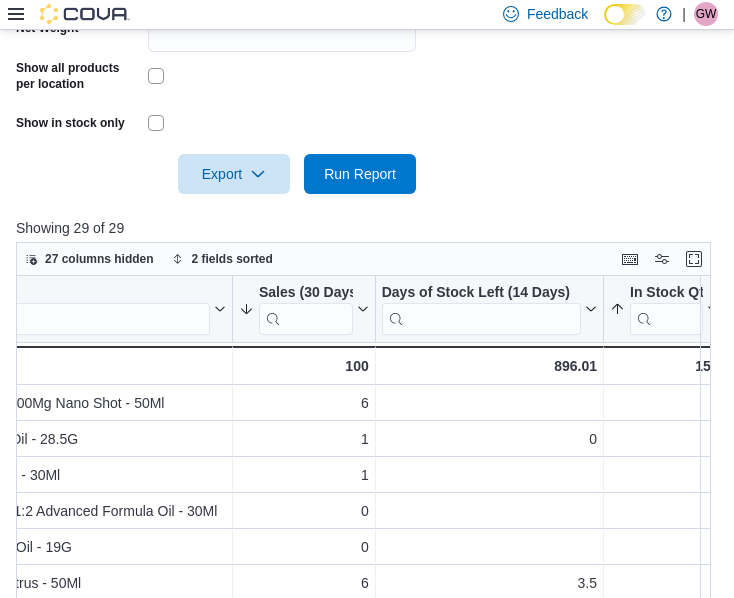click on "Locations [ADDRESS] Classifications Oil Products All Products Suppliers All Suppliers Rooms All Rooms Sales Over The Last Days * Net Weight Show all products per location Show in stock only Export  Run Report" at bounding box center (367, -53) 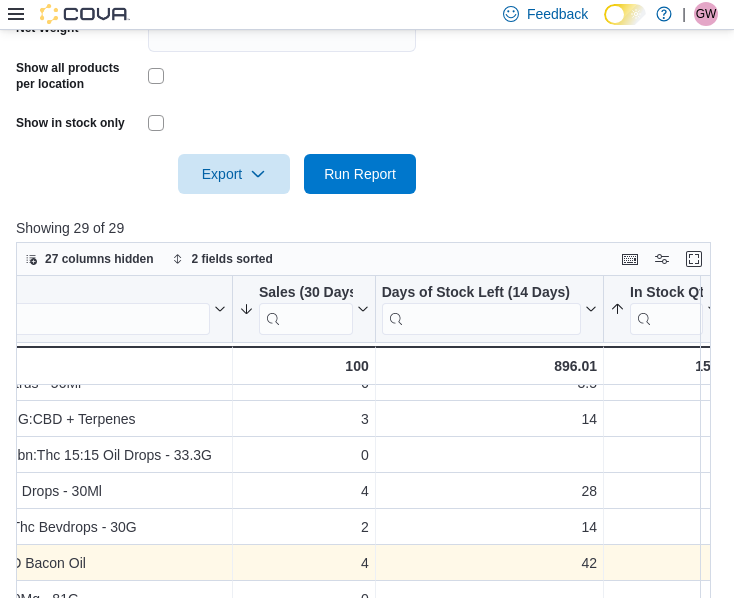 scroll, scrollTop: 0, scrollLeft: 193, axis: horizontal 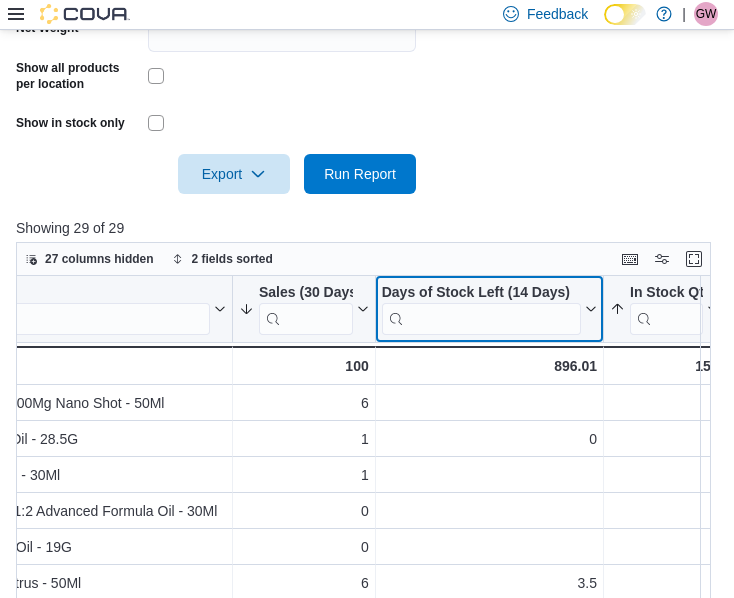 click on "Days of Stock Left (14 Days)" at bounding box center (489, 308) 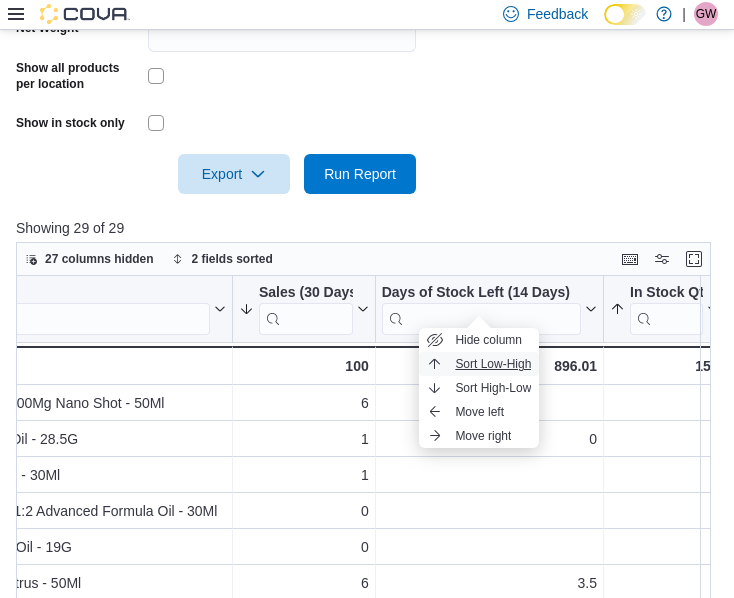 click on "Sort Low-High" at bounding box center [493, 364] 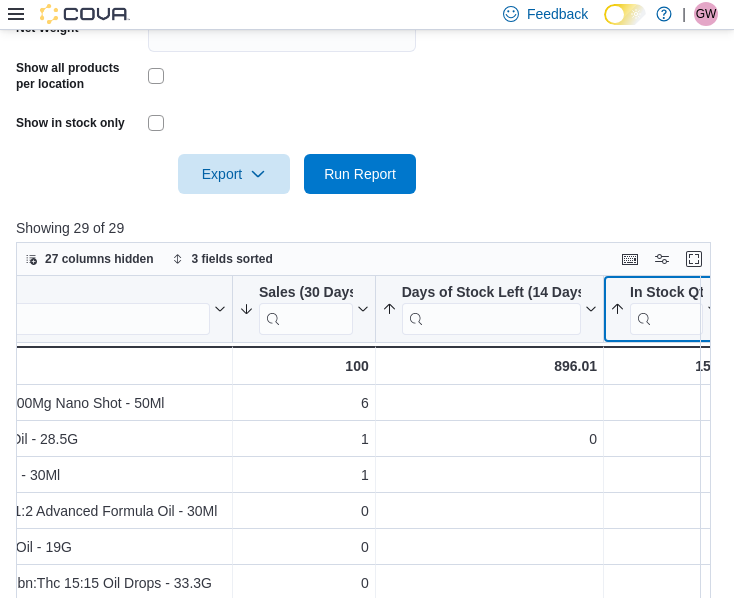 click on "In Stock Qty" at bounding box center (664, 308) 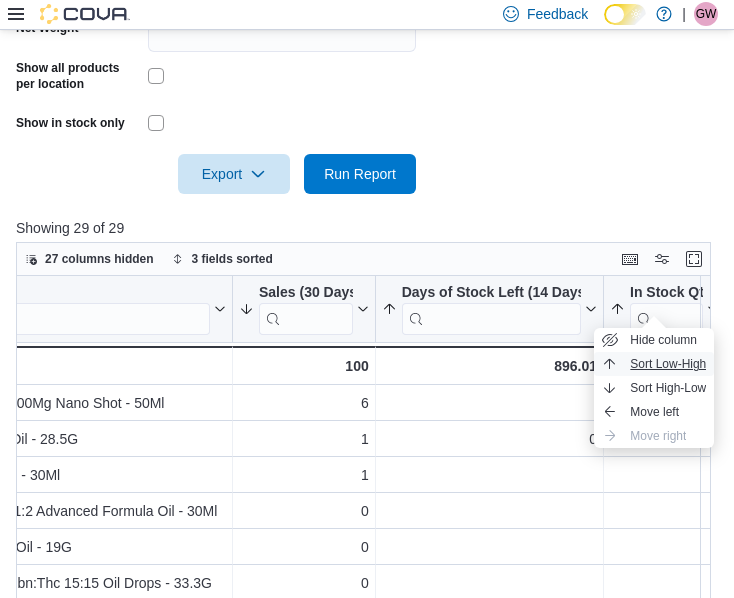 click on "Sort Low-High" at bounding box center (668, 364) 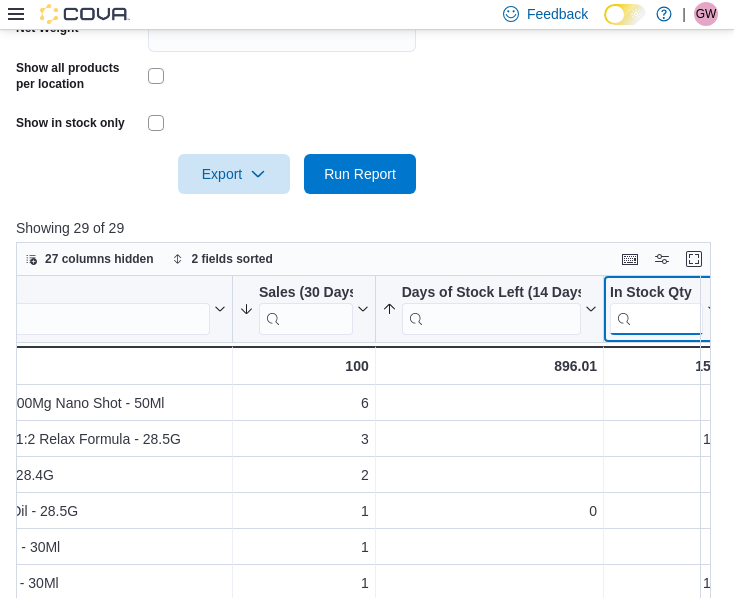 click at bounding box center (656, 318) 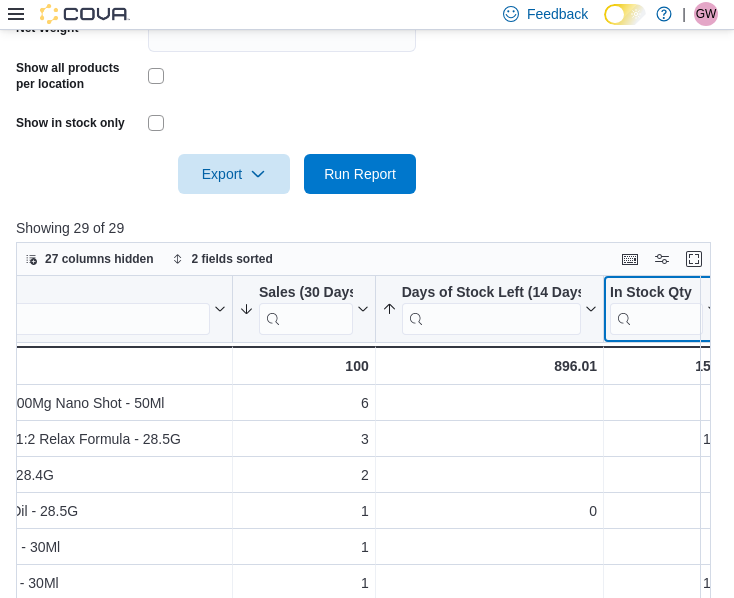 click 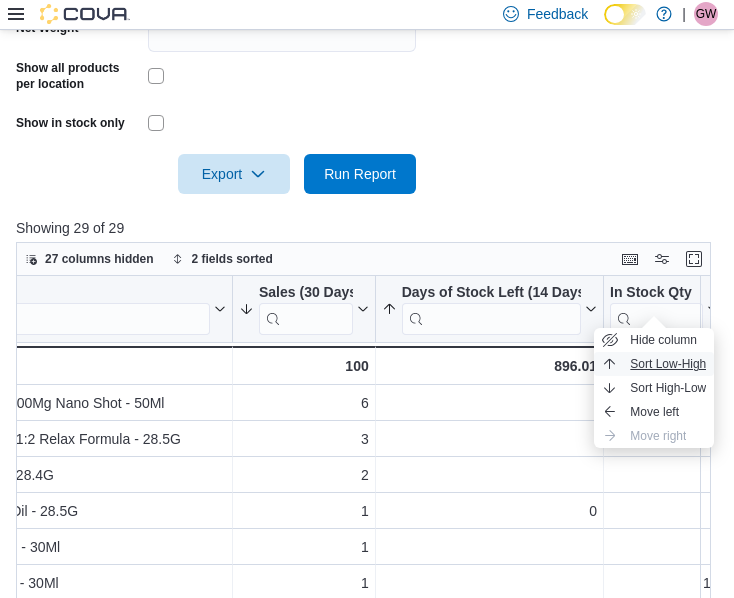 click on "Sort Low-High" at bounding box center (668, 364) 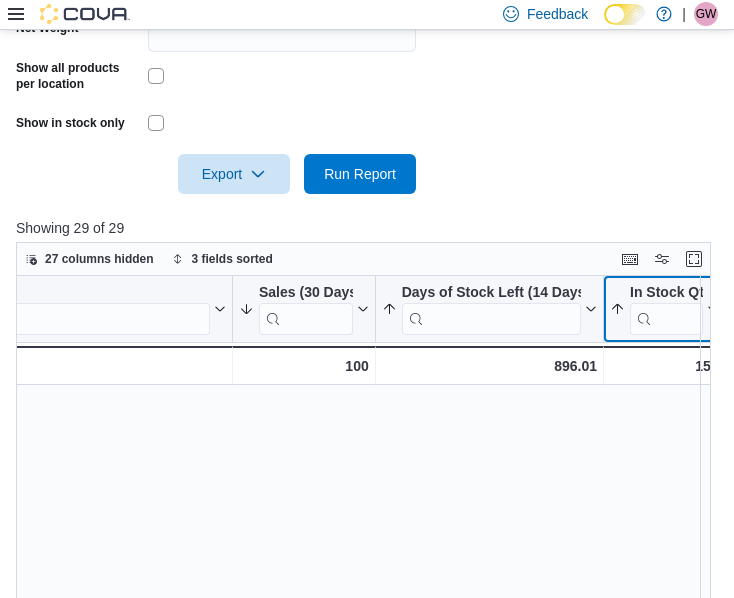scroll, scrollTop: 719, scrollLeft: 193, axis: both 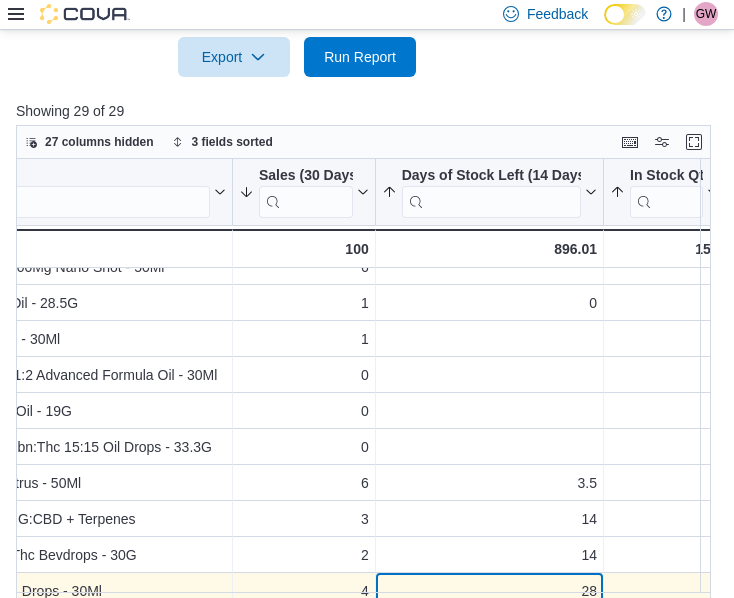 click on "Product Click to view column header actions Sales (30 Days) Sorted by Sales (30 Days), descending , then sorted by Days of Stock Left (14 Days), ascending , then sorted by In Stock Qty, ascending . Click to view column header actions Days of Stock Left (14 Days) Sorted by Sales (30 Days), descending , then sorted by Days of Stock Left (14 Days), ascending , then sorted by In Stock Qty, ascending . Click to view column header actions In Stock Qty Sorted by Sales (30 Days), descending , then sorted by Days of Stock Left (14 Days), ascending , then sorted by In Stock Qty, ascending . Click to view column header actions Dayday - Full Spectrum Cbg+Cbd Oil - 30G -  Product, column 1, row 14 7 -  Sales (30 Days), column 2, row 14 23.33 -  Days of Stock Left (14 Days), column 3, row 14 5 -  In Stock Qty, column 4, row 14 K.O. By Nightnight - 3:2:1 K.O. Oil - 30Ml -  Product, column 1, row 13 7 -  Sales (30 Days), column 2, row 13 18.67 -  Days of Stock Left (14 Days), column 3, row 13 4 -  -  4 -  42 -  3 -  -  0 -" at bounding box center (279, 716) 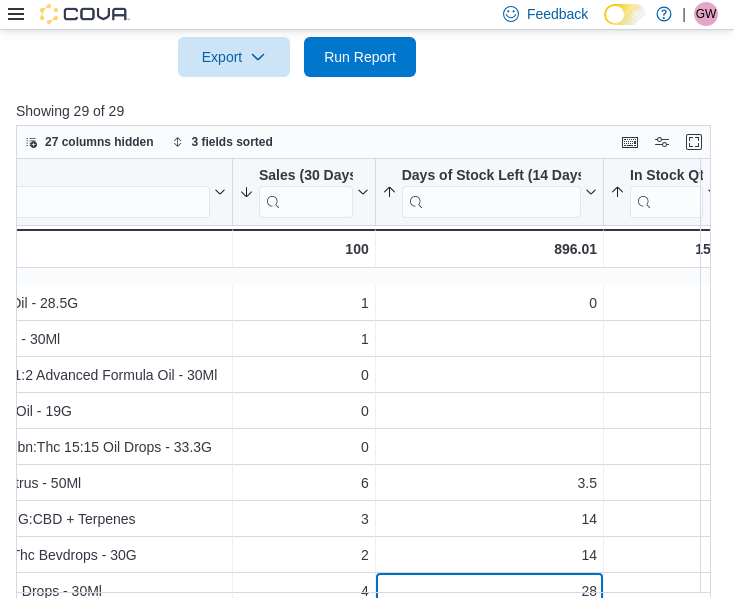 scroll, scrollTop: 74, scrollLeft: 193, axis: both 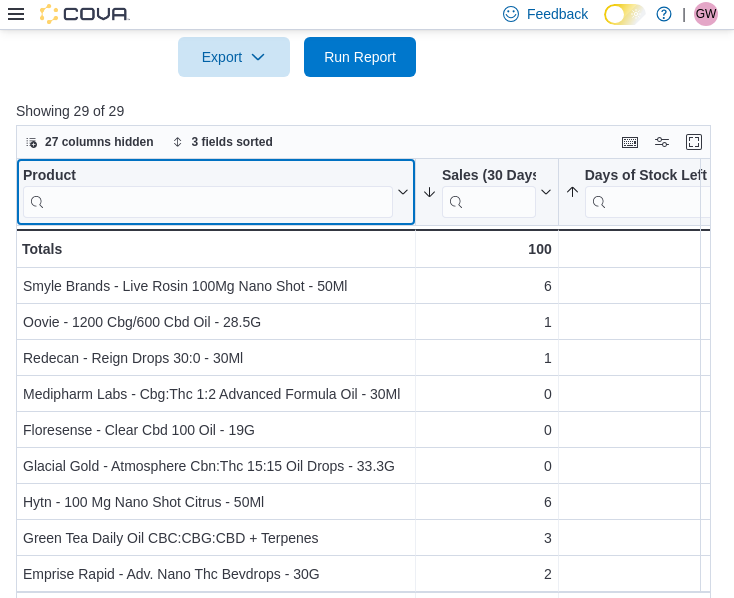 click on "Product Click to view column header actions" at bounding box center [216, 192] 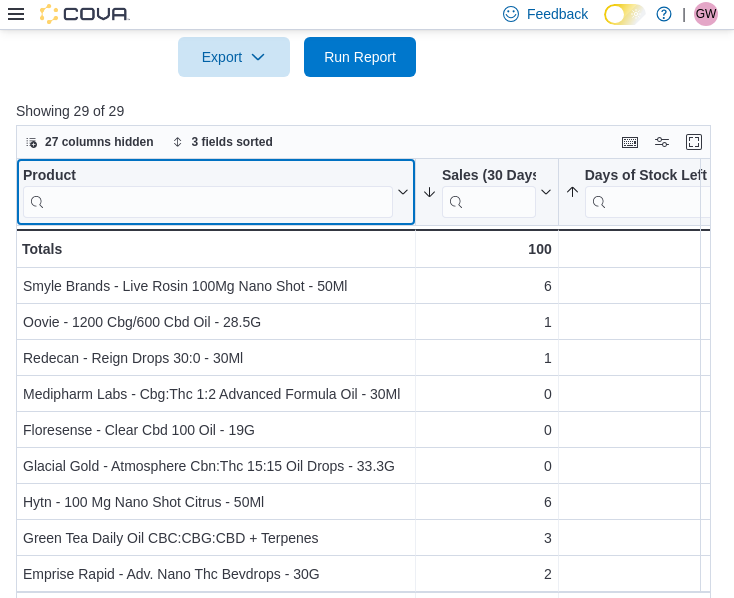 type 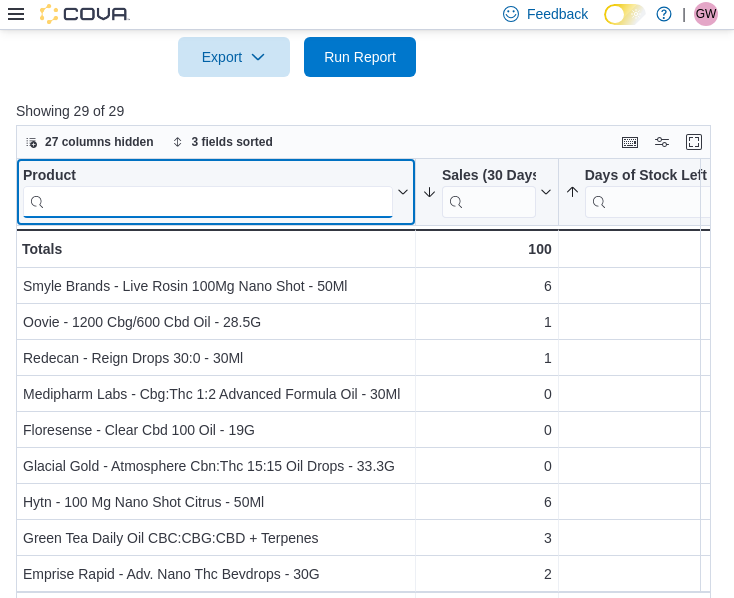click at bounding box center [208, 201] 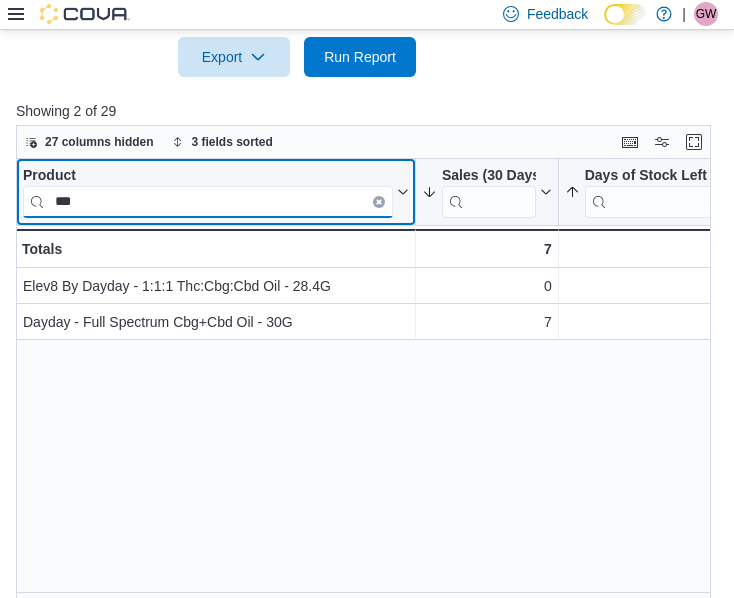 type on "***" 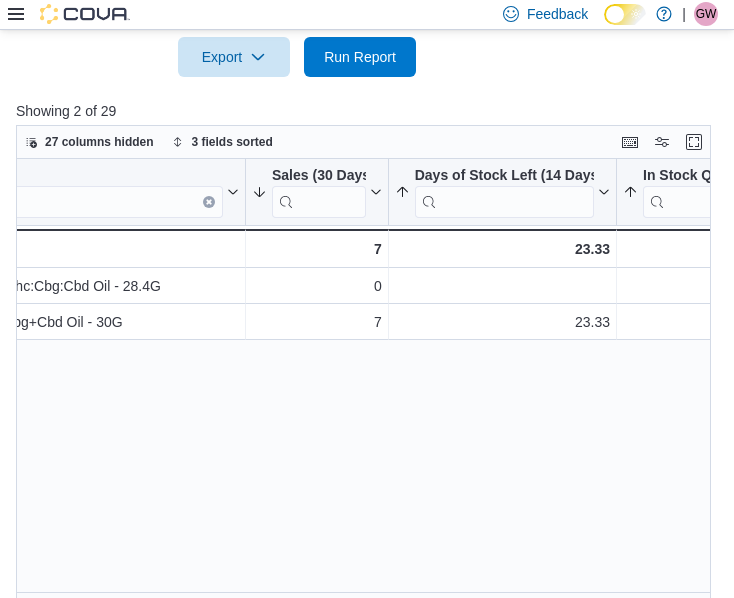 scroll, scrollTop: 0, scrollLeft: 183, axis: horizontal 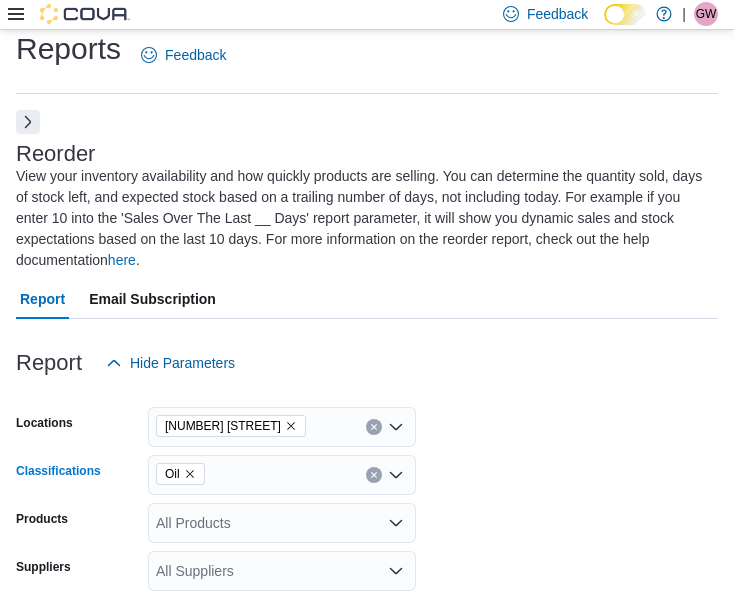 click 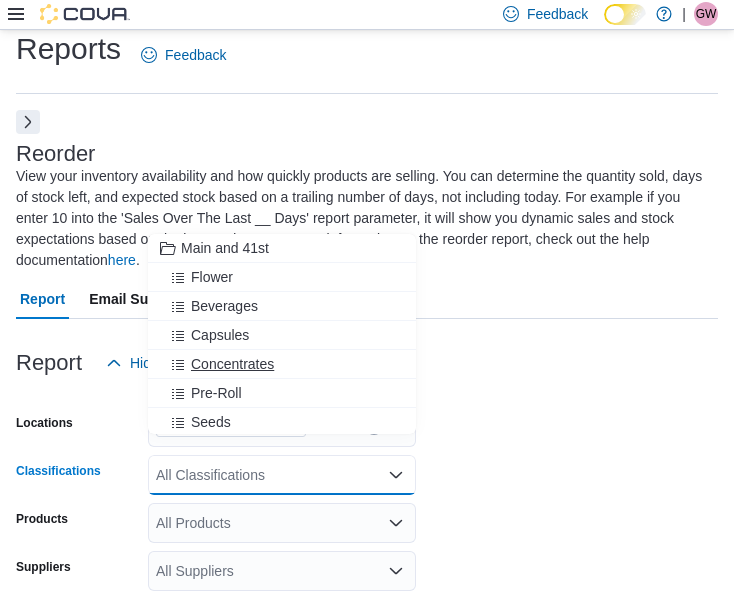 click on "Concentrates" at bounding box center [232, 364] 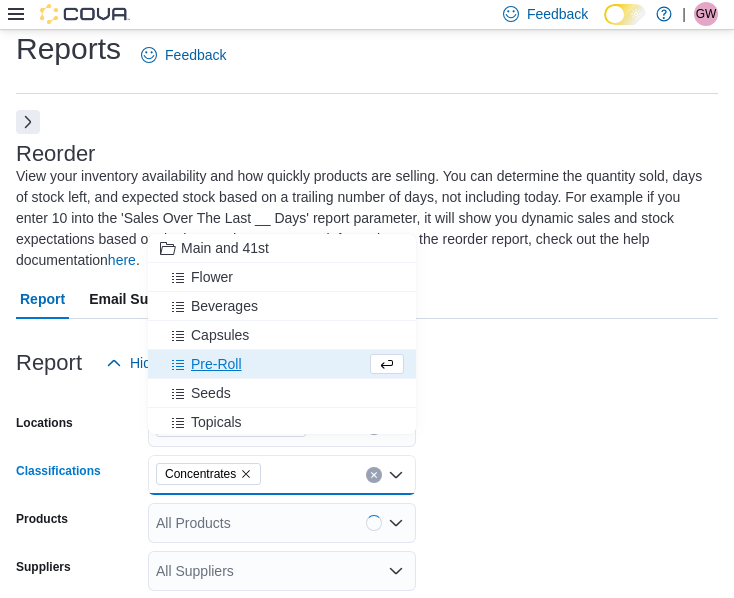click on "Report Hide Parameters" at bounding box center [367, 363] 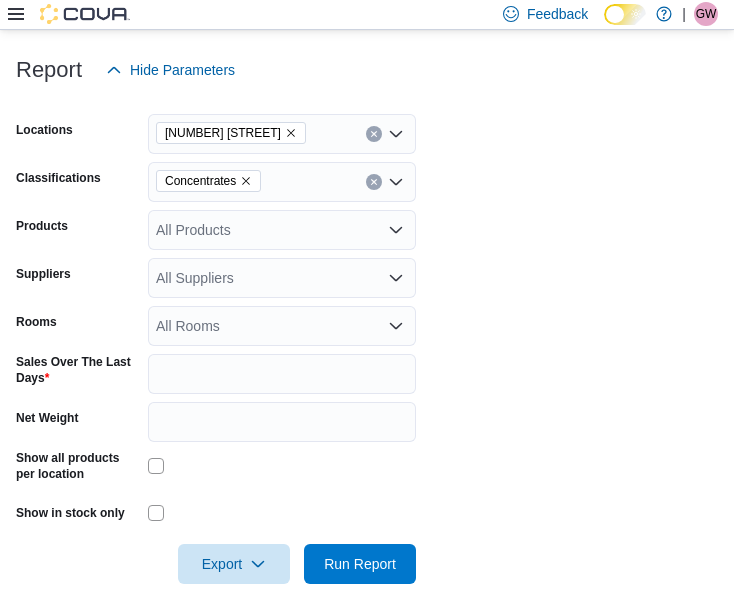 scroll, scrollTop: 317, scrollLeft: 0, axis: vertical 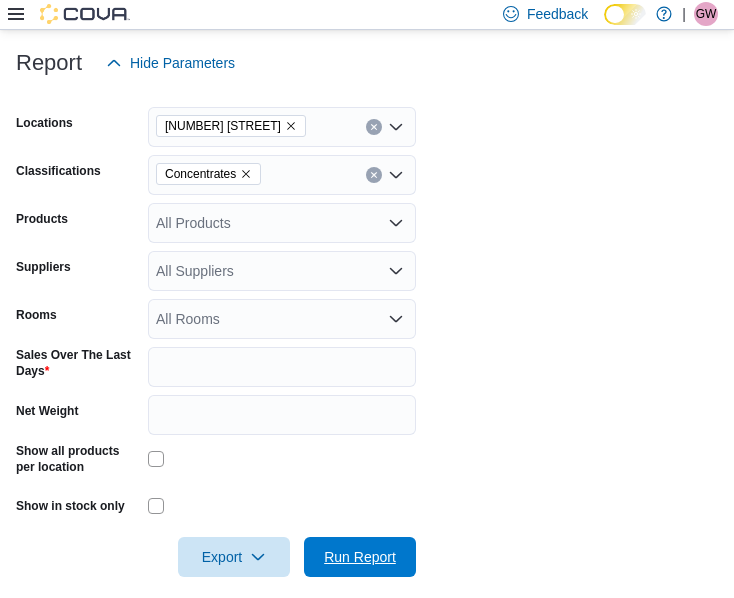 drag, startPoint x: 378, startPoint y: 537, endPoint x: 393, endPoint y: 504, distance: 36.249138 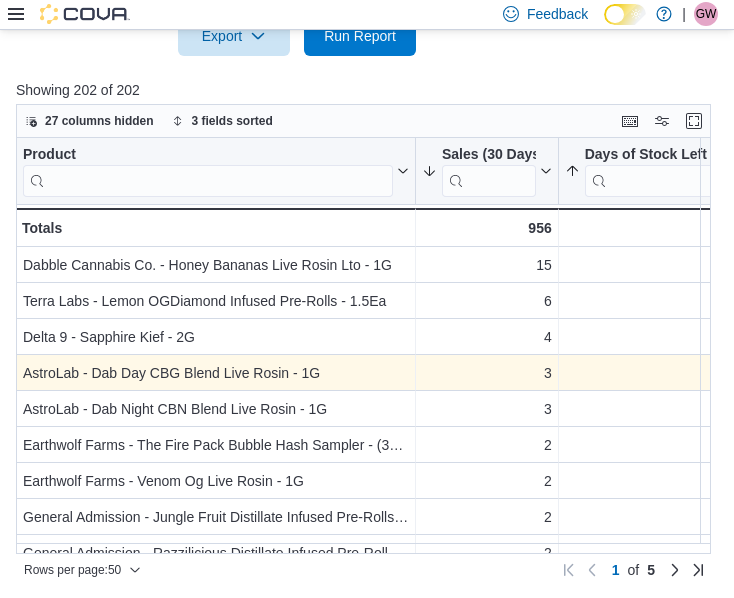 scroll, scrollTop: 817, scrollLeft: 0, axis: vertical 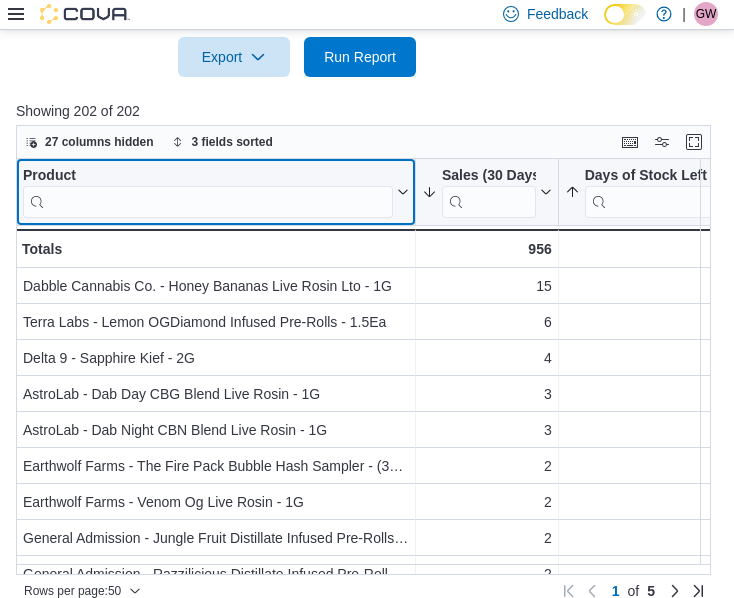 click at bounding box center (208, 201) 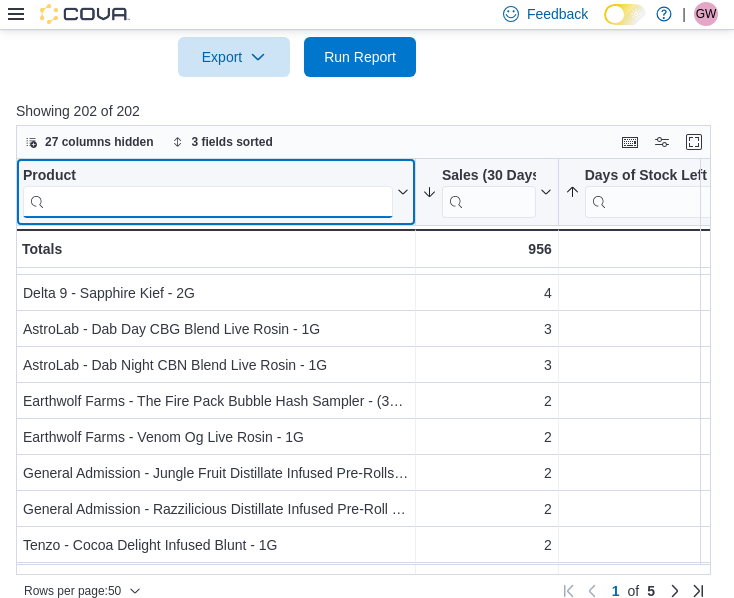 scroll, scrollTop: 100, scrollLeft: 0, axis: vertical 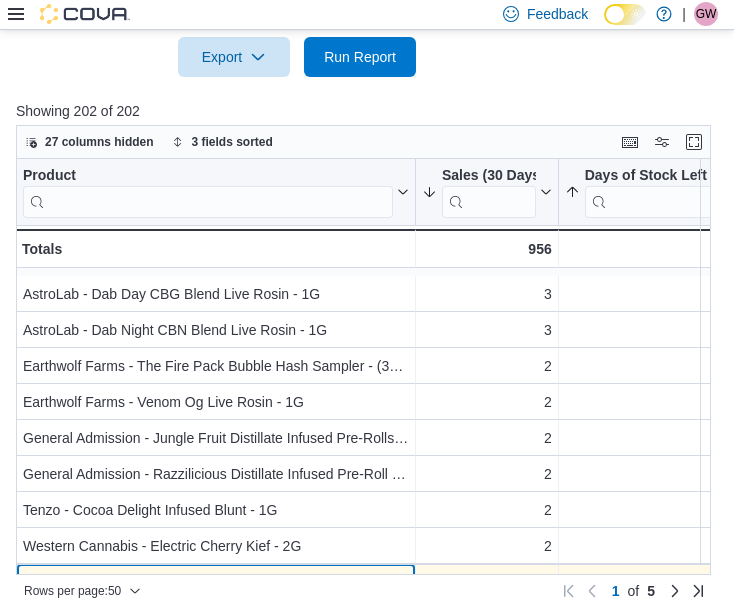 click on "Product Click to view column header actions Sales (30 Days) Sorted by Sales (30 Days), descending , then sorted by Days of Stock Left (14 Days), ascending , then sorted by In Stock Qty, ascending . Click to view column header actions Days of Stock Left (14 Days) Sorted by Sales (30 Days), descending , then sorted by Days of Stock Left (14 Days), ascending , then sorted by In Stock Qty, ascending . Click to view column header actions In Stock Qty Sorted by Sales (30 Days), descending , then sorted by Days of Stock Left (14 Days), ascending , then sorted by In Stock Qty, ascending . Click to view column header actions AstroLab - Dab Day CBG Blend Live Rosin - 1G -  Product, column 1, row 4 3 -  Sales (30 Days), column 2, row 4 -  Days of Stock Left (14 Days), column 3, row 4 0 -  In Stock Qty, column 4, row 4 AstroLab - Dab Night CBN Blend Live Rosin - 1G -  Product, column 1, row 5 3 -  Sales (30 Days), column 2, row 5 0 -  Days of Stock Left (14 Days), column 3, row 5 0 -  In Stock Qty, column 4, row 5 -  2 0" at bounding box center [462, 1237] 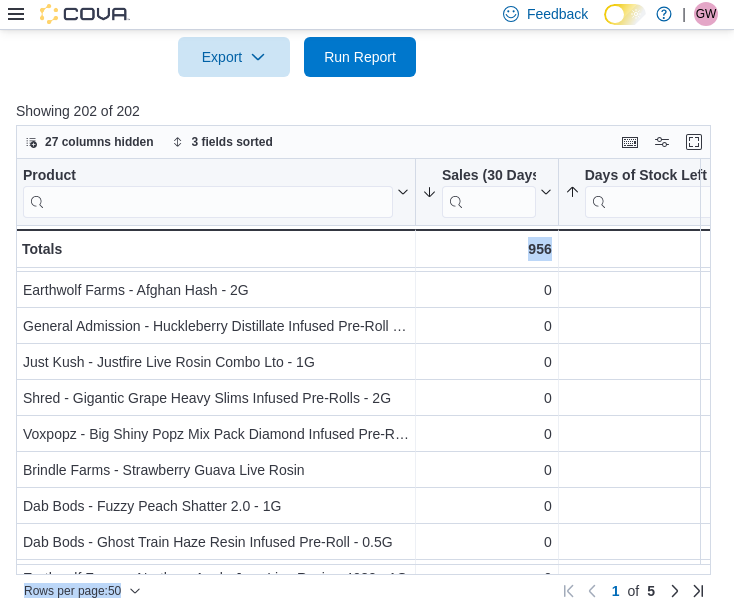 drag, startPoint x: 376, startPoint y: 559, endPoint x: 521, endPoint y: 544, distance: 145.7738 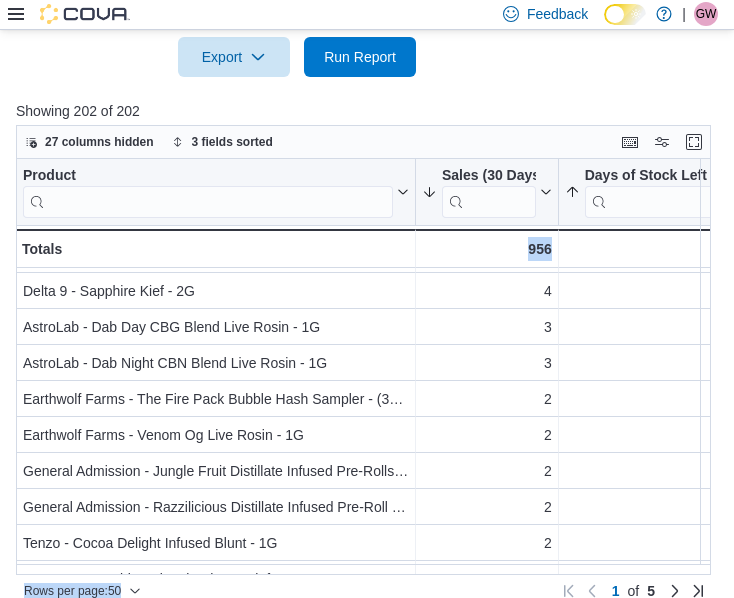 scroll, scrollTop: 100, scrollLeft: 0, axis: vertical 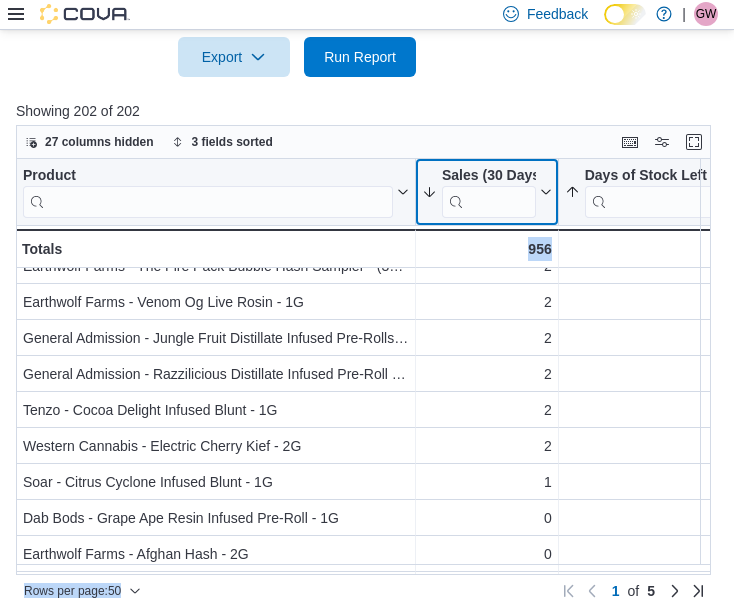 click on "Sales (30 Days)" at bounding box center [487, 191] 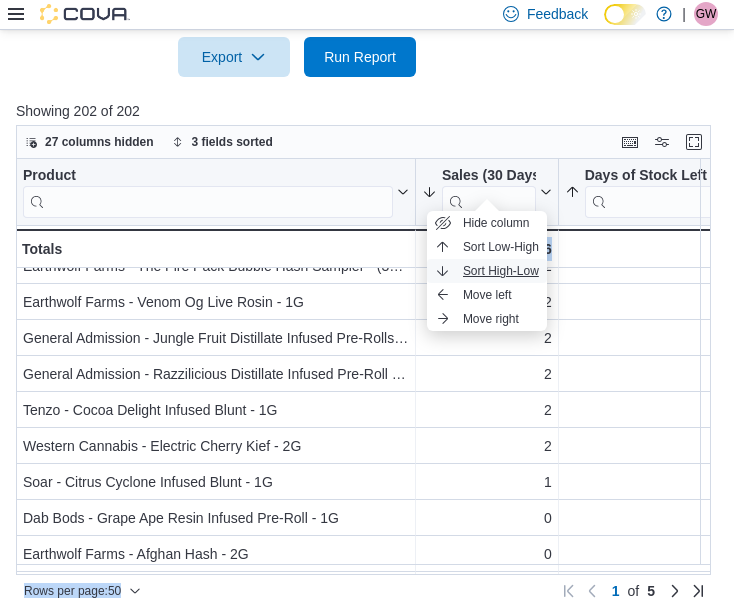 click on "Sort High-Low" at bounding box center [501, 271] 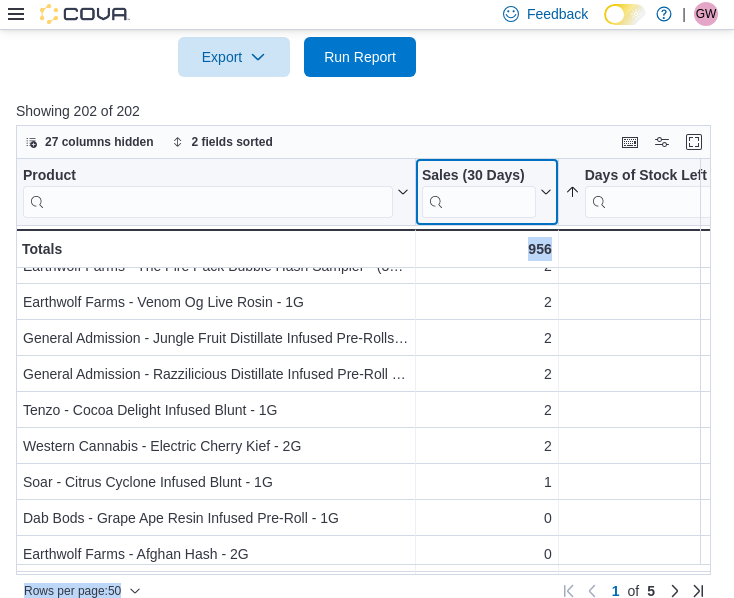 scroll, scrollTop: 0, scrollLeft: 0, axis: both 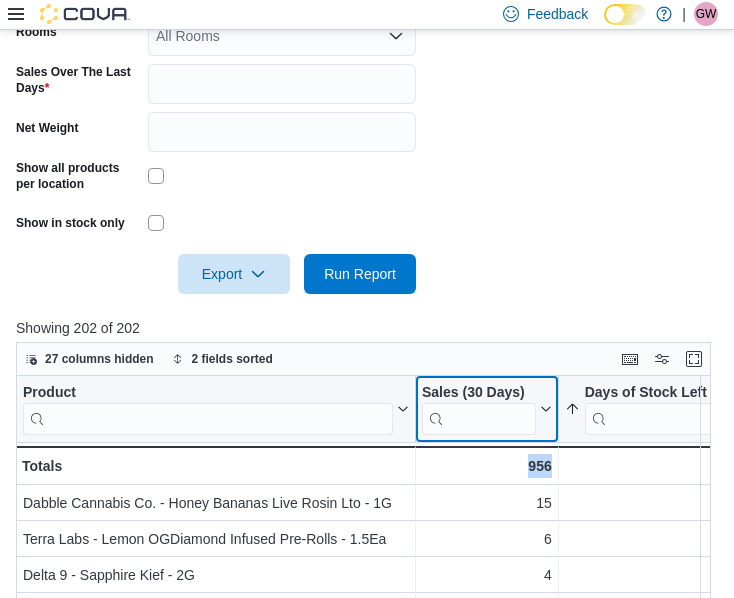 click 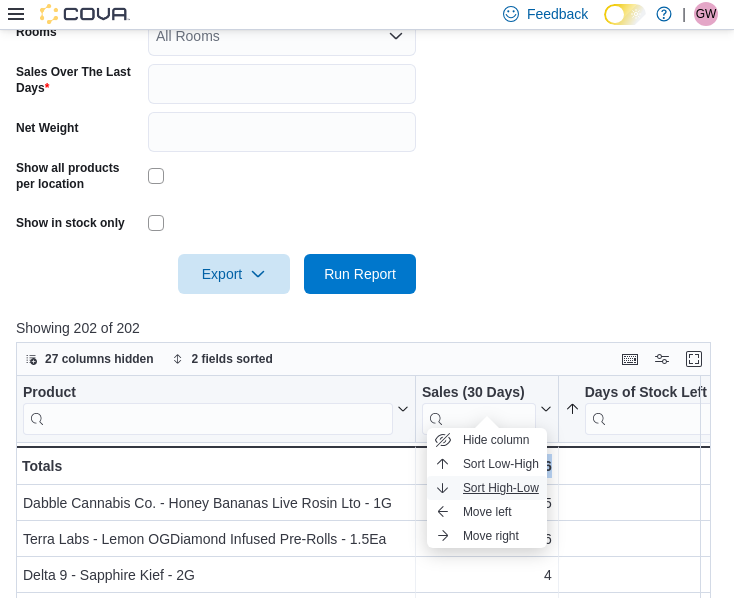 click on "Sort High-Low" at bounding box center [501, 488] 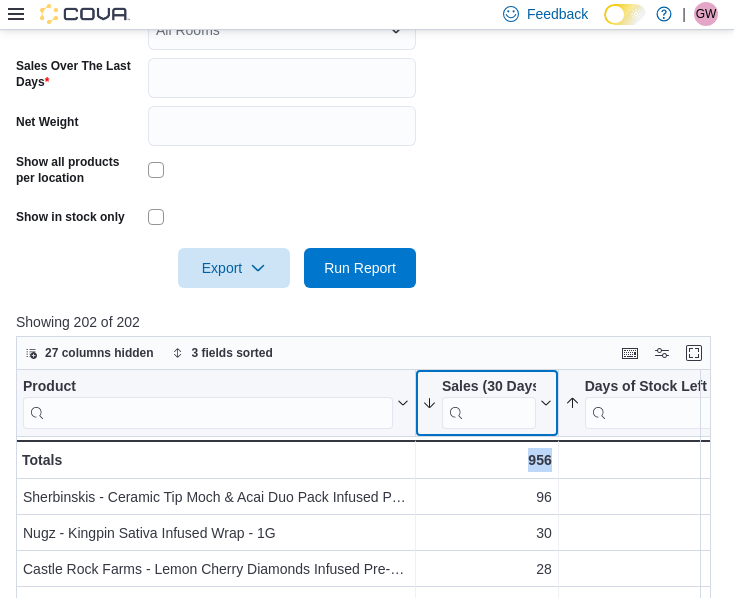 scroll, scrollTop: 800, scrollLeft: 0, axis: vertical 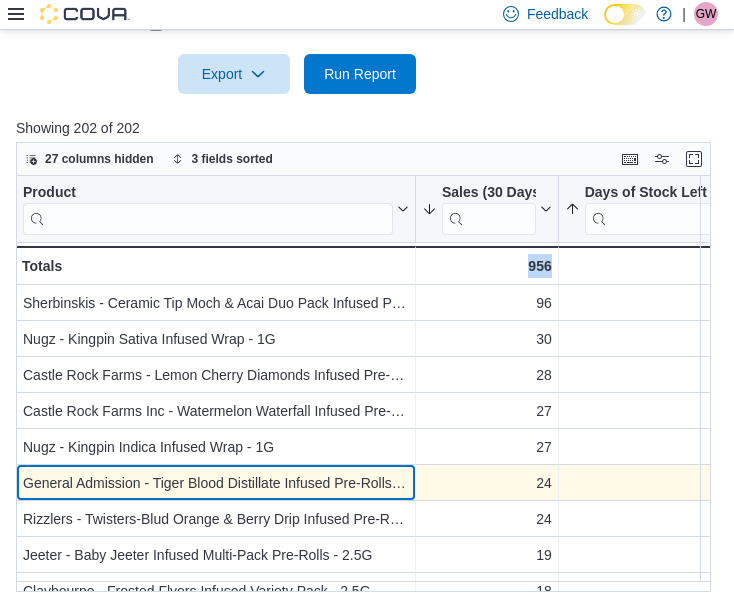 click on "General Admission - Tiger Blood Distillate Infused Pre-Rolls - 2.5G" at bounding box center [216, 483] 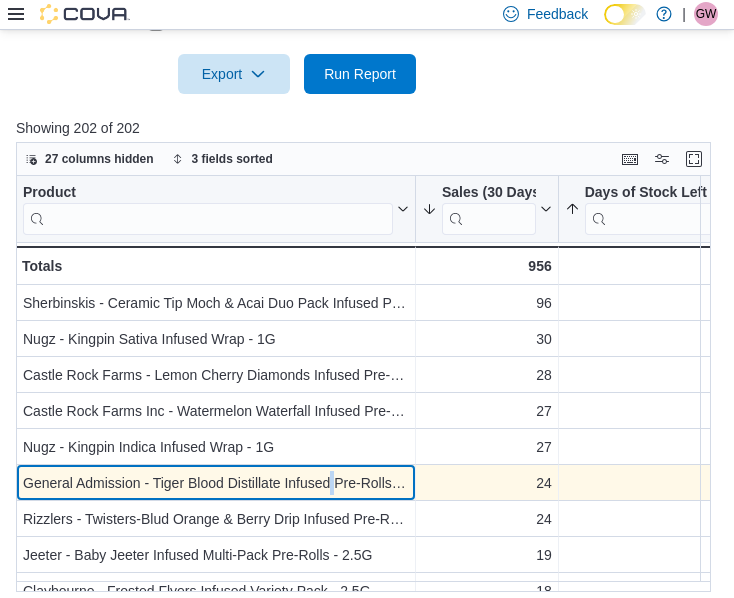 click on "General Admission - Tiger Blood Distillate Infused Pre-Rolls - 2.5G" at bounding box center [216, 483] 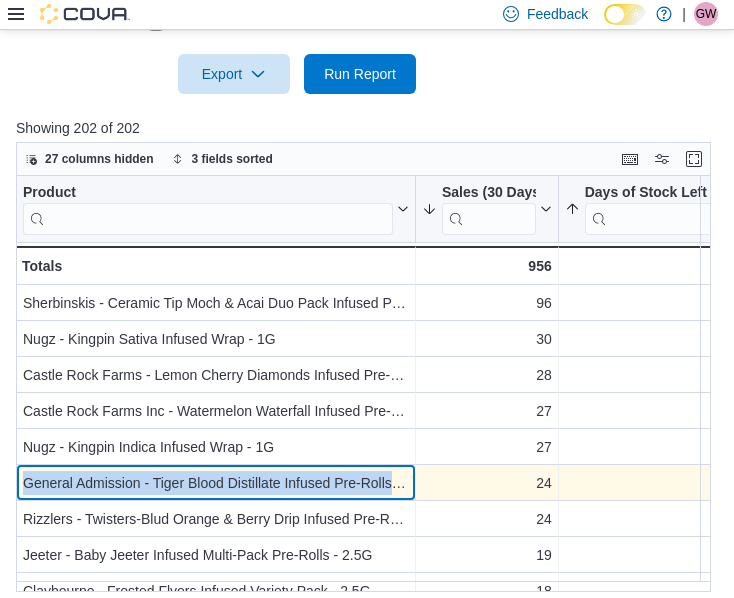 click on "General Admission - Tiger Blood Distillate Infused Pre-Rolls - 2.5G" at bounding box center [216, 483] 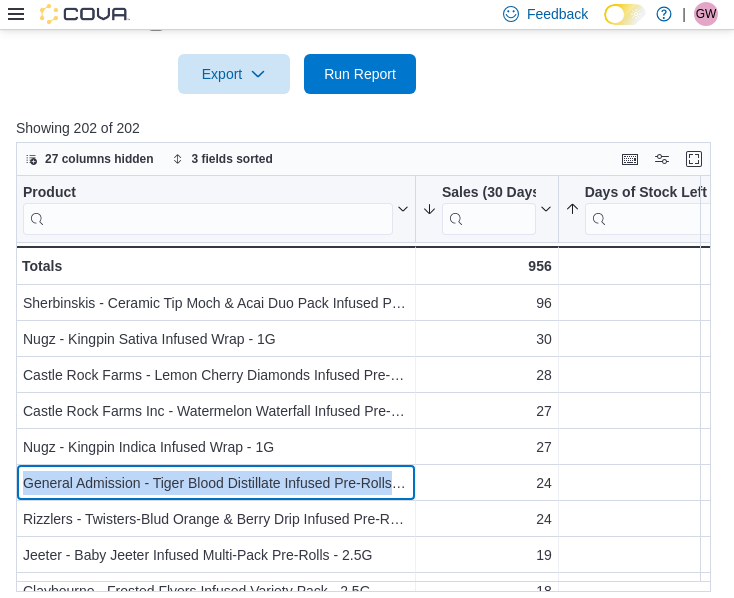 copy on "General Admission - Tiger Blood Distillate Infused Pre-Rolls - 2.5G" 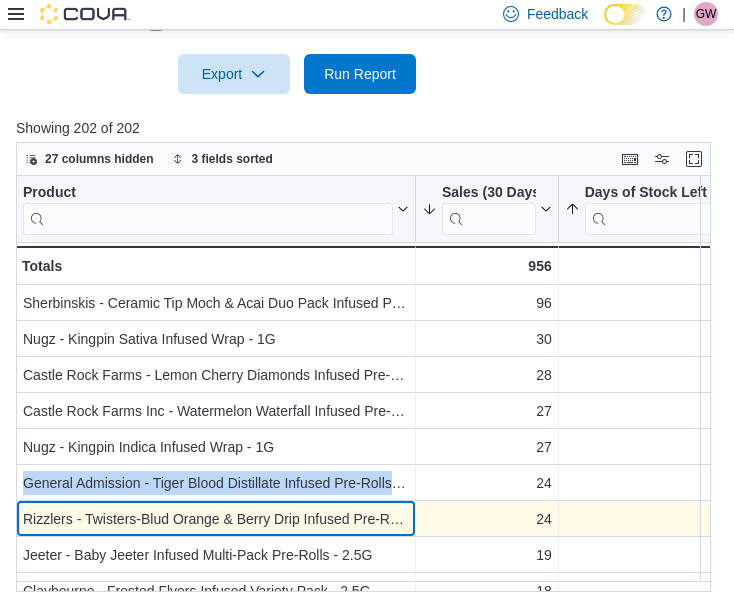 click on "Rizzlers - Twisters-Blud Orange & Berry Drip Infused Pre-Roll - 1G" at bounding box center [216, 519] 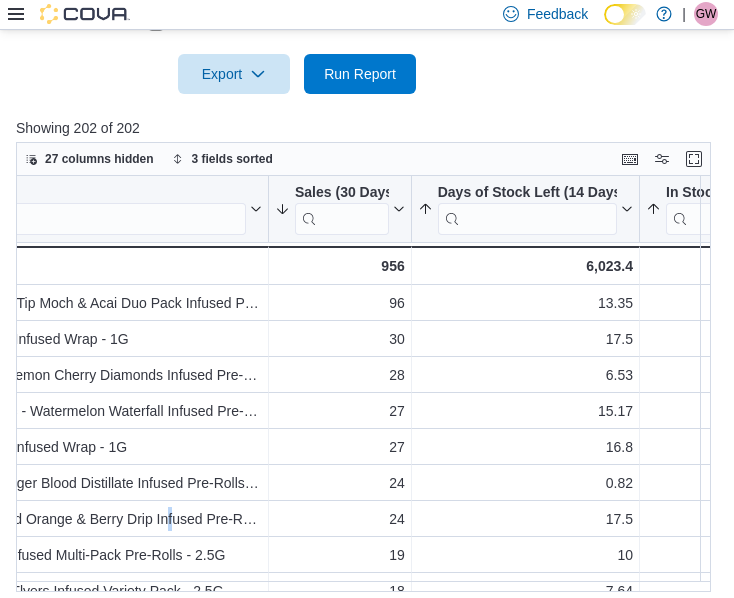 scroll, scrollTop: 0, scrollLeft: 0, axis: both 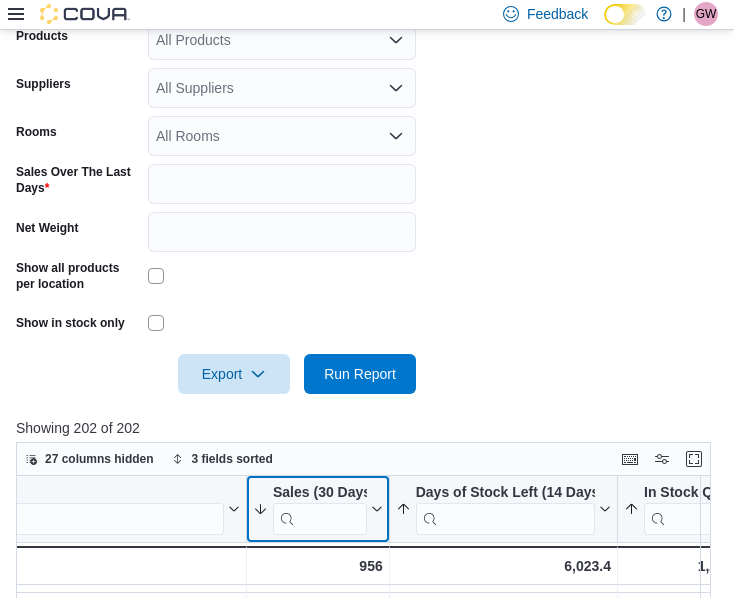 click on "Sales (30 Days)" at bounding box center [320, 492] 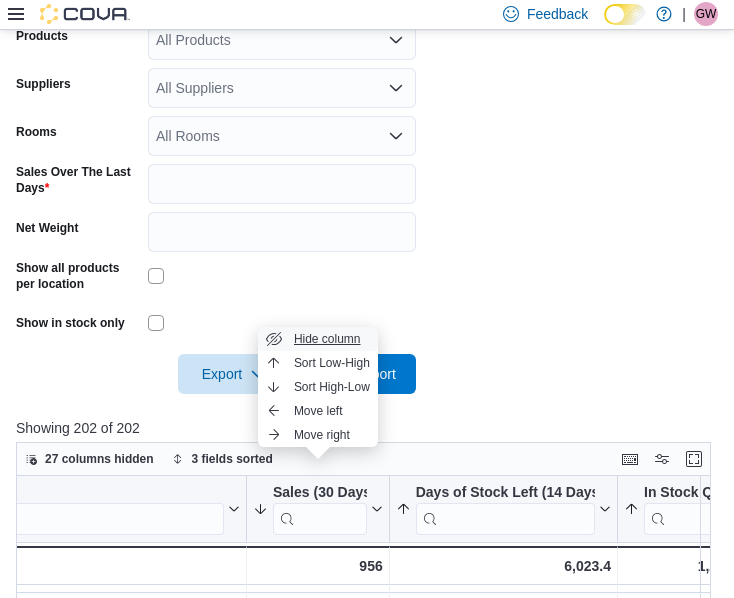 click on "Hide column" at bounding box center (327, 339) 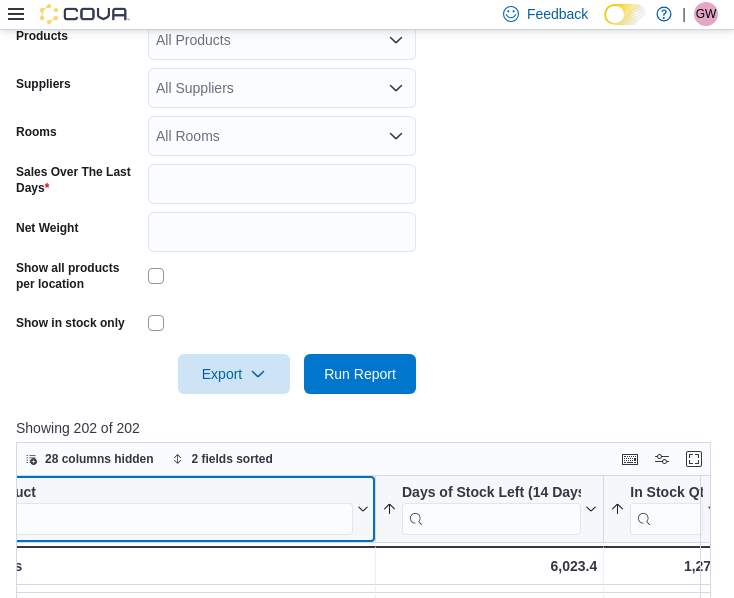 scroll, scrollTop: 100, scrollLeft: 0, axis: vertical 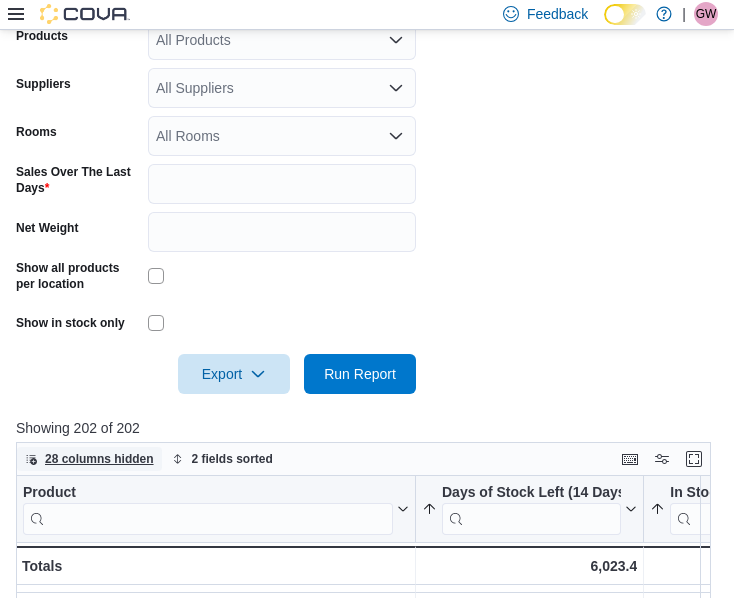 drag, startPoint x: 98, startPoint y: 430, endPoint x: 113, endPoint y: 276, distance: 154.72879 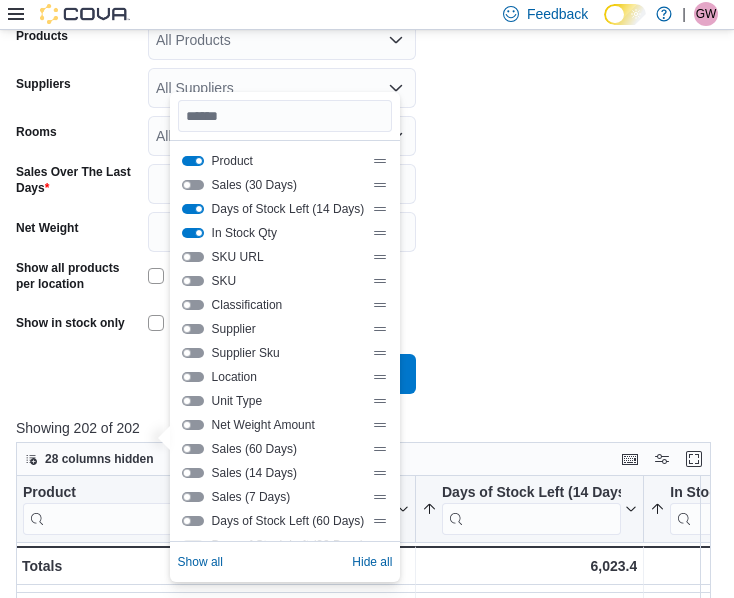 click at bounding box center (193, 473) 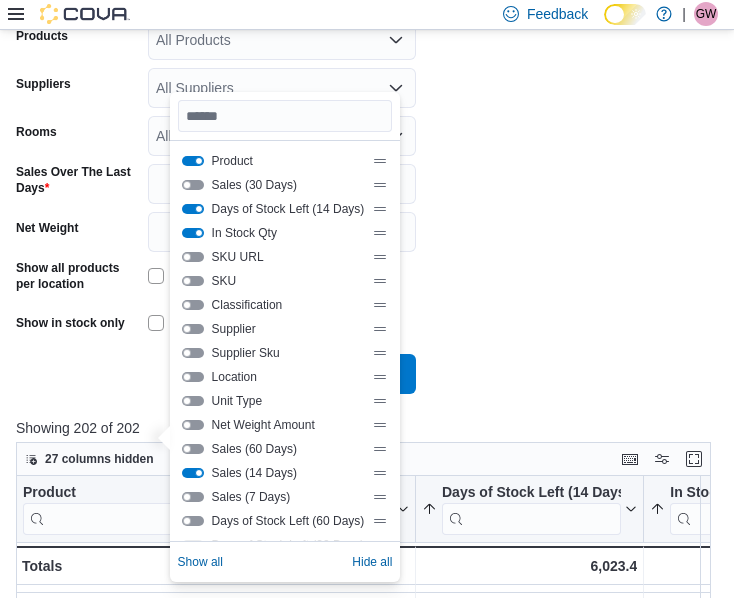 drag, startPoint x: 482, startPoint y: 399, endPoint x: 491, endPoint y: 381, distance: 20.12461 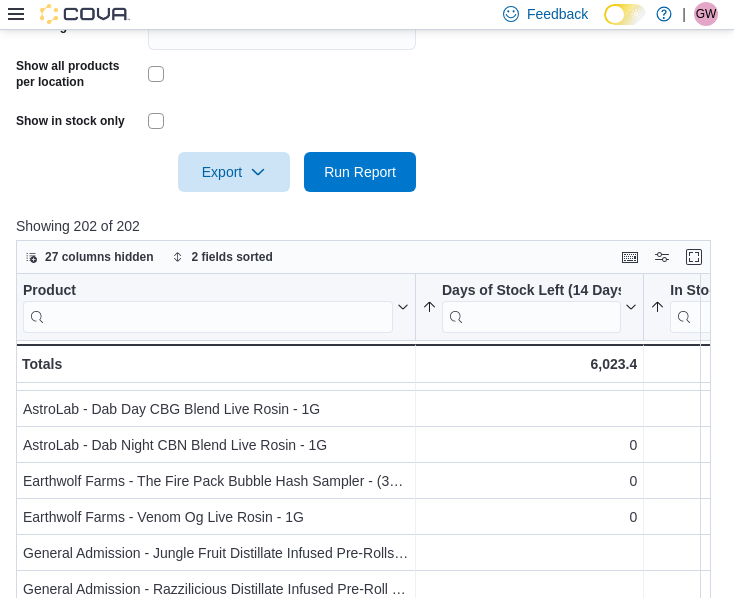 scroll, scrollTop: 800, scrollLeft: 0, axis: vertical 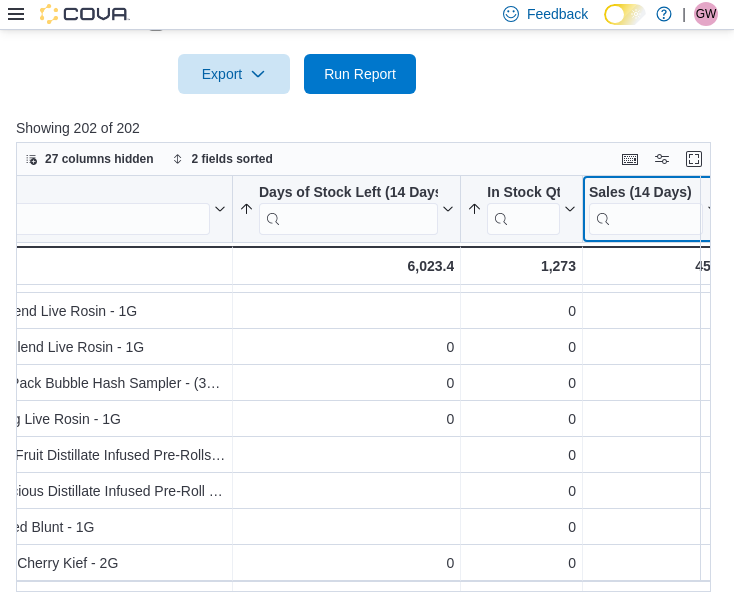 drag, startPoint x: 646, startPoint y: 182, endPoint x: 637, endPoint y: 169, distance: 15.811388 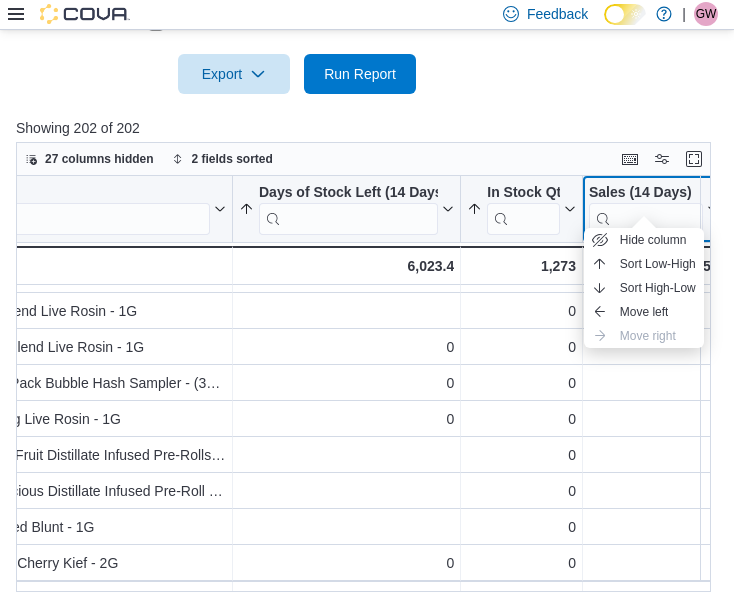 drag, startPoint x: 637, startPoint y: 170, endPoint x: 623, endPoint y: 177, distance: 15.652476 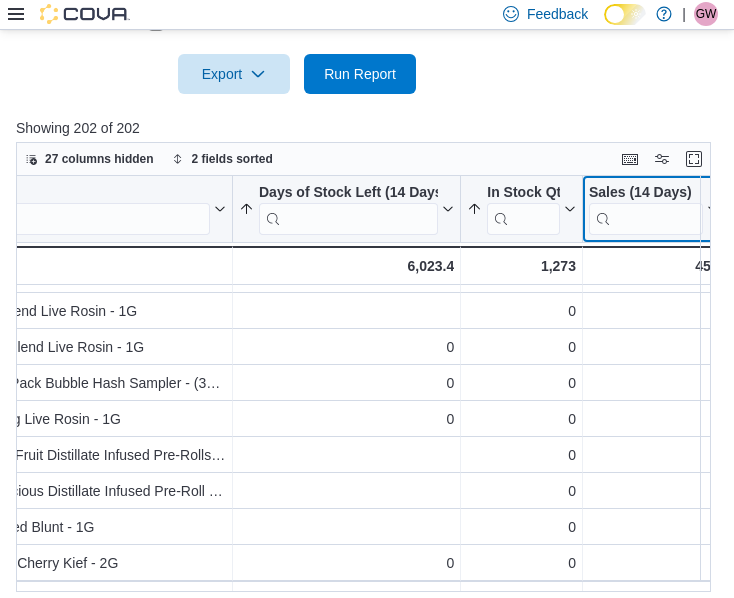 click on "Sales (14 Days)" at bounding box center (646, 192) 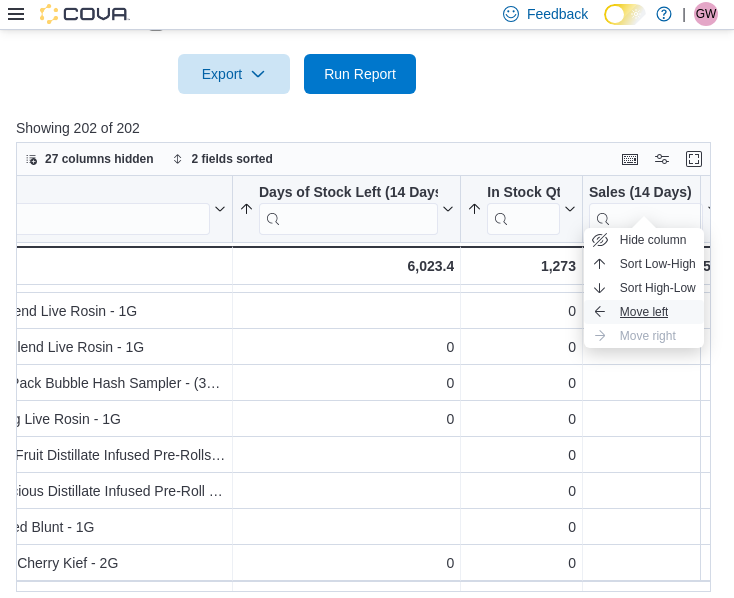 click on "Move left" at bounding box center (644, 312) 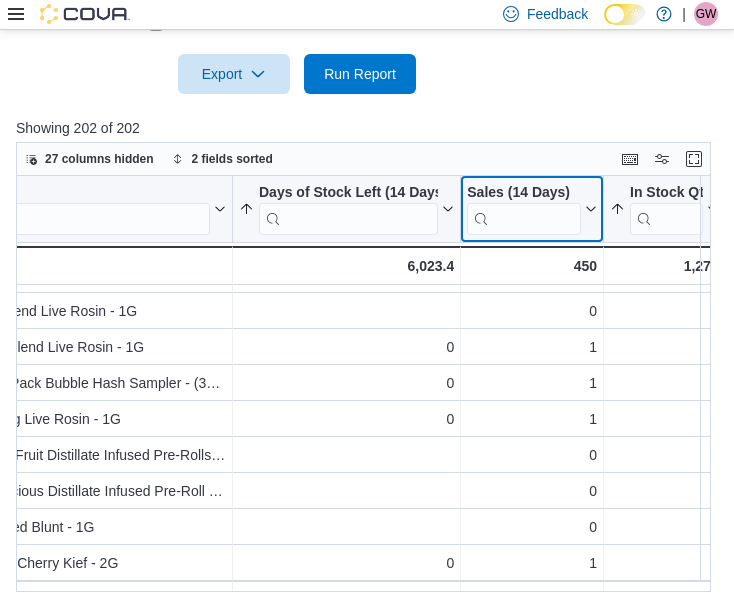 click on "Sales (14 Days)" at bounding box center [524, 192] 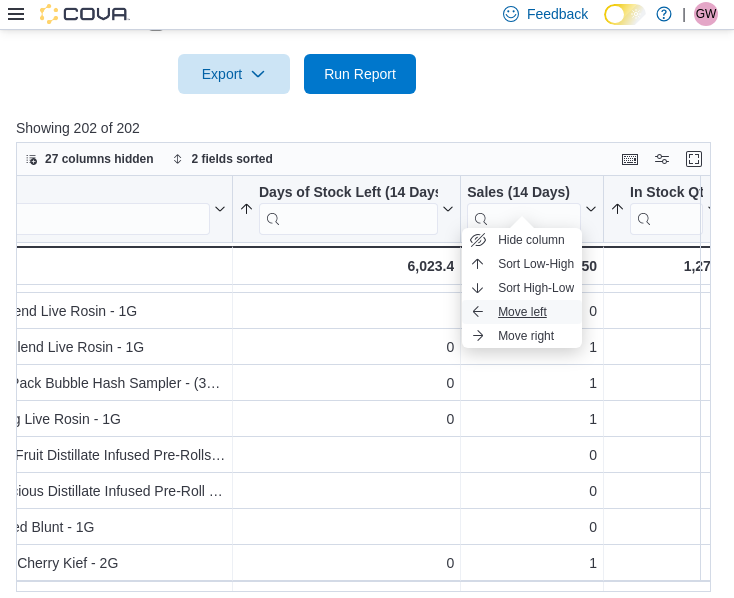 click on "Move left" at bounding box center [522, 312] 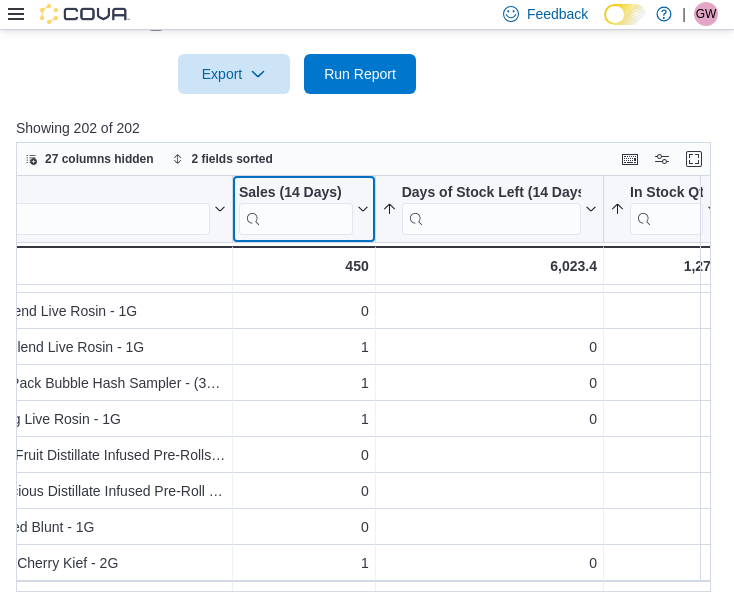 click 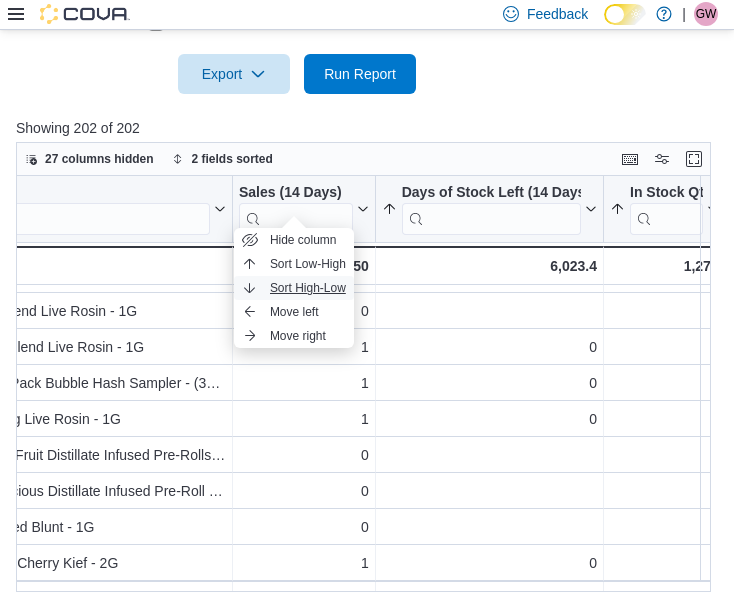 click on "Sort High-Low" at bounding box center (308, 288) 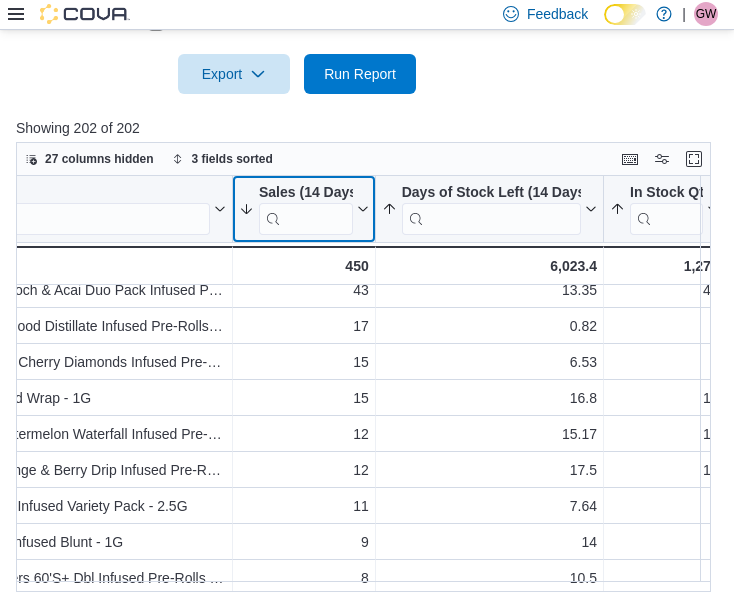 scroll, scrollTop: 0, scrollLeft: 193, axis: horizontal 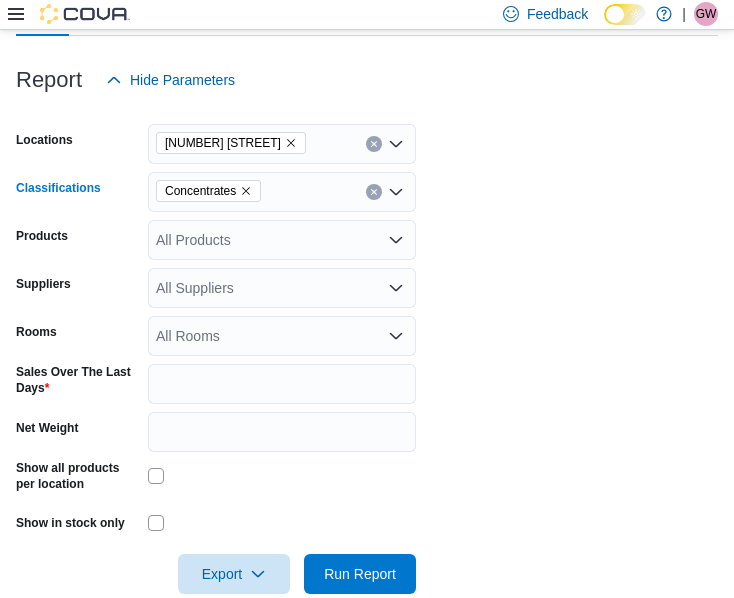 click on "Concentrates" at bounding box center (282, 192) 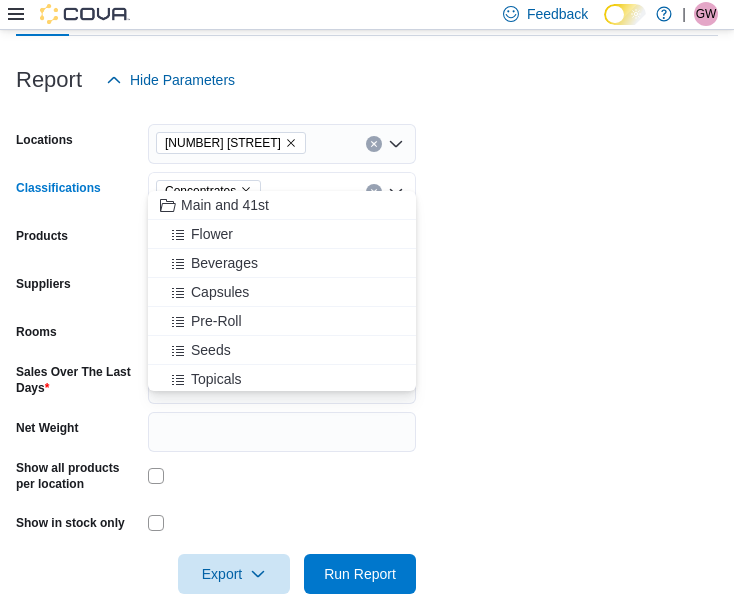 click 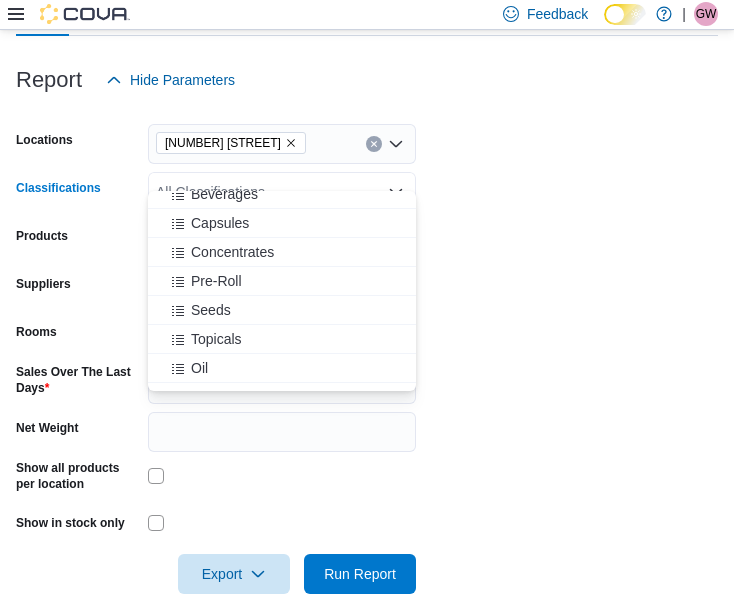 scroll, scrollTop: 100, scrollLeft: 0, axis: vertical 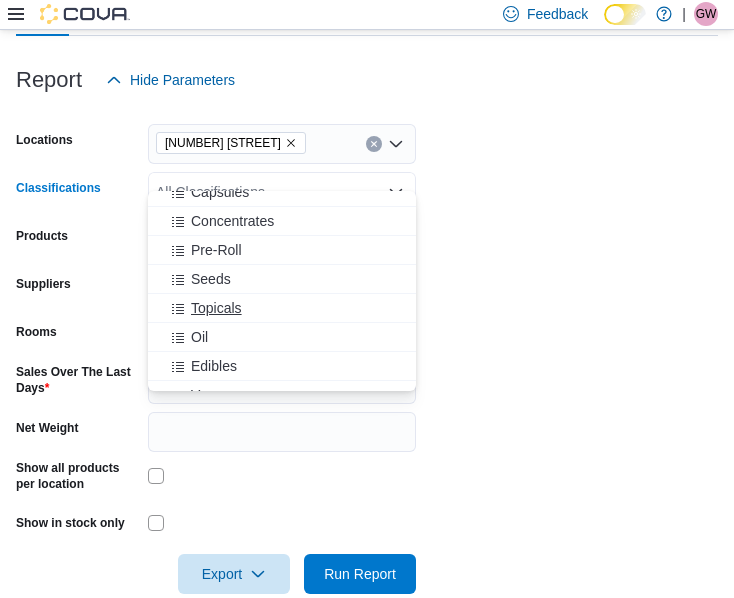 click on "Topicals" at bounding box center [216, 308] 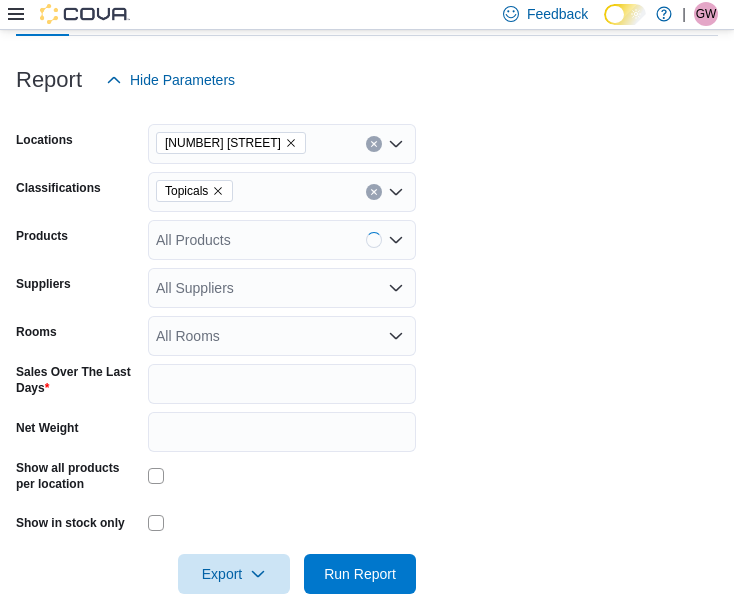 click on "Locations [NUMBER] [STREET]. Classifications Topicals Products All Products Suppliers All Suppliers Rooms All Rooms Sales Over The Last Days * Net Weight Show all products per location Show in stock only Export  Run Report" at bounding box center [367, 347] 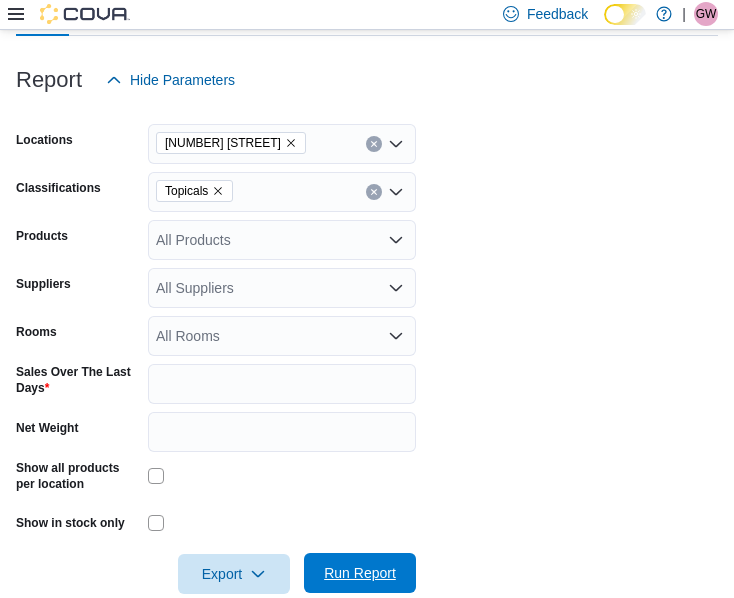 click on "Run Report" at bounding box center (360, 573) 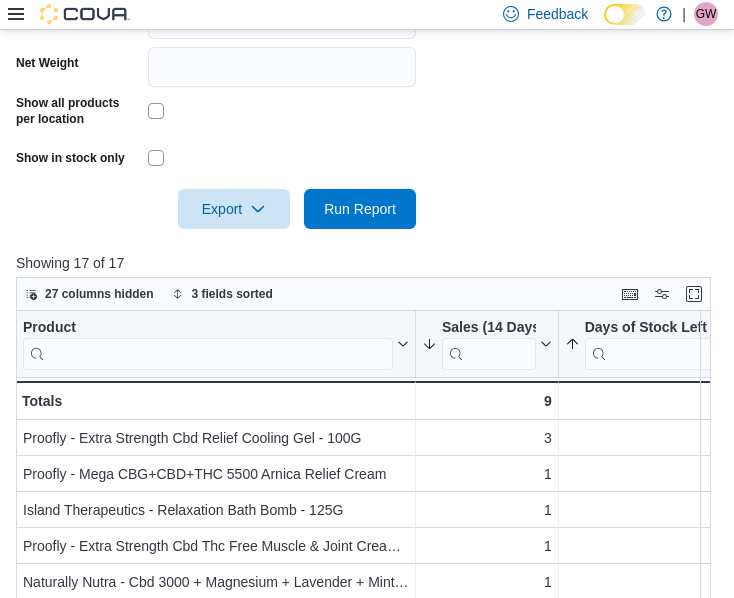 scroll, scrollTop: 700, scrollLeft: 0, axis: vertical 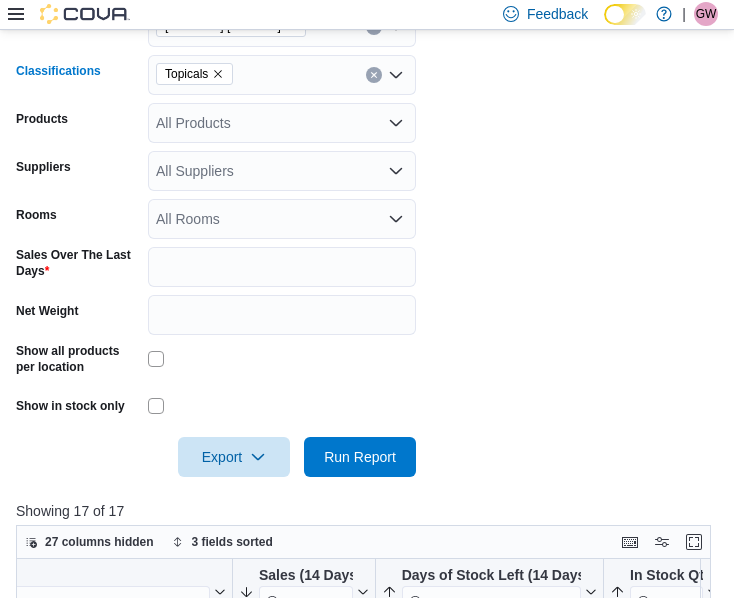 click 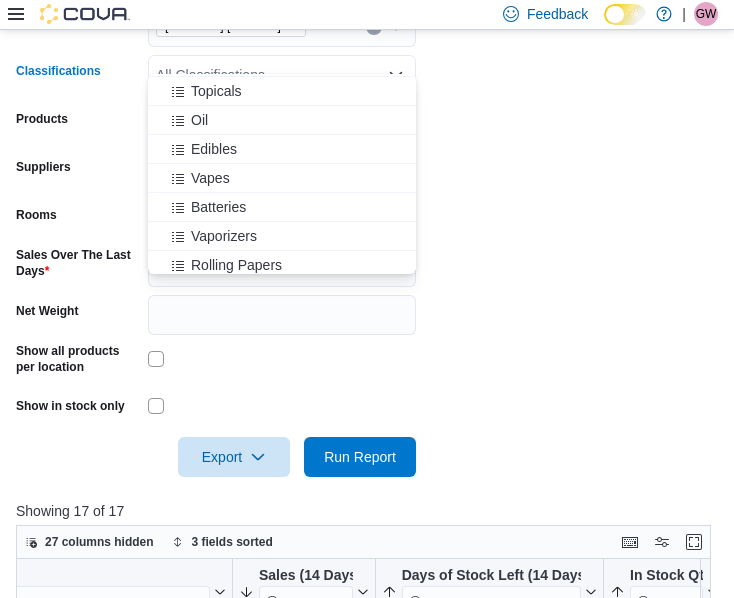 drag, startPoint x: 576, startPoint y: 396, endPoint x: 514, endPoint y: 372, distance: 66.48308 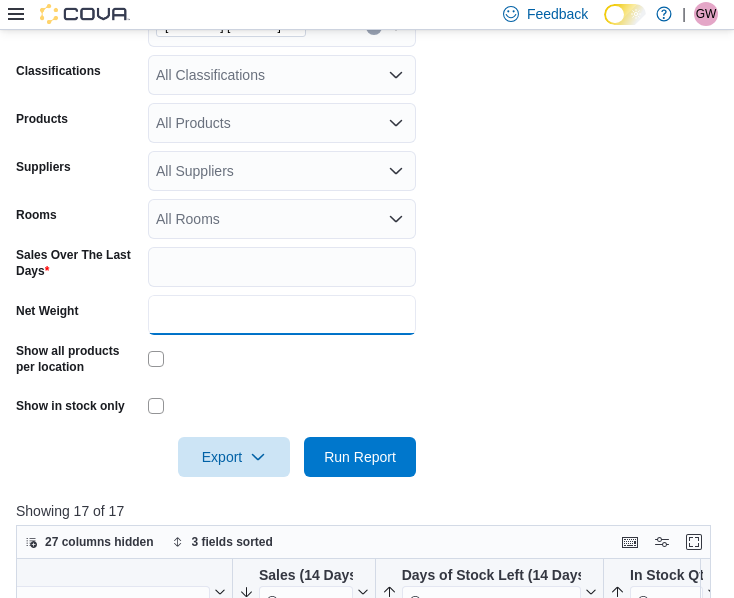 click on "Net Weight" at bounding box center (282, 315) 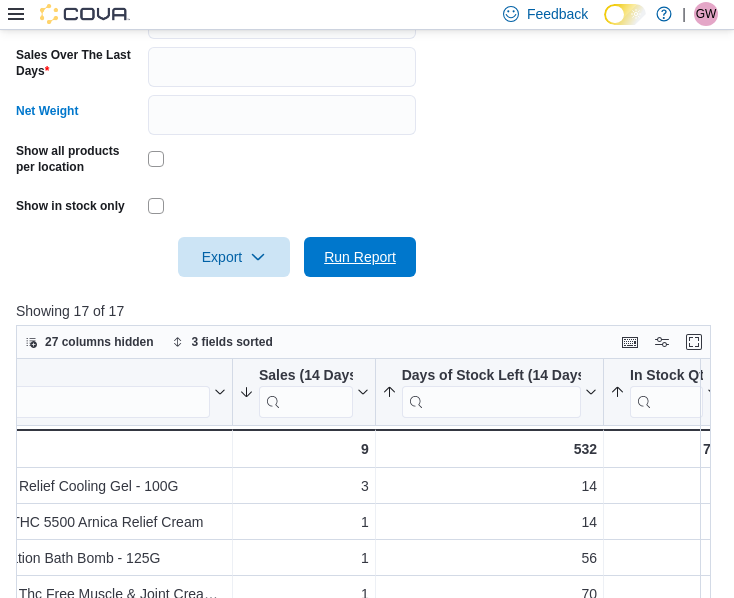 click on "Run Report" at bounding box center (360, 257) 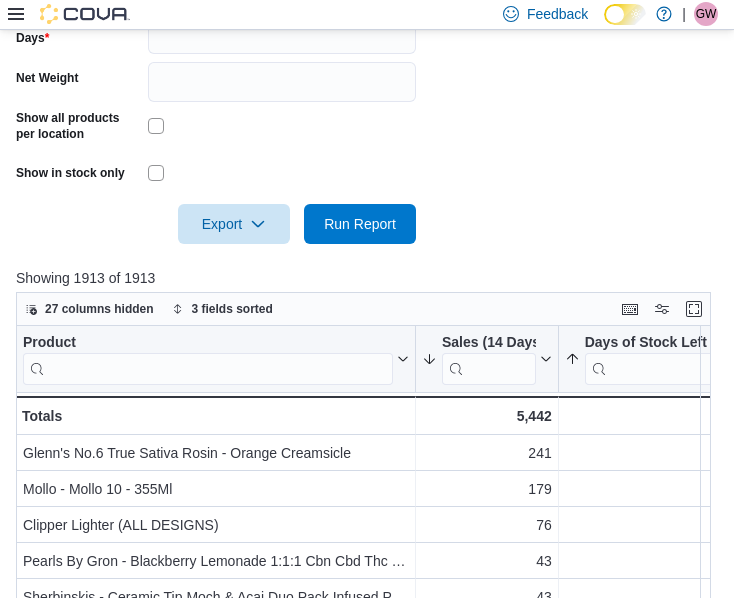 scroll, scrollTop: 800, scrollLeft: 0, axis: vertical 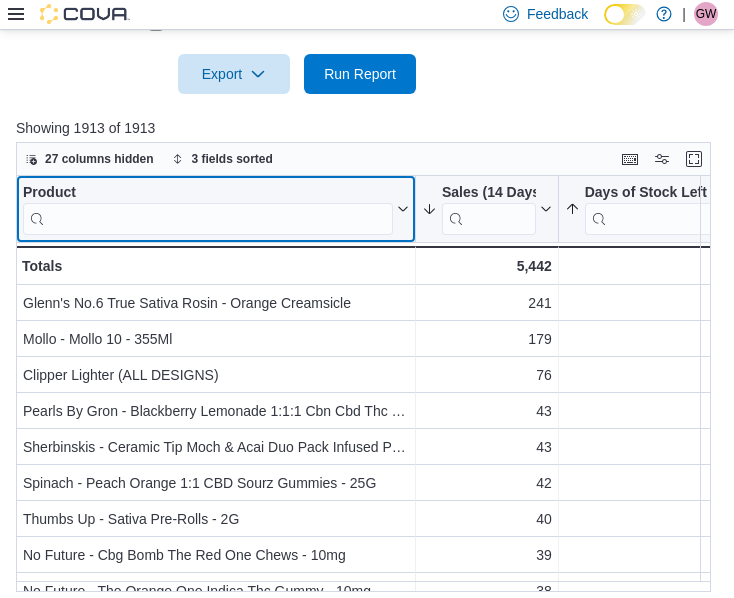 click at bounding box center (208, 218) 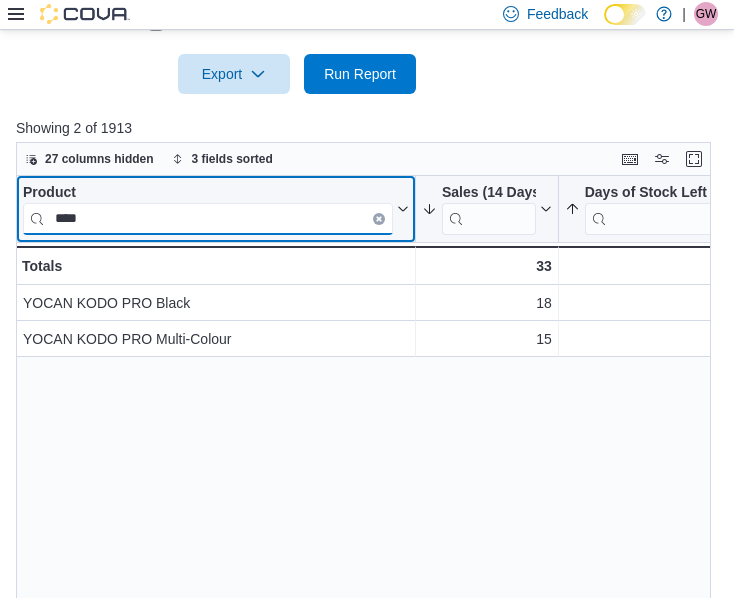 type on "****" 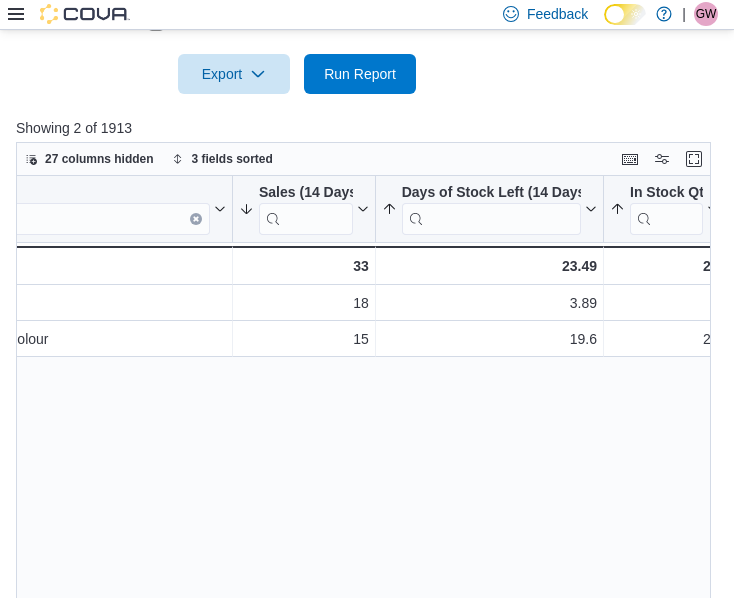scroll, scrollTop: 0, scrollLeft: 0, axis: both 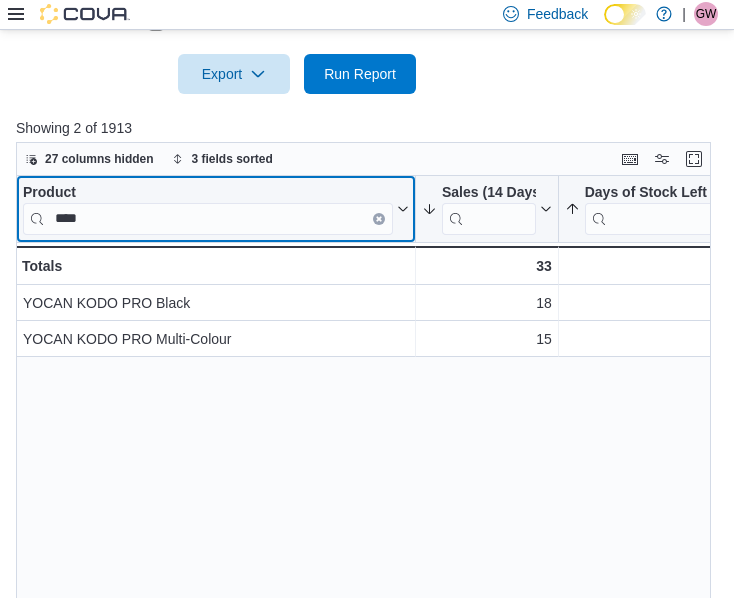click at bounding box center (379, 218) 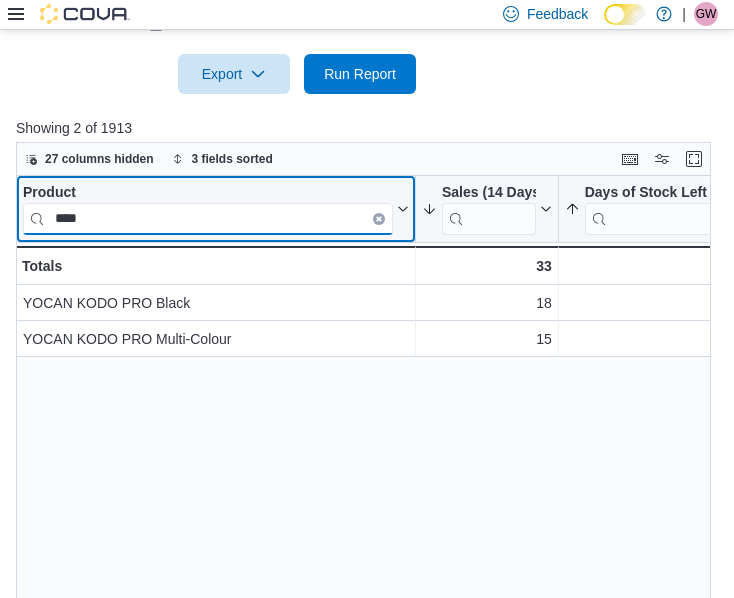 type 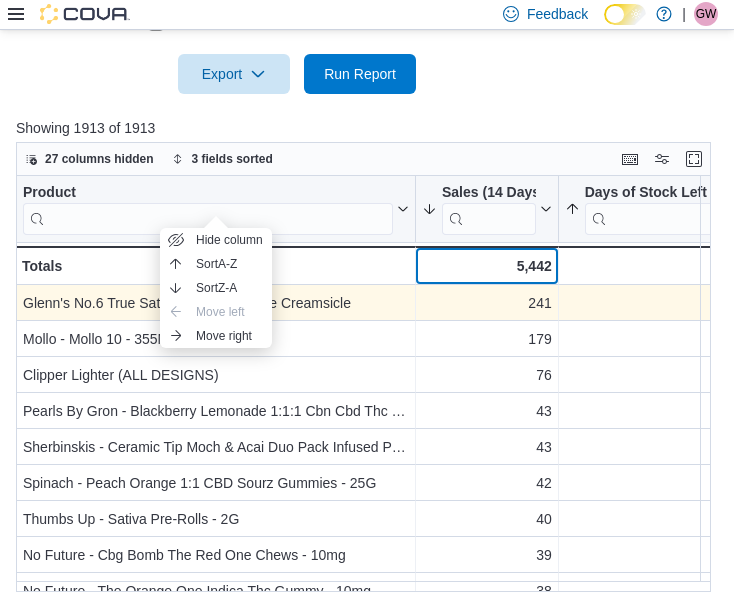 click on "[NUMBER], [NUMBER] -  Sales (14 Days), column 2, row [NUMBER]" at bounding box center (487, 265) 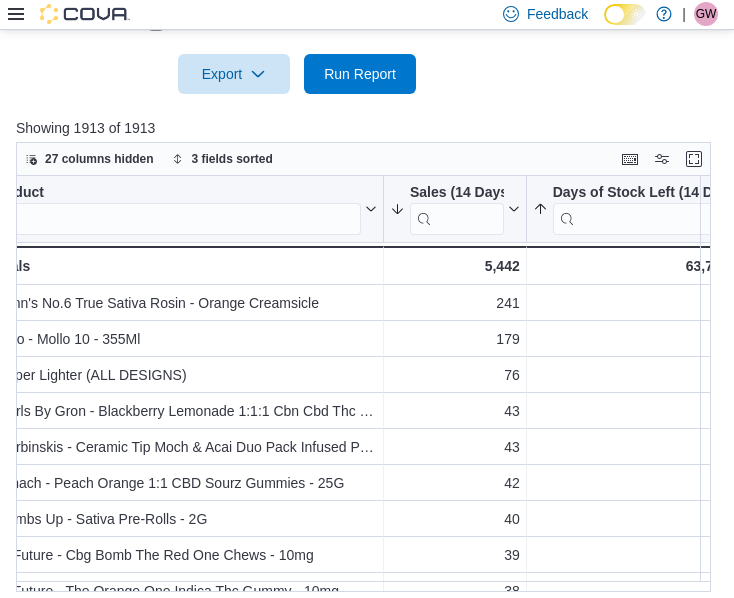 scroll, scrollTop: 0, scrollLeft: 193, axis: horizontal 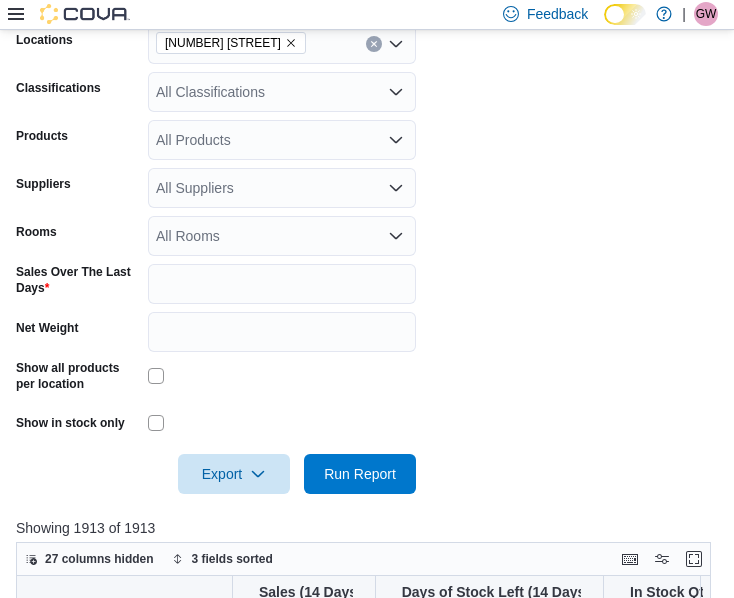click on "All Products" at bounding box center [282, 140] 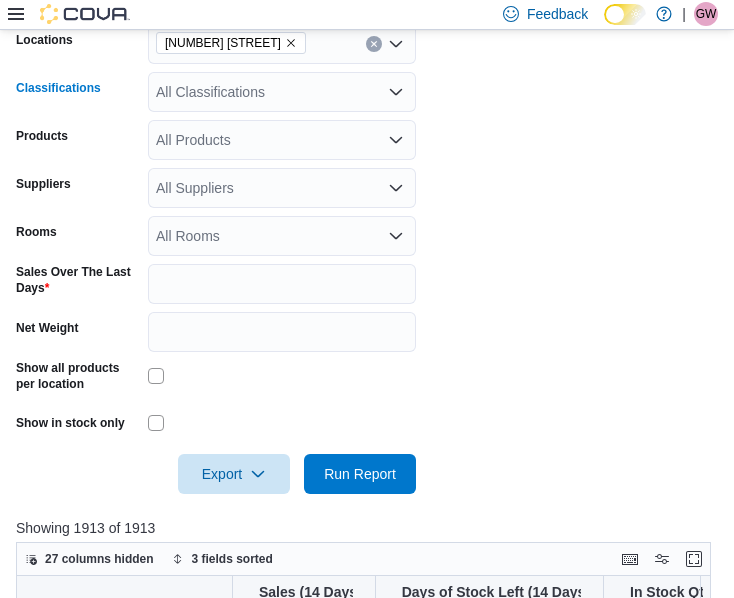click on "All Classifications" at bounding box center (282, 92) 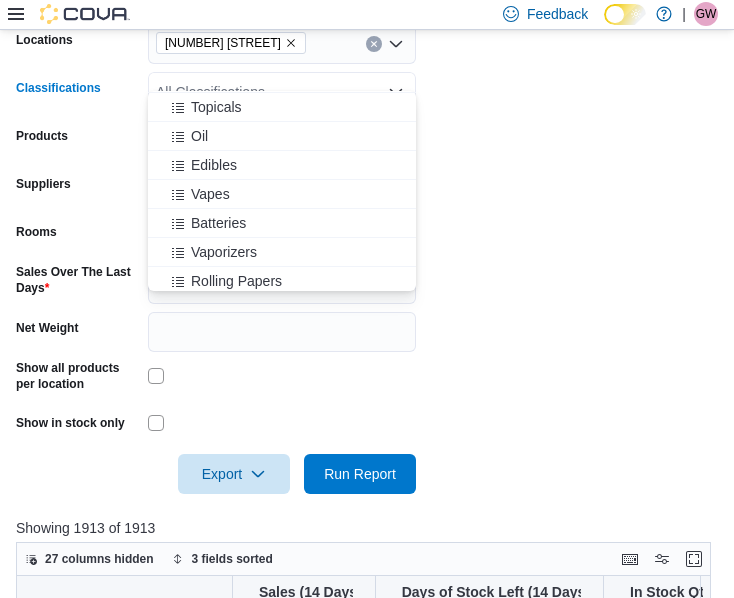 scroll, scrollTop: 200, scrollLeft: 0, axis: vertical 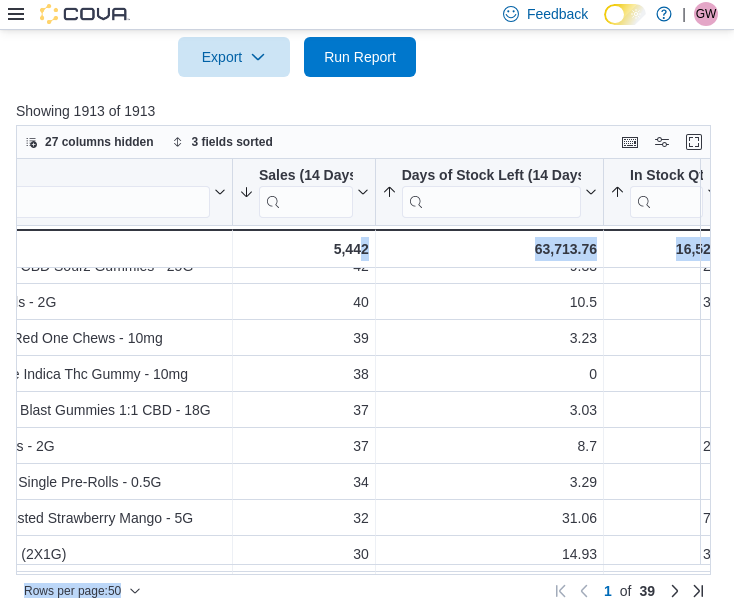 drag, startPoint x: 371, startPoint y: 560, endPoint x: 352, endPoint y: 552, distance: 20.615528 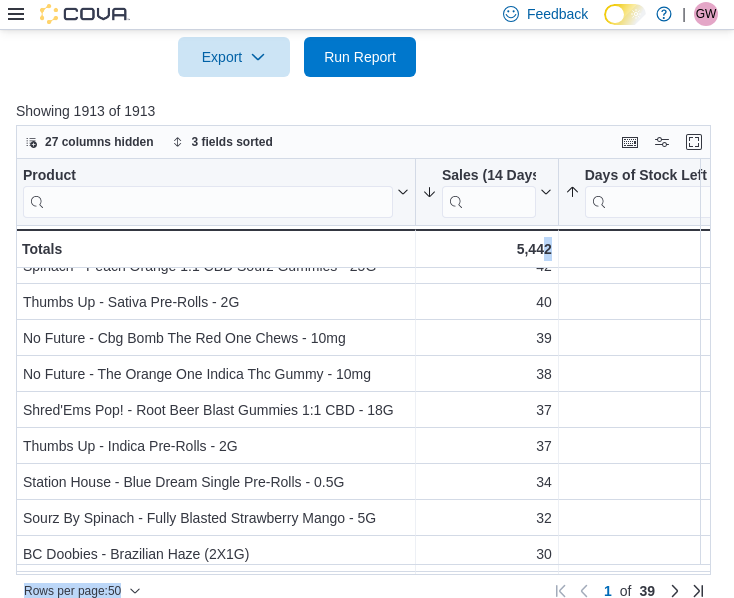 scroll, scrollTop: 200, scrollLeft: 193, axis: both 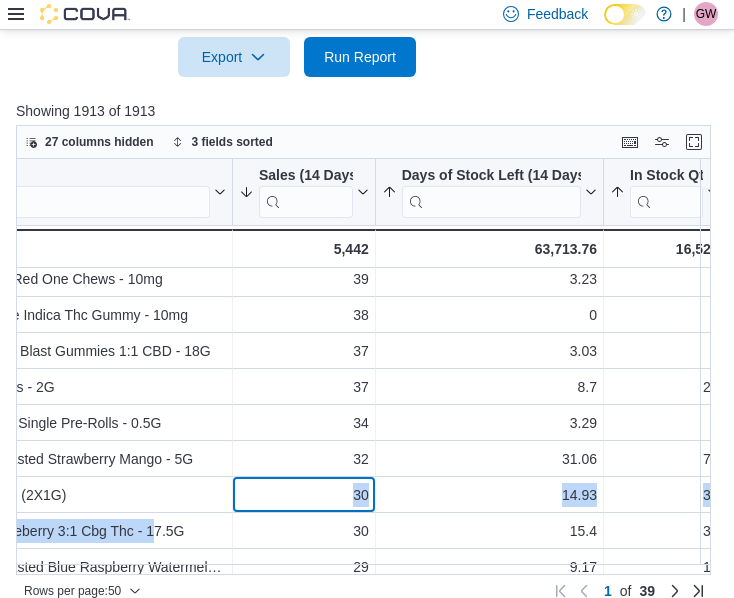 click on "Thumbs Up - Sativa Pre-Rolls - [NUMBER]G -  Product, column [NUMBER], row [NUMBER] [NUMBER] -  Sales ([NUMBER] Days), column [NUMBER], row [NUMBER] [NUMBER] -  Days of Stock Left ([NUMBER] Days), column [NUMBER], row [NUMBER] [NUMBER] -  In Stock Qty, column [NUMBER], row [NUMBER] No Future - Cbg Bomb The Red One Chews - [NUMBER]mg -  Product, column [NUMBER], row [NUMBER] [NUMBER] -  Sales ([NUMBER] Days), column [NUMBER], row [NUMBER] [NUMBER] -  Days of Stock Left ([NUMBER] Days), column [NUMBER], row [NUMBER] [NUMBER] -  [NUMBER]" at bounding box center [279, 1064] 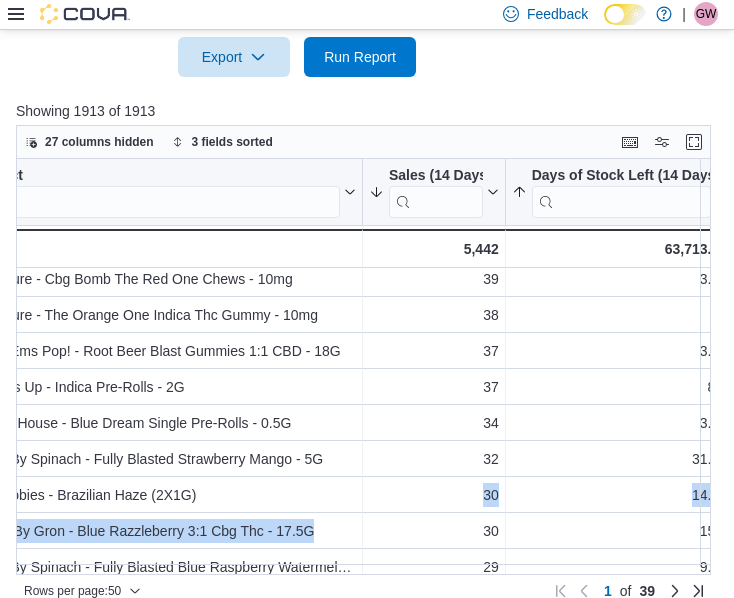 scroll, scrollTop: 259, scrollLeft: 193, axis: both 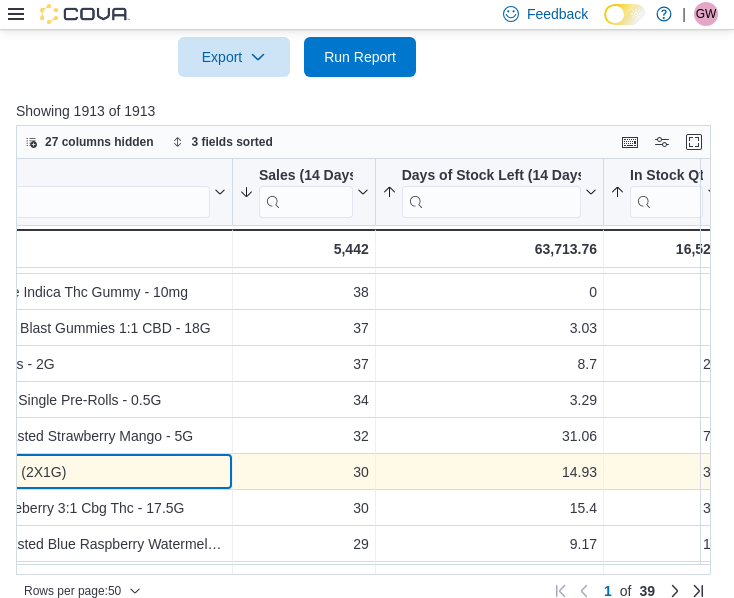 drag, startPoint x: 257, startPoint y: 549, endPoint x: 237, endPoint y: 445, distance: 105.90562 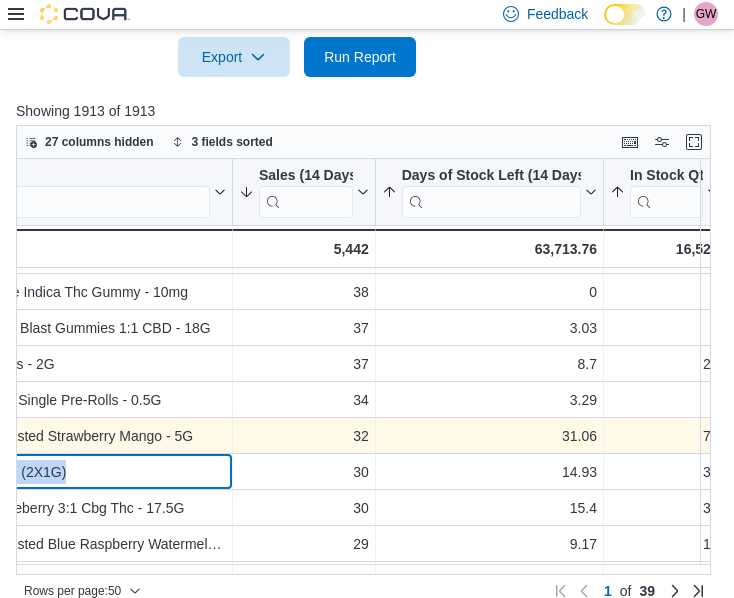 scroll, scrollTop: 282, scrollLeft: 0, axis: vertical 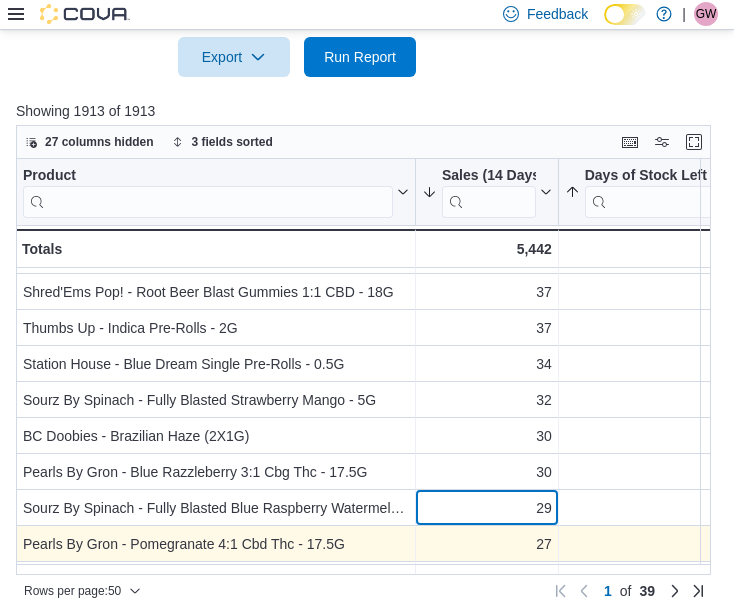 drag, startPoint x: 474, startPoint y: 532, endPoint x: 488, endPoint y: 530, distance: 14.142136 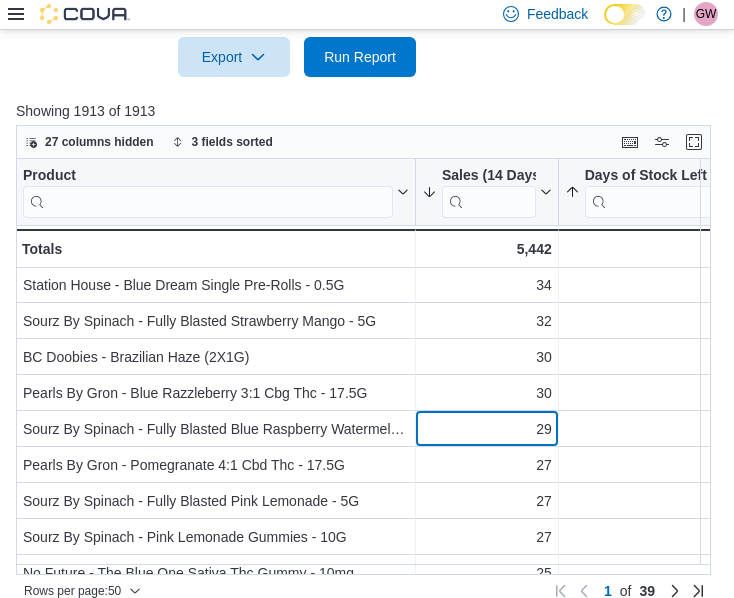 scroll, scrollTop: 418, scrollLeft: 0, axis: vertical 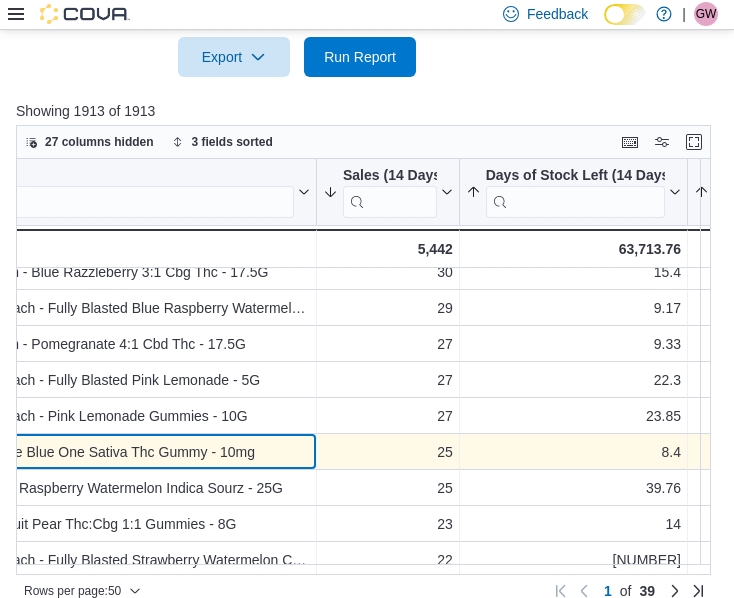 click on "No Future - The Blue One Sativa Thc Gummy - 10mg" at bounding box center [117, 452] 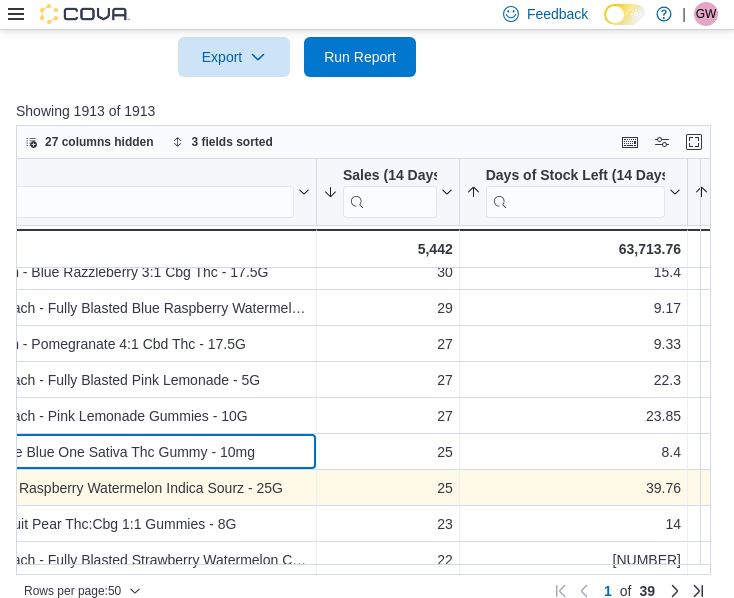 scroll, scrollTop: 518, scrollLeft: 0, axis: vertical 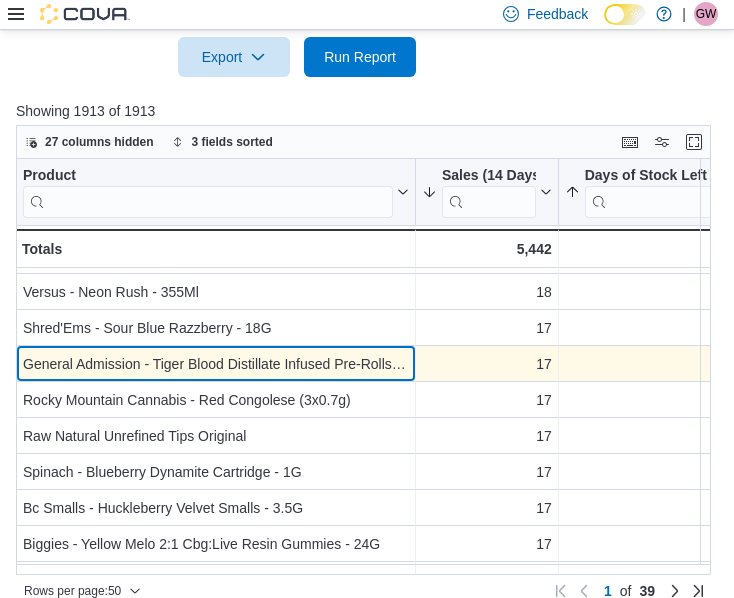 click on "General Admission - Tiger Blood Distillate Infused Pre-Rolls - 2.5G" at bounding box center (216, 364) 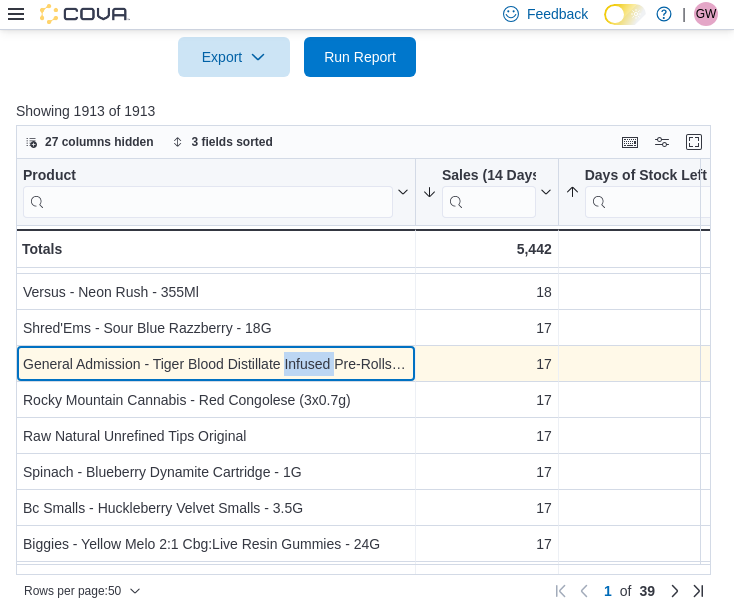 click on "General Admission - Tiger Blood Distillate Infused Pre-Rolls - 2.5G" at bounding box center (216, 364) 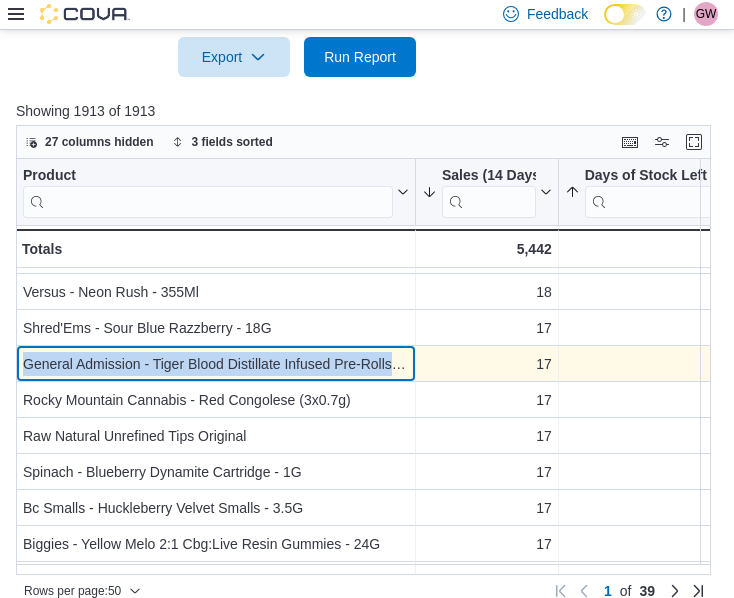 click on "General Admission - Tiger Blood Distillate Infused Pre-Rolls - 2.5G" at bounding box center [216, 364] 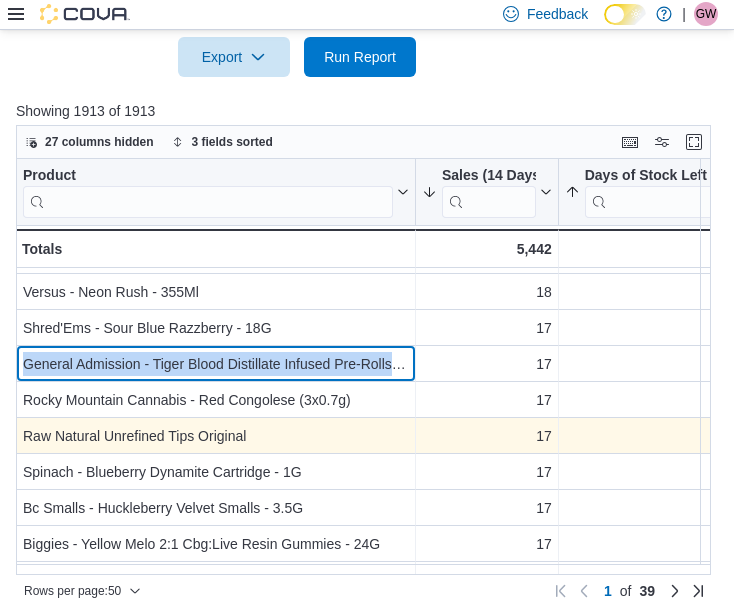 copy on "General Admission - Tiger Blood Distillate Infused Pre-Rolls - 2.5G" 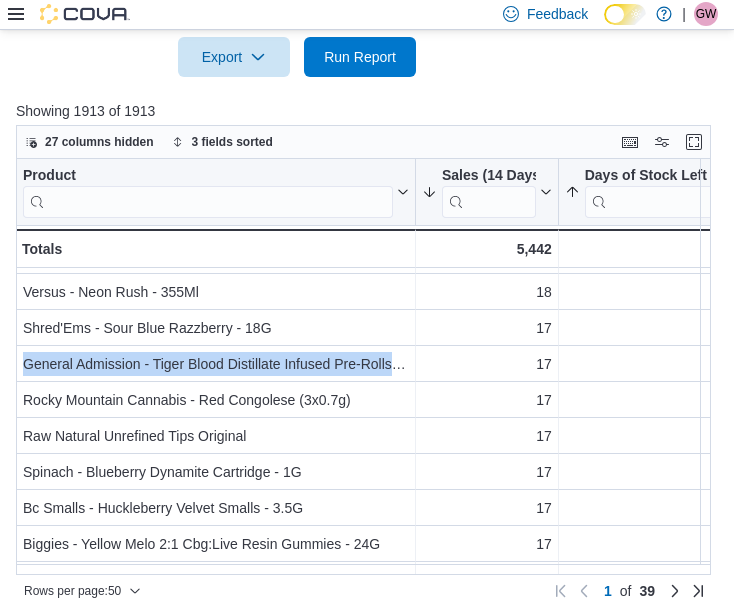 scroll, scrollTop: 1218, scrollLeft: 193, axis: both 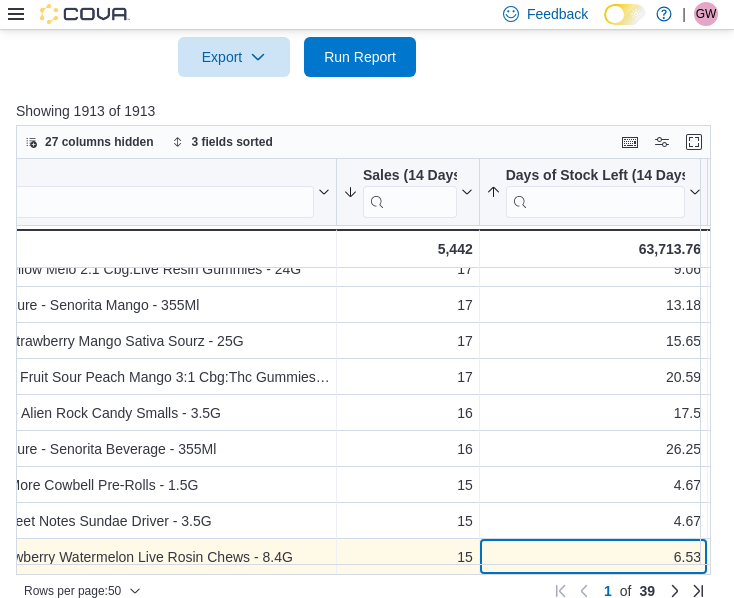 click on "6.53 -  Days of Stock Left (14 Days), column 3, row 50" at bounding box center [594, 557] 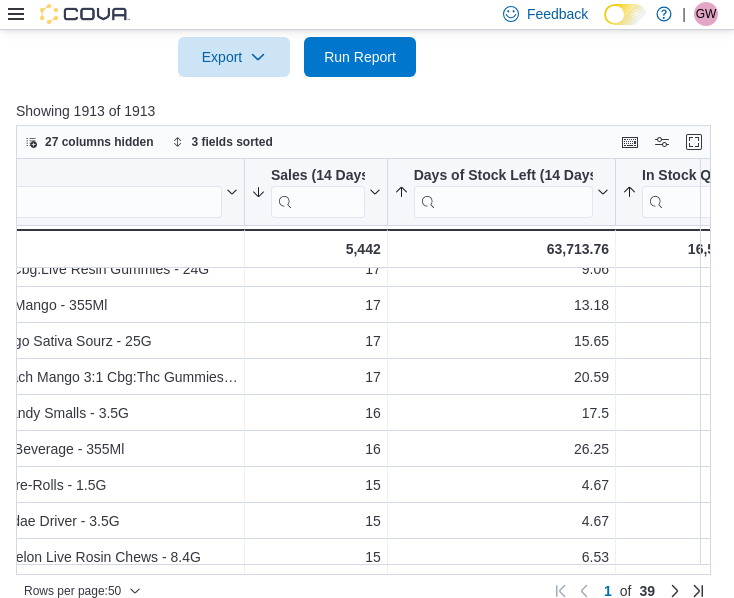 scroll, scrollTop: 1503, scrollLeft: 193, axis: both 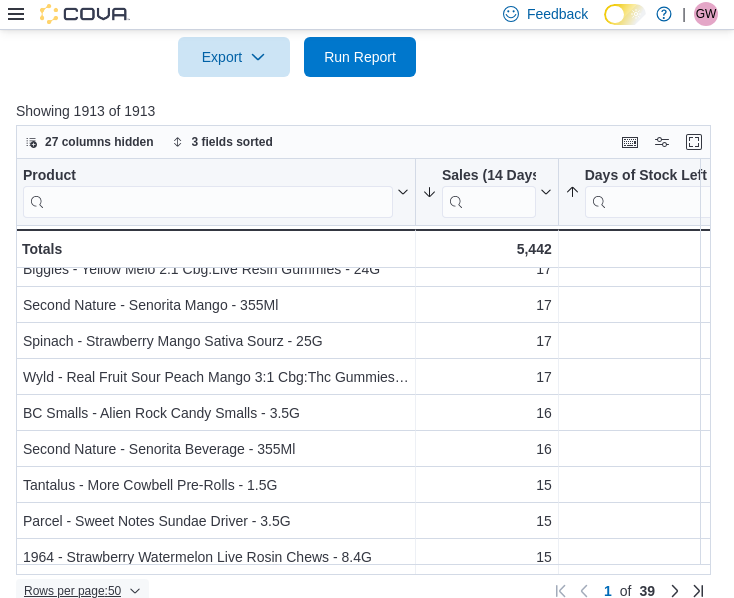 click on "Rows per page :  50" at bounding box center (72, 591) 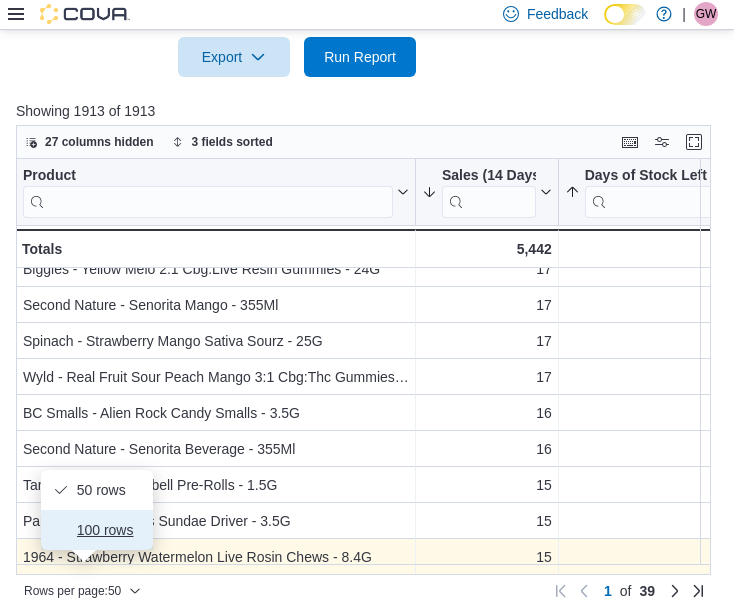drag, startPoint x: 101, startPoint y: 518, endPoint x: 216, endPoint y: 486, distance: 119.36918 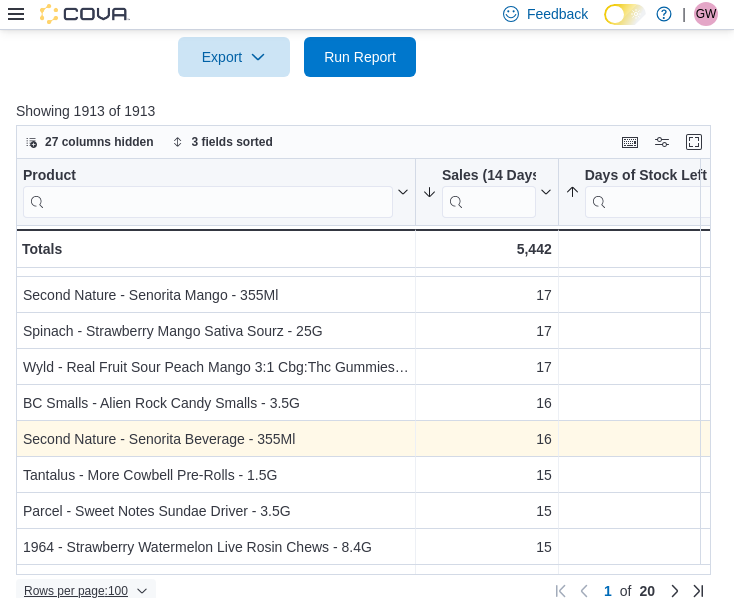 scroll, scrollTop: 1542, scrollLeft: 71, axis: both 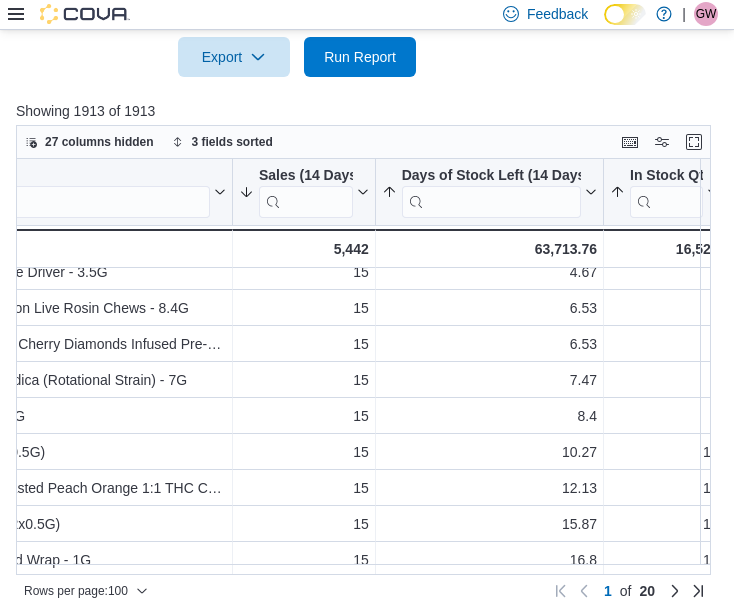 drag, startPoint x: 363, startPoint y: 558, endPoint x: 350, endPoint y: 558, distance: 13 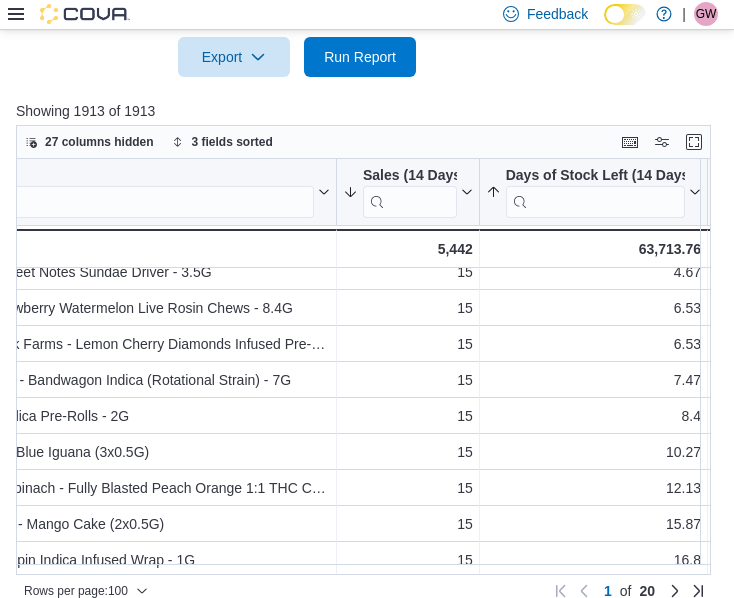 scroll, scrollTop: 1742, scrollLeft: 193, axis: both 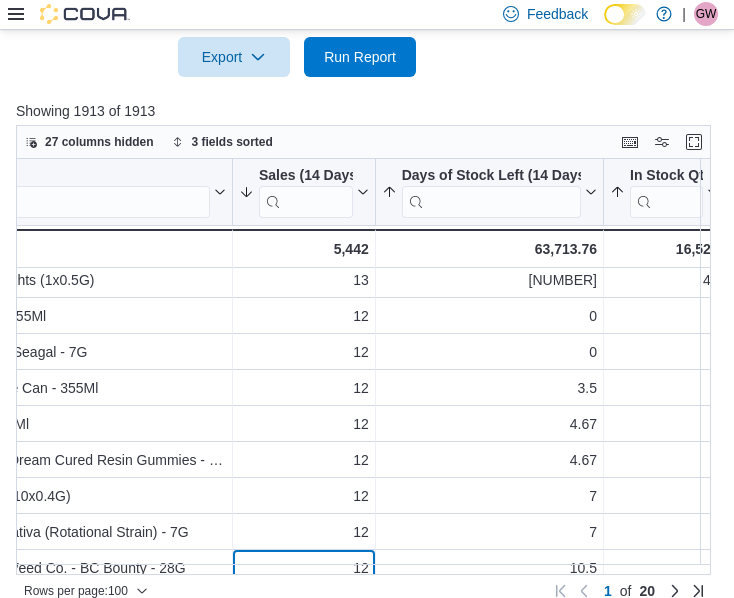 click on "Elements Ultra Thin [NUMBER] [NUMBER] Rolling Papers -  Product, column [NUMBER], row [NUMBER] [NUMBER] -  Sales ([NUMBER] Days), column [NUMBER], row [NUMBER] [NUMBER] -  Days of Stock Left ([NUMBER] Days), column [NUMBER], row [NUMBER] [NUMBER] -  In Stock Qty, column [NUMBER], row [NUMBER] Station House - Northern Lights ([NUMBER]x[NUMBER]G) -  Product, column [NUMBER], row [NUMBER] [NUMBER] -  Sales ([NUMBER] Days), column [NUMBER], row [NUMBER] [NUMBER] -  Days of Stock Left ([NUMBER] Days), column [NUMBER], row [NUMBER] [NUMBER] -  [NUMBER]" at bounding box center (279, -652) 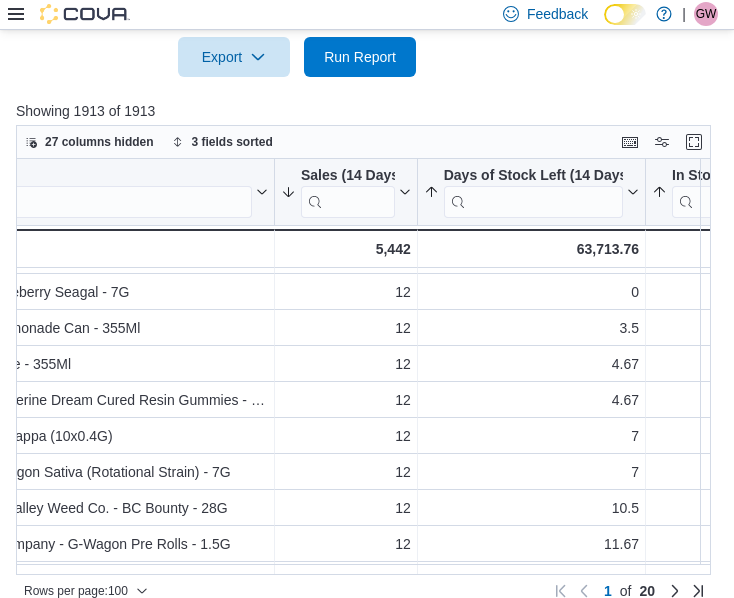 scroll, scrollTop: 2802, scrollLeft: 193, axis: both 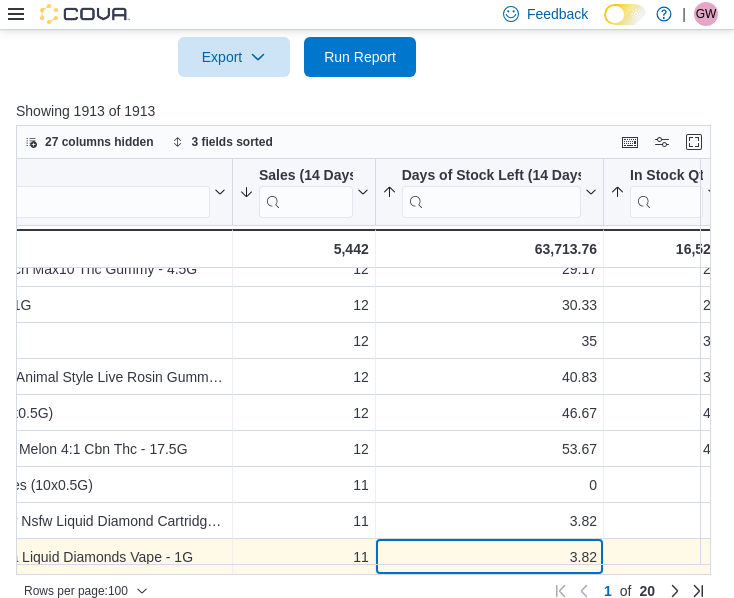 click on "3.82 -  Days of Stock Left (14 Days), column 3, row 100" at bounding box center [490, 557] 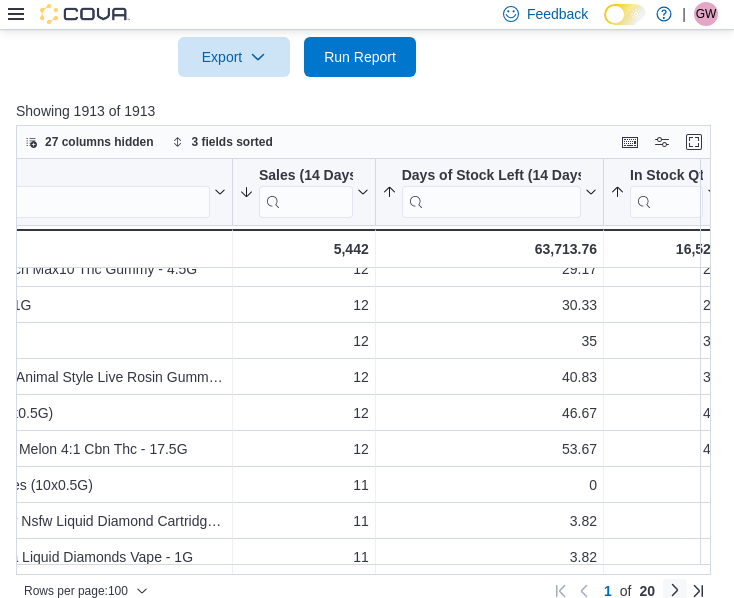 click at bounding box center [675, 590] 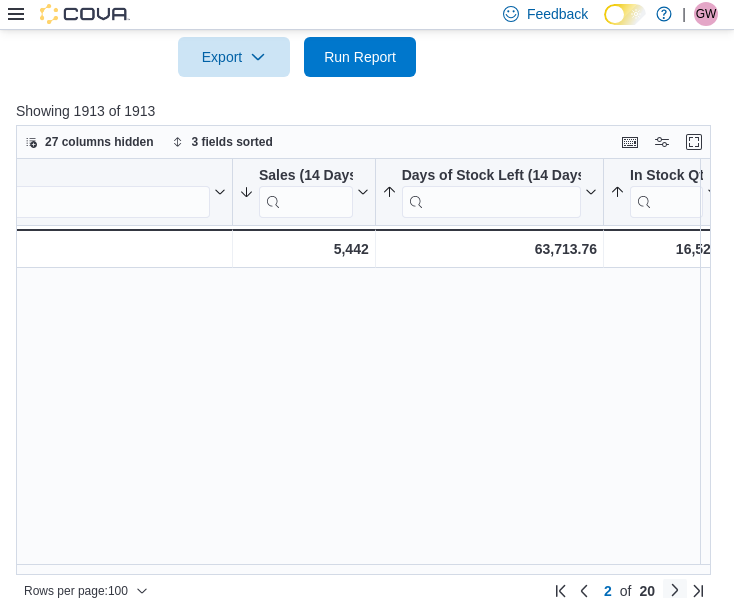scroll, scrollTop: 0, scrollLeft: 0, axis: both 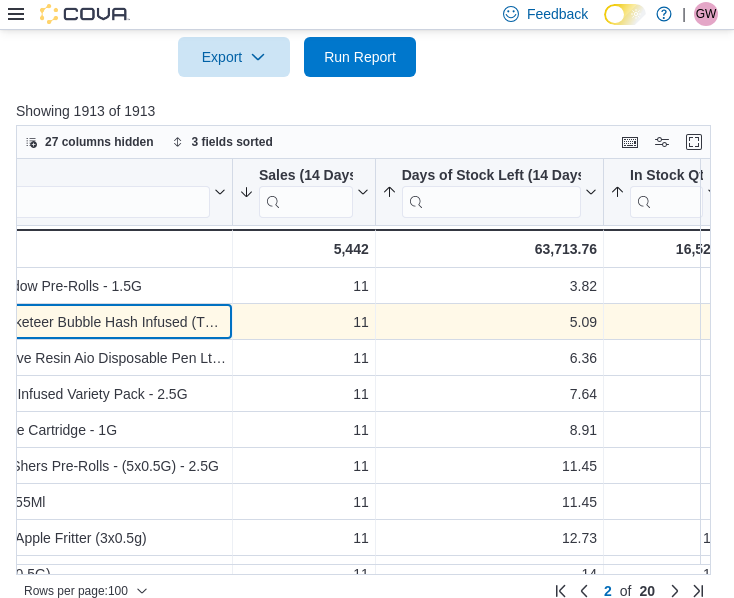 click on "(1x1G) Woody Nelson - Rocketeer Bubble Hash Infused (THC) (TERPS)" at bounding box center (33, 322) 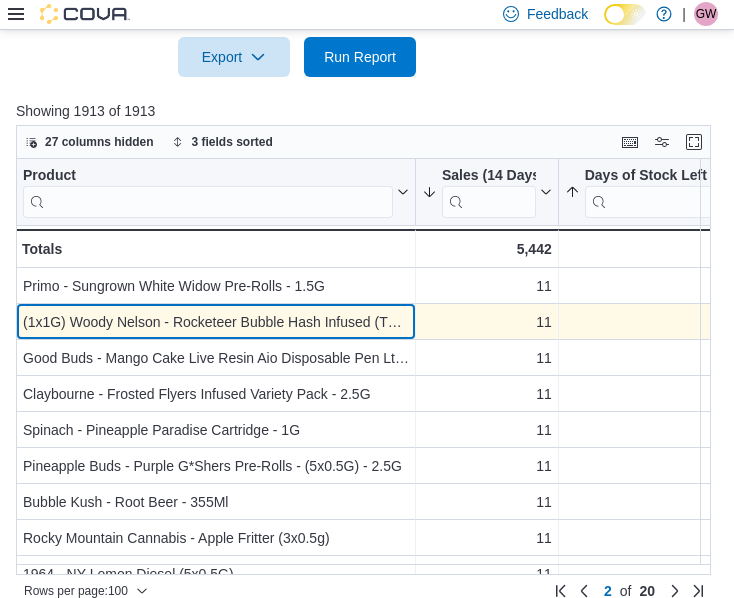 click on "(1x1G) Woody Nelson - Rocketeer Bubble Hash Infused (THC) (TERPS)" at bounding box center [216, 322] 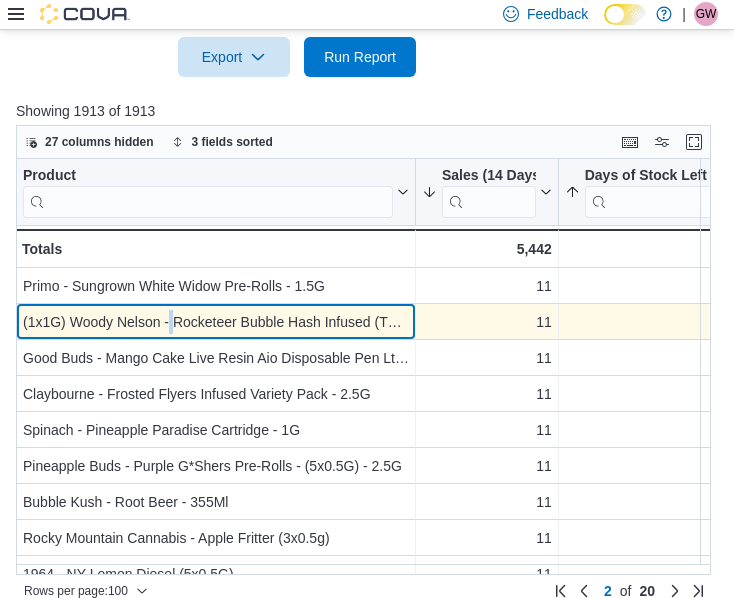click on "(1x1G) Woody Nelson - Rocketeer Bubble Hash Infused (THC) (TERPS)" at bounding box center (216, 322) 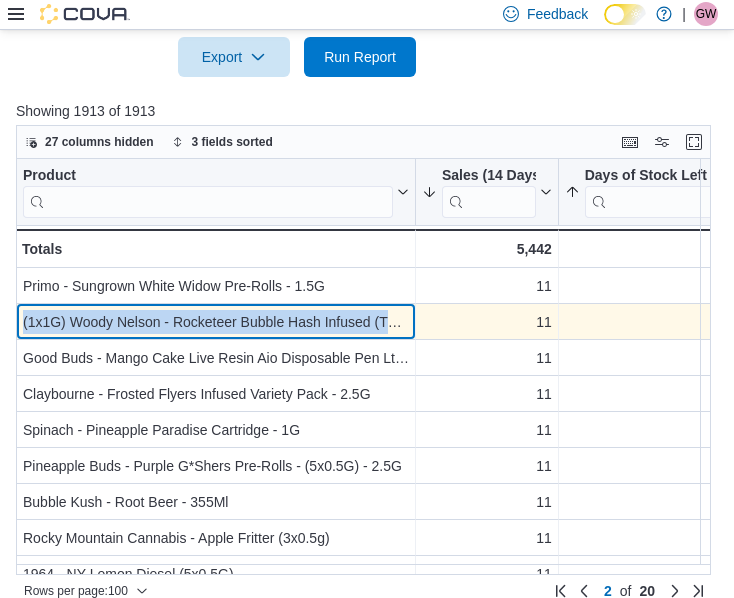click on "(1x1G) Woody Nelson - Rocketeer Bubble Hash Infused (THC) (TERPS)" at bounding box center [216, 322] 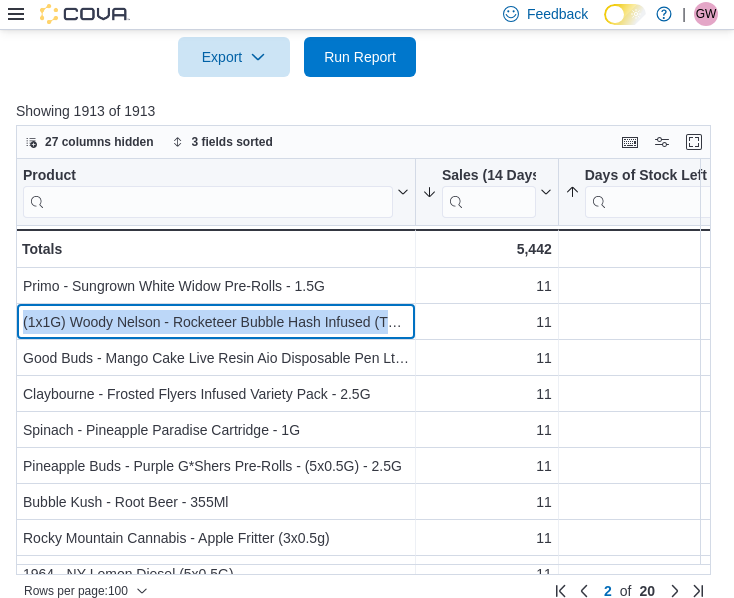 copy on "(1x1G) Woody Nelson - Rocketeer Bubble Hash Infused (THC) (TERPS)" 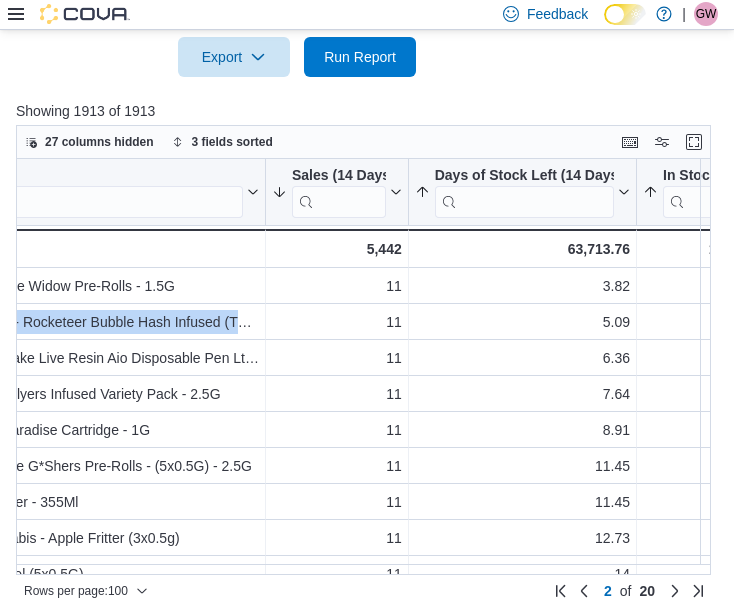 scroll, scrollTop: 0, scrollLeft: 193, axis: horizontal 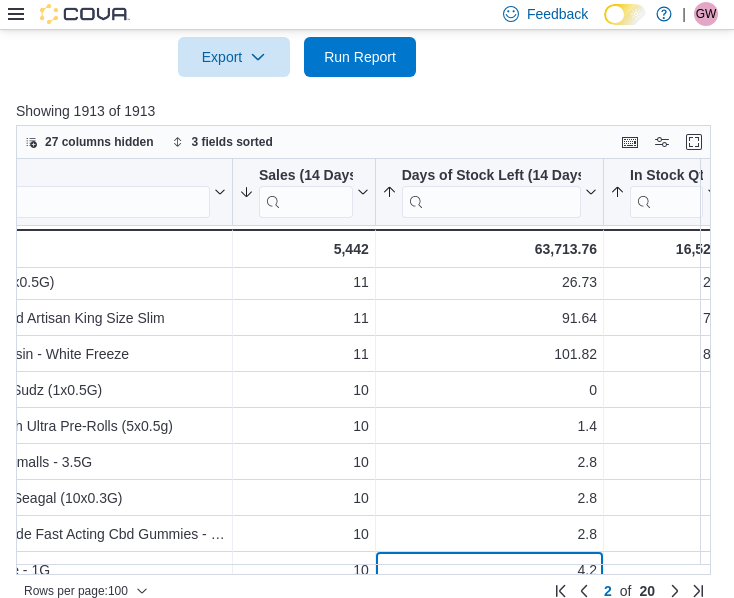 drag, startPoint x: 567, startPoint y: 543, endPoint x: 514, endPoint y: 549, distance: 53.338543 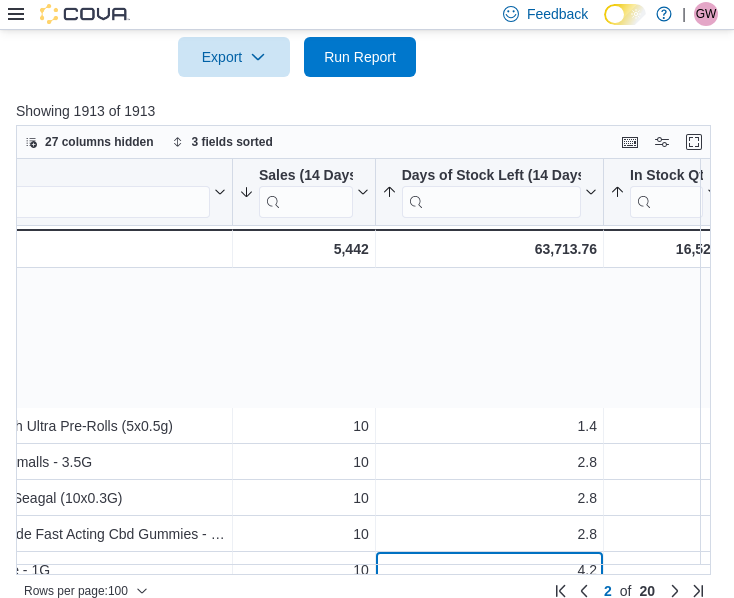 scroll, scrollTop: 588, scrollLeft: 187, axis: both 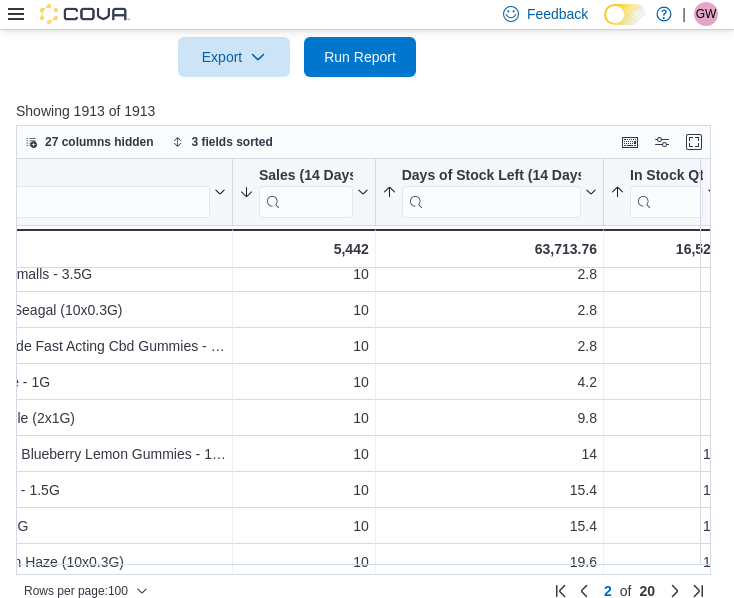 click on "Rows per page :  100 Page [NUMBER] of [NUMBER] [NUMBER]  of  [NUMBER]" at bounding box center (363, 591) 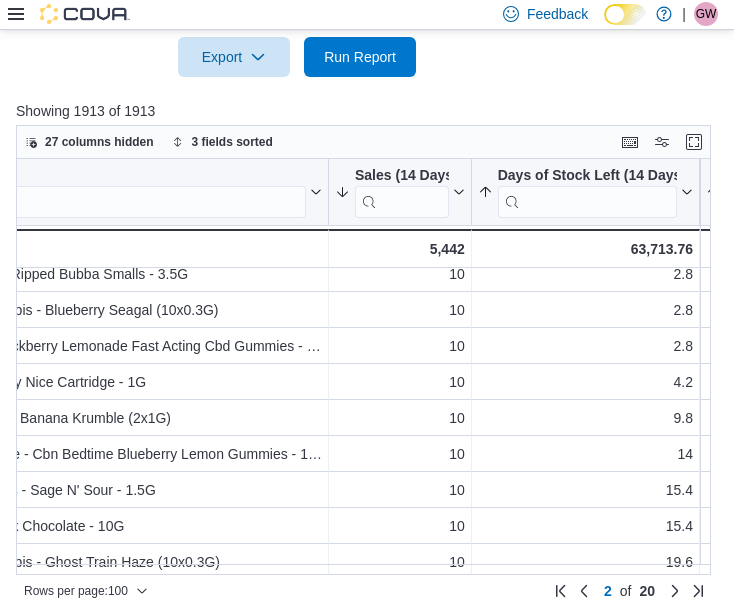 scroll, scrollTop: 588, scrollLeft: 94, axis: both 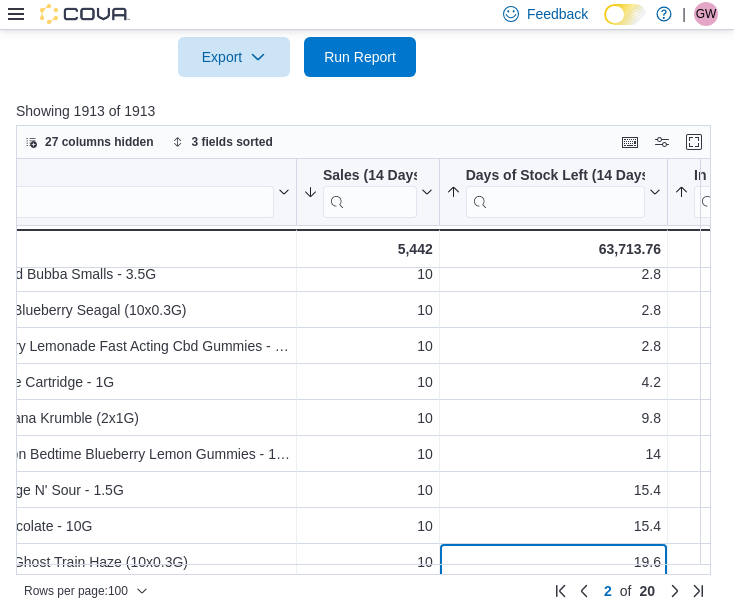 click on "Product Click to view column header actions Sales (14 Days) Sorted by Days of Stock Left (14 Days), ascending , then sorted by In Stock Qty, ascending , then sorted by Sales (14 Days), descending . Click to view column header actions Days of Stock Left (14 Days) Sorted by Days of Stock Left (14 Days), ascending , then sorted by In Stock Qty, ascending , then sorted by Sales (14 Days), descending . Click to view column header actions In Stock Qty Sorted by Days of Stock Left (14 Days), ascending , then sorted by In Stock Qty, ascending , then sorted by Sales (14 Days), descending . Click to view column header actions Bc Smalls - Ripped Bubba Smalls - 3.5G -  Product, column 1, row 117 10 -  Sales (14 Days), column 2, row 117 2.8 -  Days of Stock Left (14 Days), column 3, row 117 2 -  In Stock Qty, column 4, row 117 Color Cannabis - Blueberry Seagal (10x0.3G) -  Product, column 1, row 118 10 -  Sales (14 Days), column 2, row 118 2.8 -  Days of Stock Left (14 Days), column 3, row 118 2 -  -  10 -  2.8 -  2 -  -" at bounding box center (343, 1908) 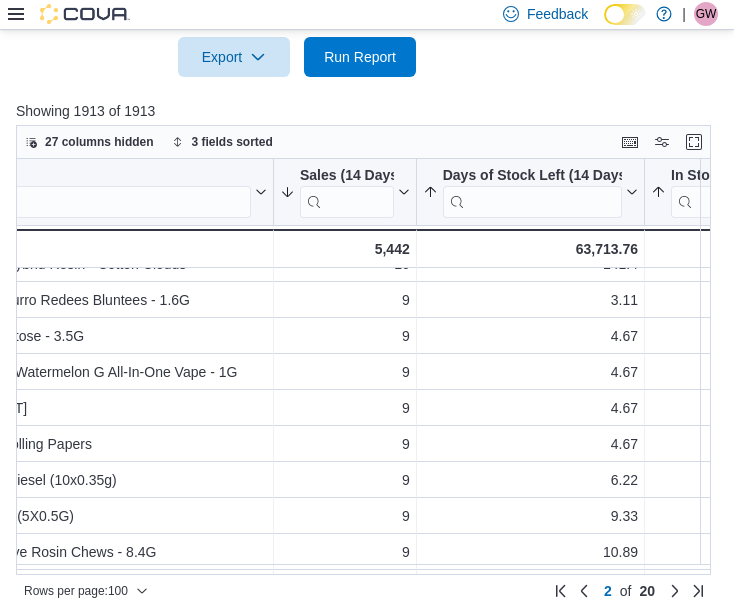 scroll, scrollTop: 1042, scrollLeft: 142, axis: both 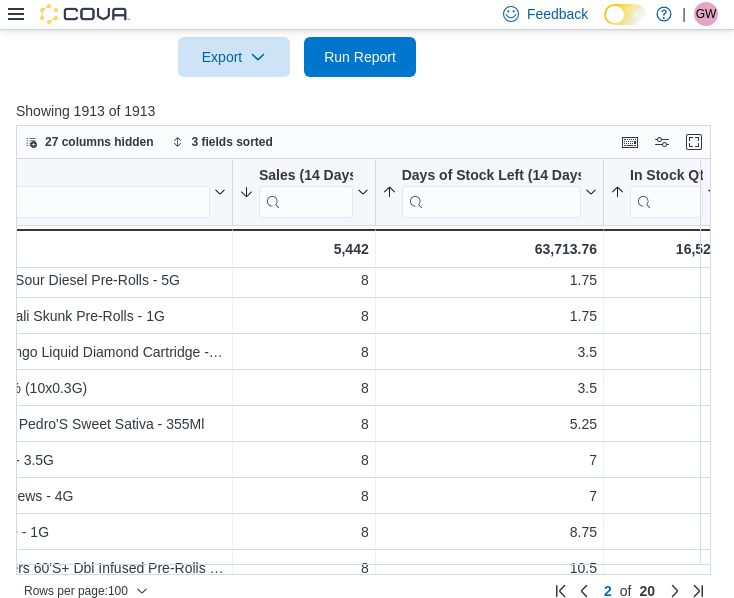 drag, startPoint x: 526, startPoint y: 554, endPoint x: 325, endPoint y: 522, distance: 203.53133 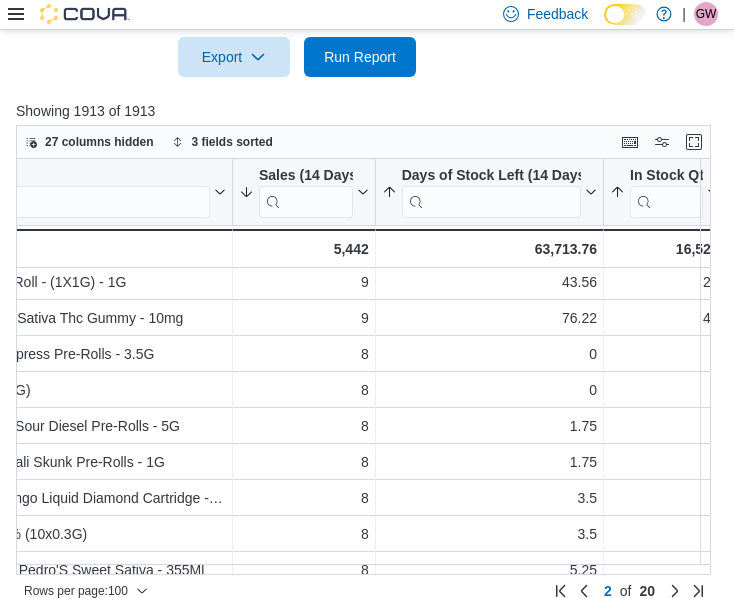 scroll, scrollTop: 1710, scrollLeft: 193, axis: both 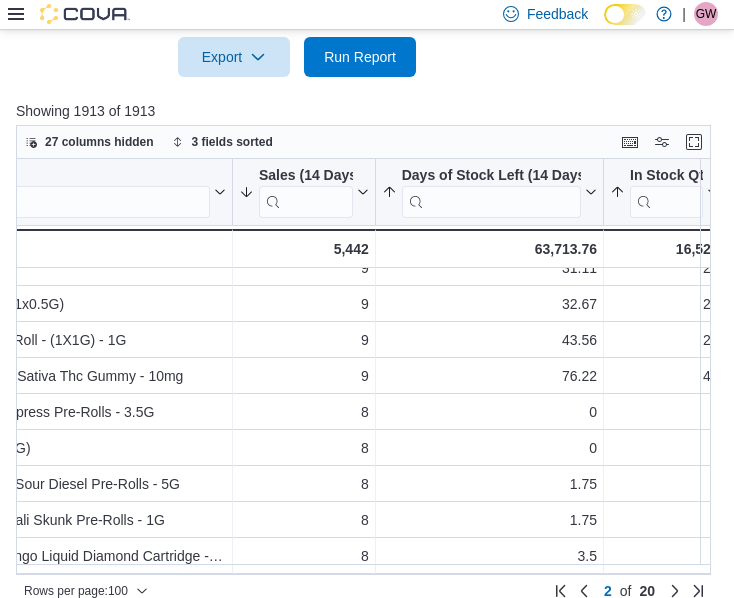 click on "27 columns hidden 3 fields sorted Product Click to view column header actions Sales (14 Days) Sorted by Days of Stock Left (14 Days), ascending , then sorted by In Stock Qty, ascending , then sorted by Sales (14 Days), descending . Click to view column header actions Days of Stock Left (14 Days) Sorted by Days of Stock Left (14 Days), ascending , then sorted by In Stock Qty, ascending , then sorted by Sales (14 Days), descending . Click to view column header actions In Stock Qty Sorted by Days of Stock Left (14 Days), ascending , then sorted by In Stock Qty, ascending , then sorted by Sales (14 Days), descending . Click to view column header actions Lono'S Garden Paradise - Cali Skunk Pre-Rolls - 1G -  Product, column 1, row 155 8 -  Sales (14 Days), column 2, row 155 1.75 -  Days of Stock Left (14 Days), column 3, row 155 1 -  In Stock Qty, column 4, row 155 Adults Only - Missionary Mango Liquid Diamond Cartridge - 1G -  Product, column 1, row 156 8 -  Sales (14 Days), column 2, row 156 3.5 -  2 -  -  8 -  2" at bounding box center (363, 364) 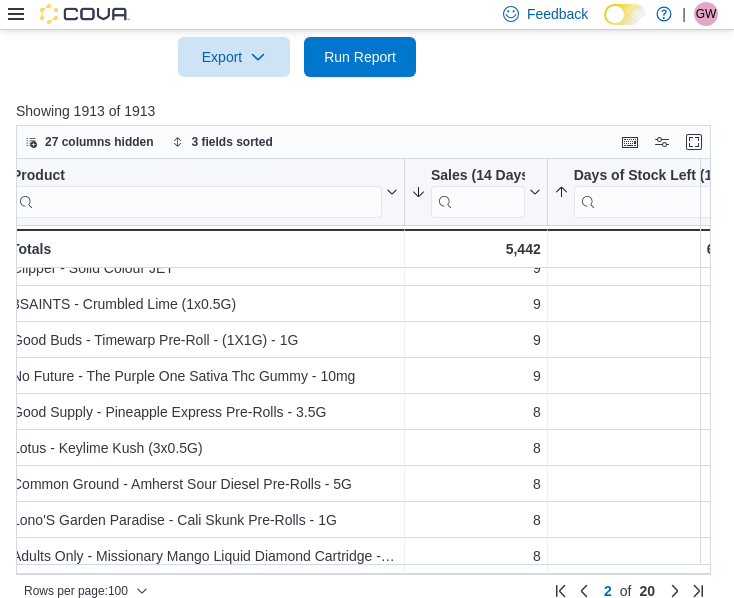 scroll, scrollTop: 1710, scrollLeft: 0, axis: vertical 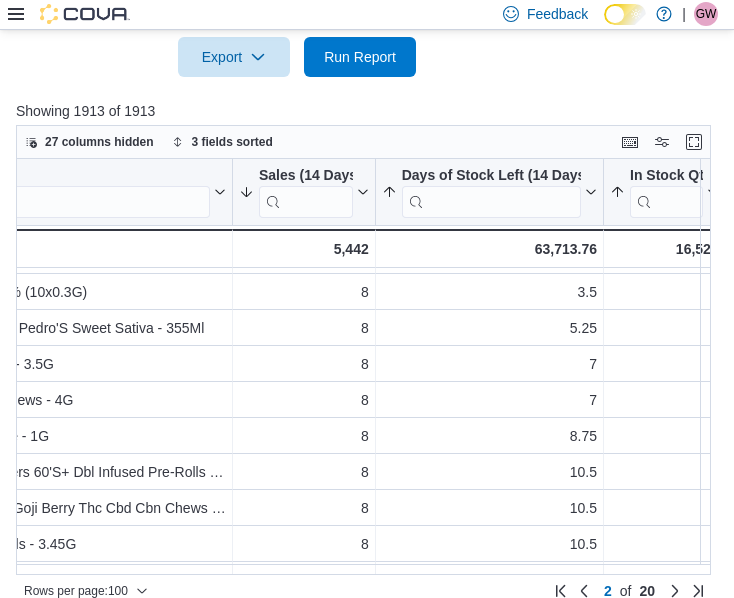 click on "Rows per page :  100 Page [NUMBER] of [NUMBER] [NUMBER]  of  [NUMBER]" at bounding box center (363, 589) 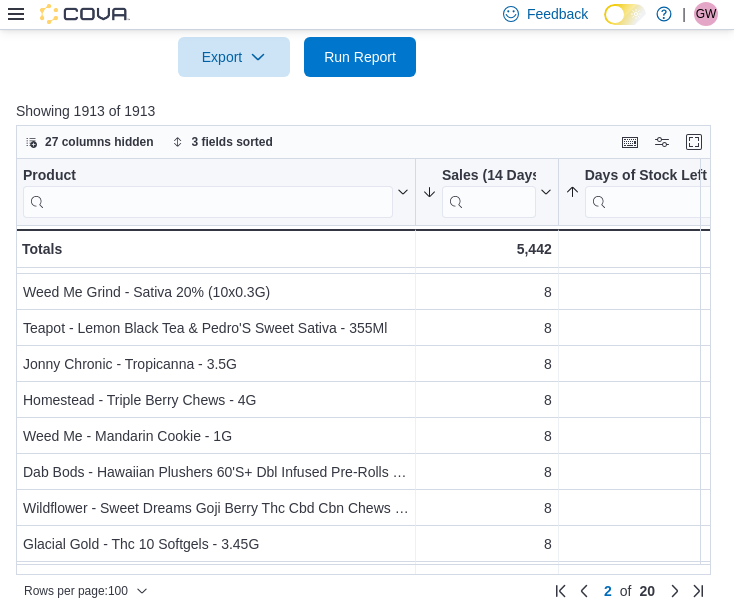scroll, scrollTop: 2010, scrollLeft: 193, axis: both 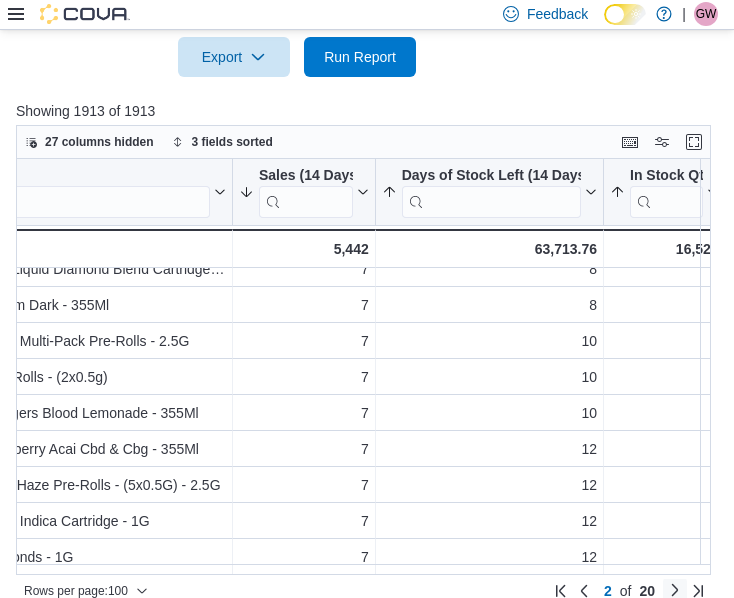 click at bounding box center (675, 590) 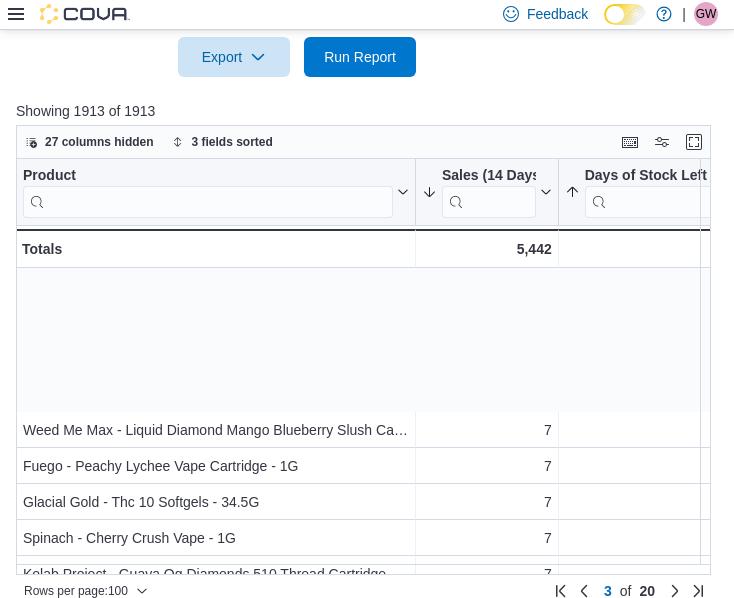 scroll, scrollTop: 400, scrollLeft: 0, axis: vertical 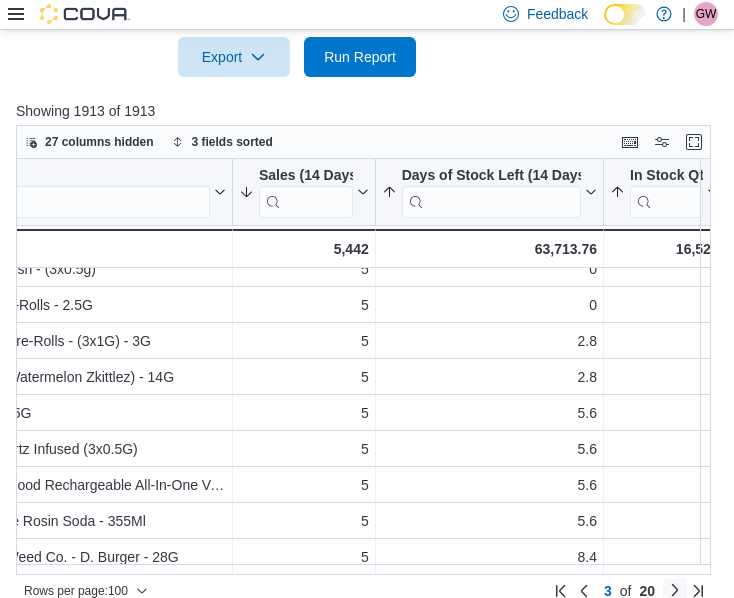 click at bounding box center [675, 590] 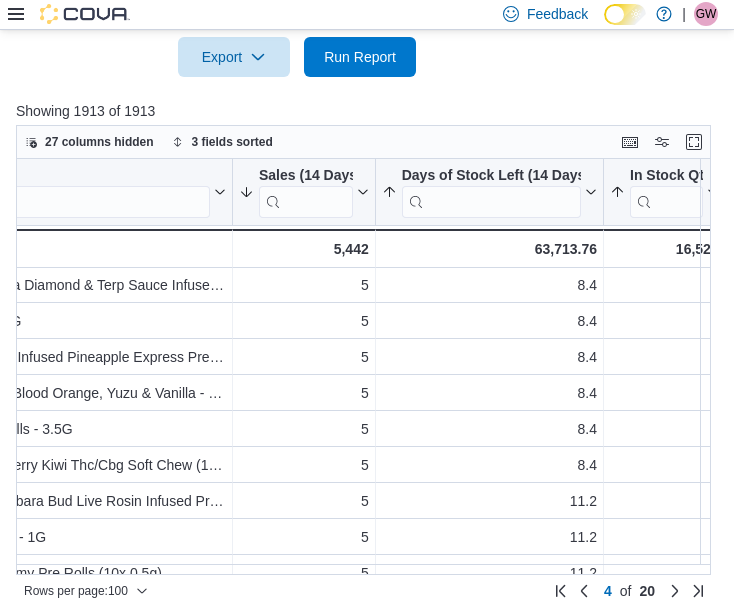 scroll, scrollTop: 0, scrollLeft: 193, axis: horizontal 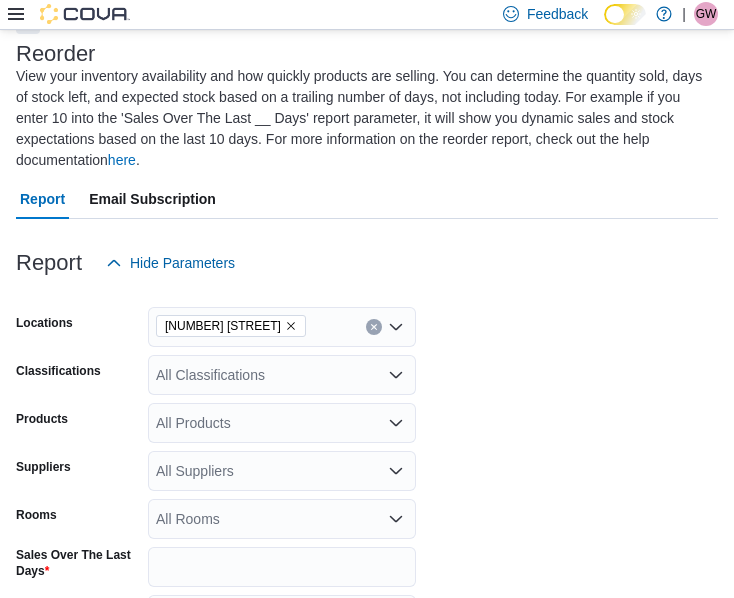 click on "All Classifications" at bounding box center (282, 375) 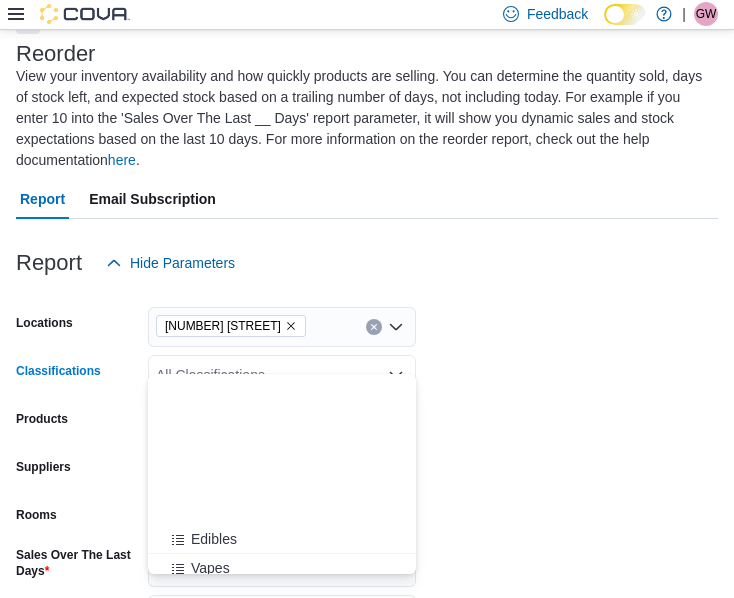 scroll, scrollTop: 300, scrollLeft: 0, axis: vertical 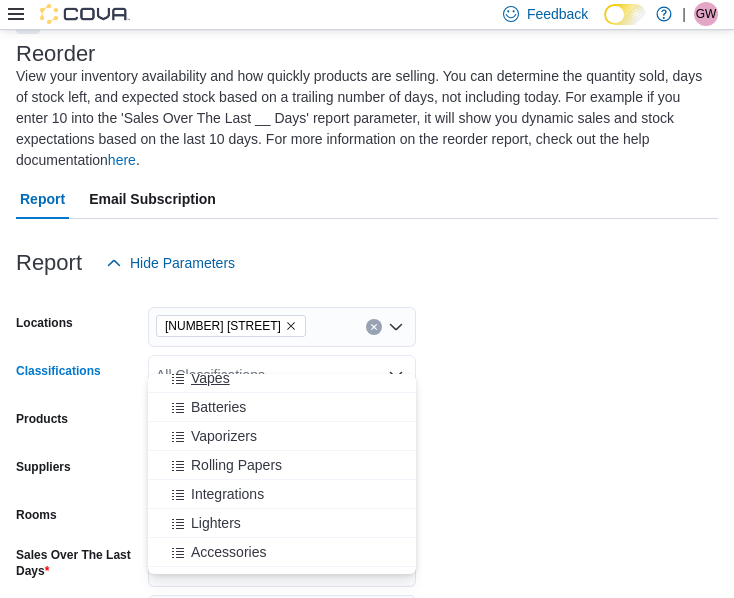 click on "Vapes" at bounding box center (210, 378) 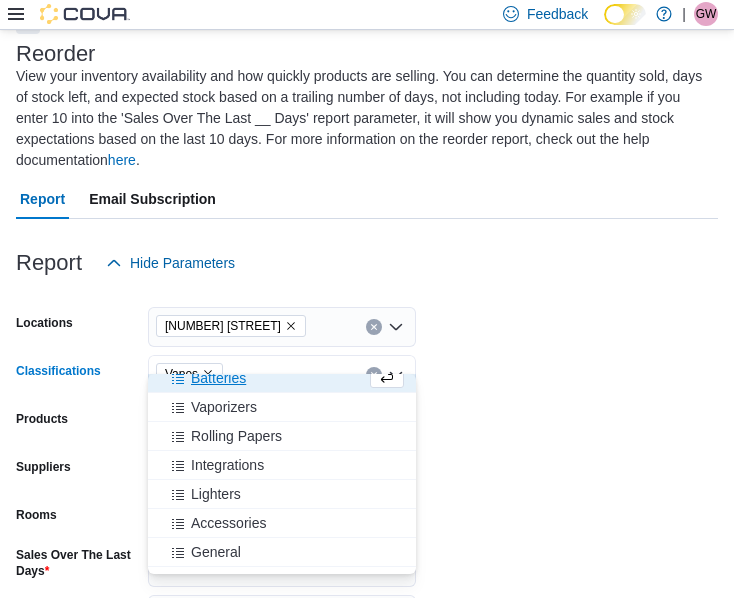 scroll, scrollTop: 290, scrollLeft: 0, axis: vertical 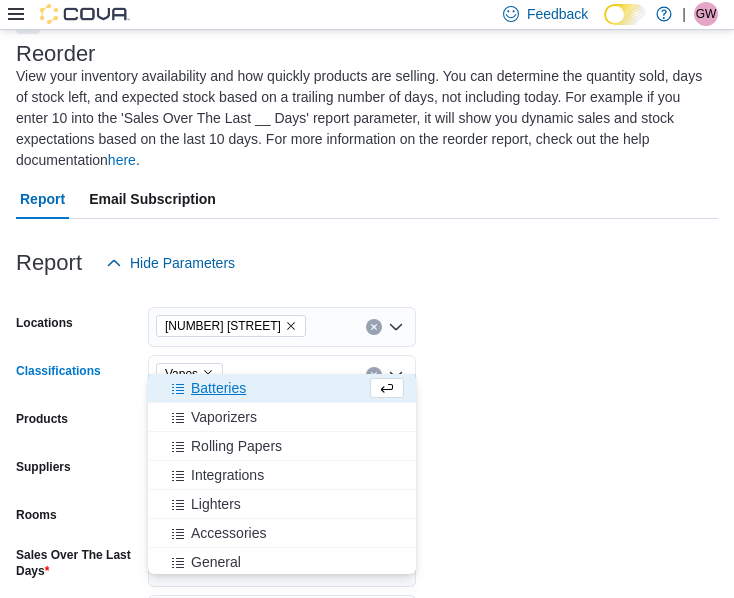 click at bounding box center [367, 295] 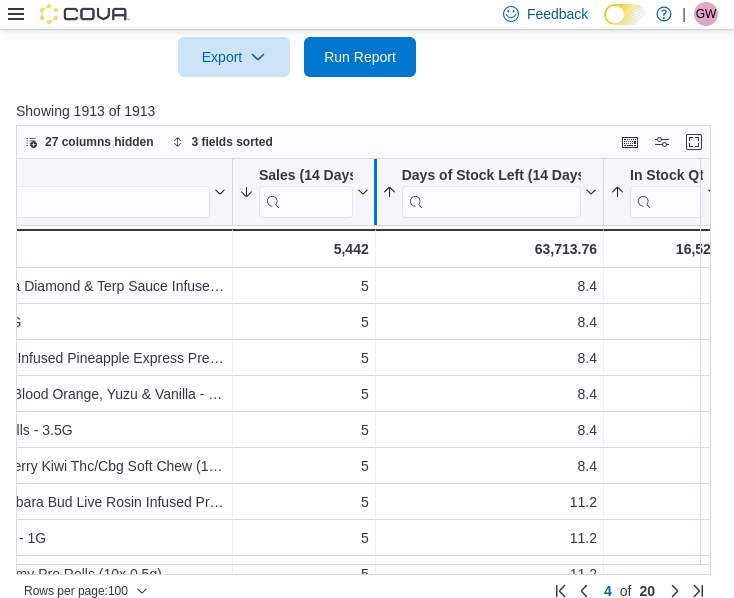 scroll, scrollTop: 617, scrollLeft: 0, axis: vertical 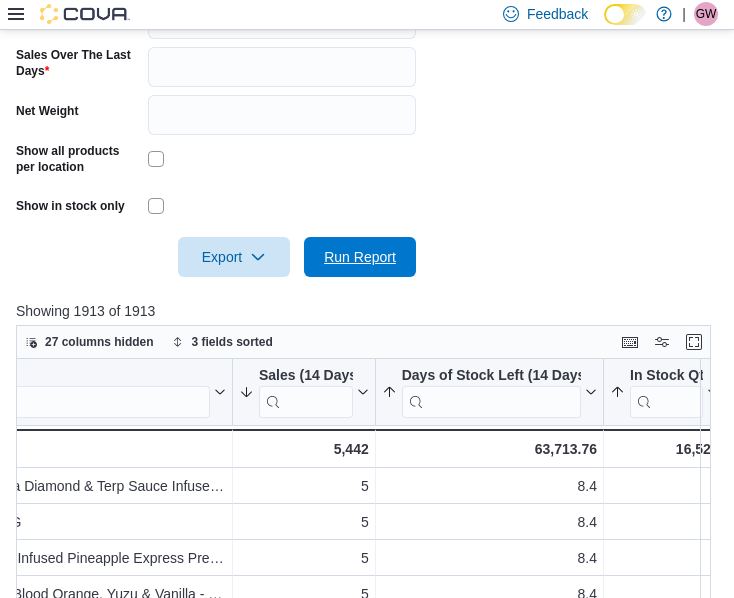 click on "Run Report" at bounding box center (360, 257) 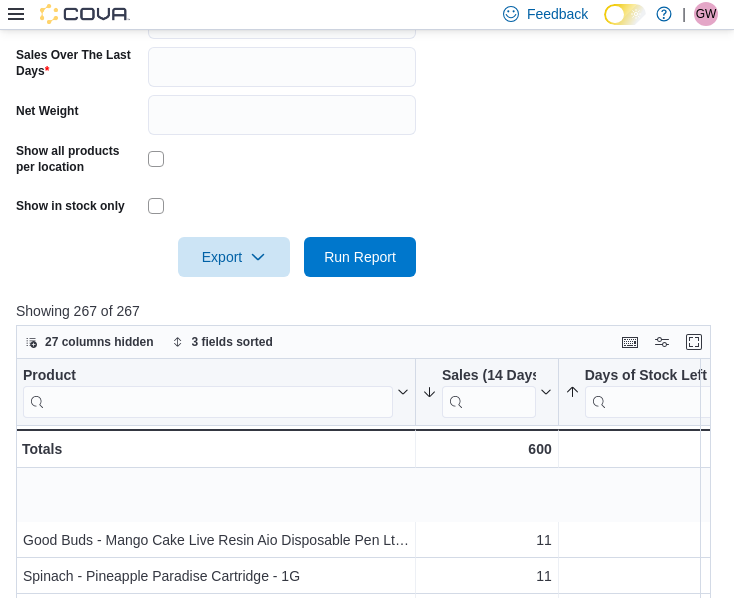 scroll, scrollTop: 200, scrollLeft: 0, axis: vertical 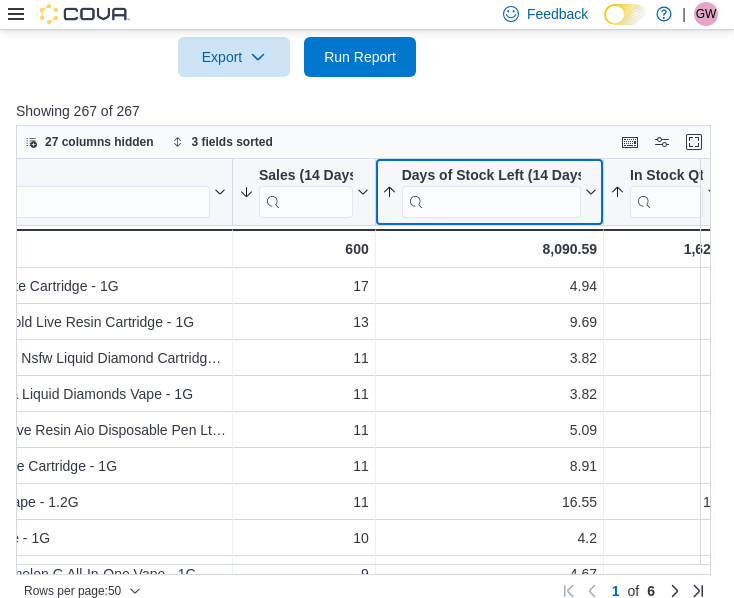 click 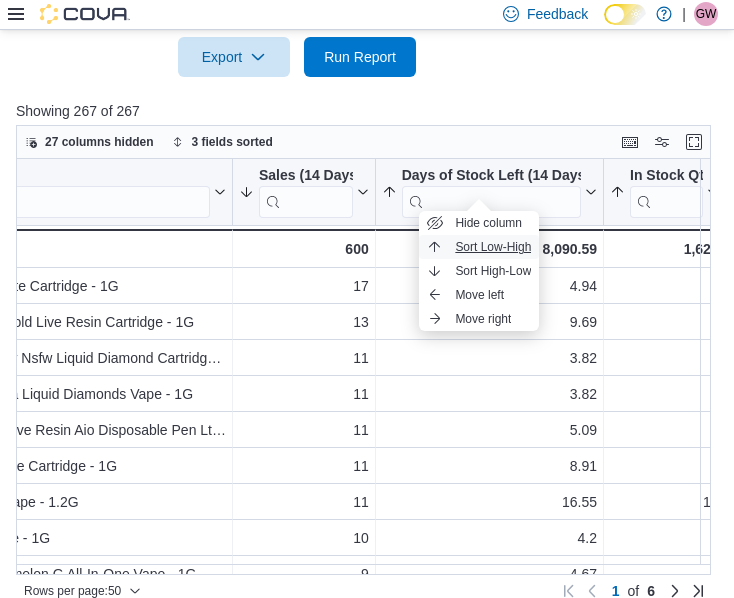 click on "Sort Low-High" at bounding box center [493, 247] 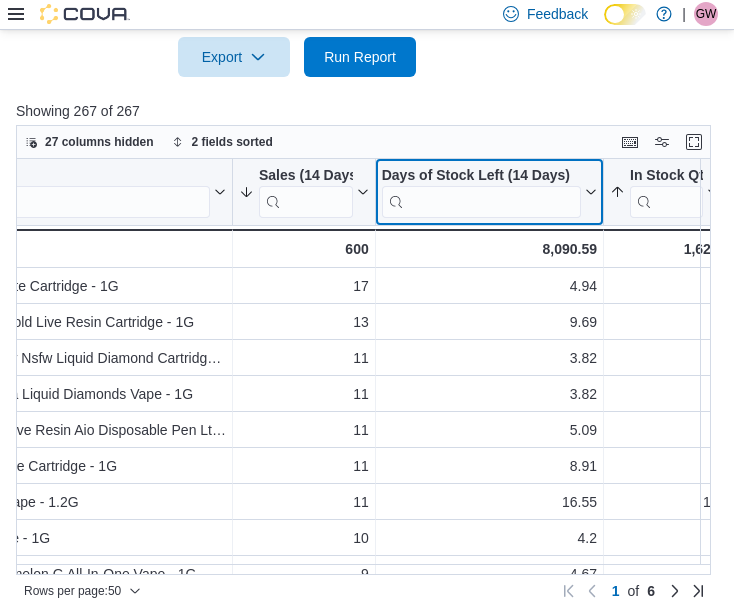 click on "Days of Stock Left (14 Days)" at bounding box center (489, 191) 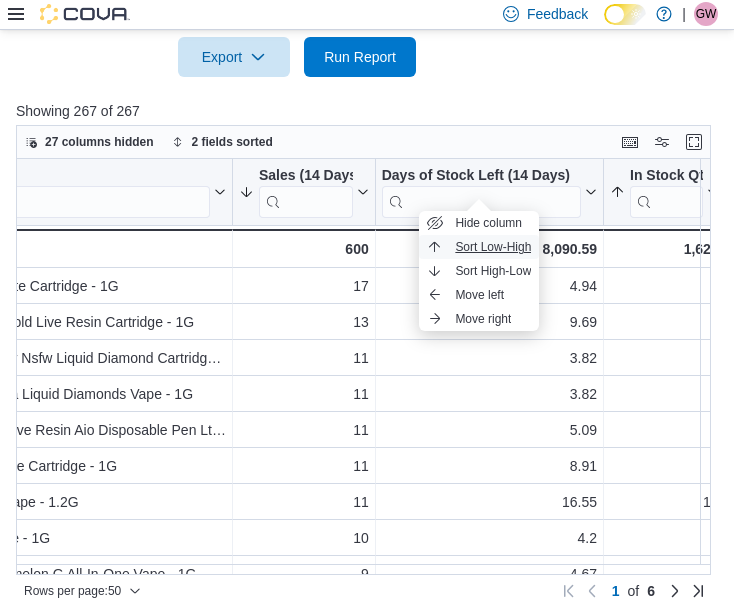 click on "Sort Low-High" at bounding box center [493, 247] 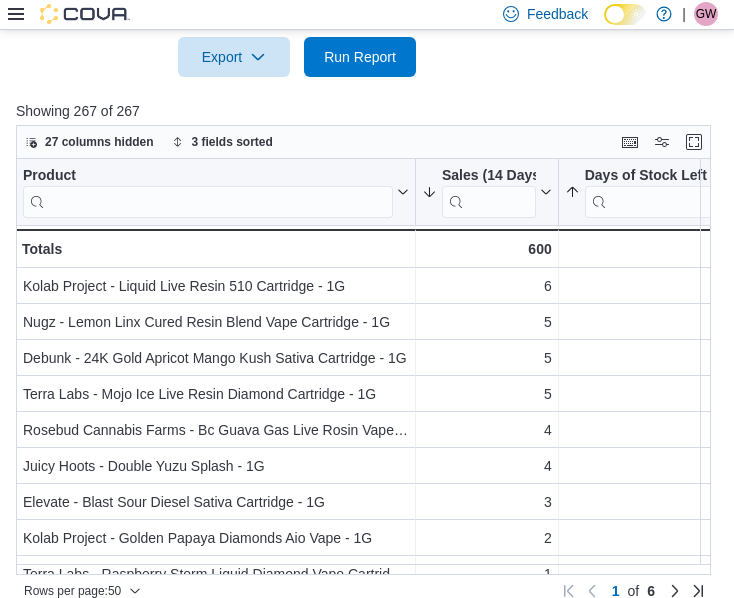 scroll, scrollTop: 0, scrollLeft: 193, axis: horizontal 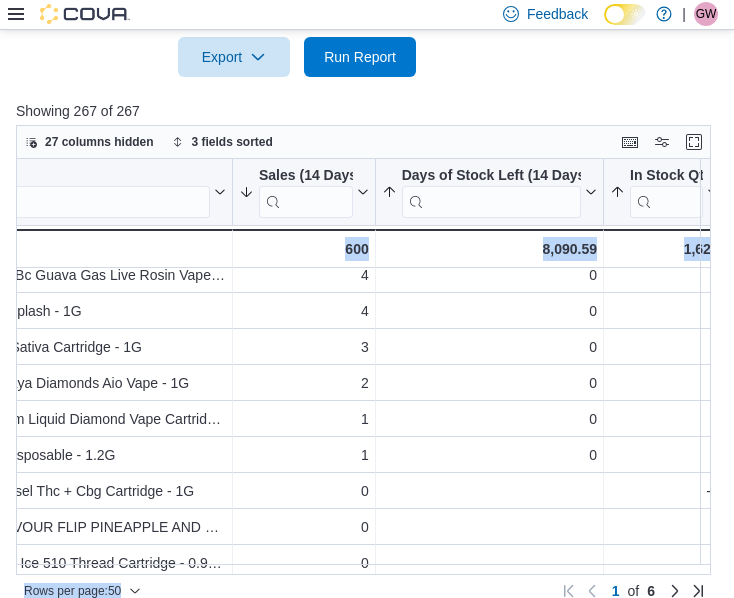 drag, startPoint x: 453, startPoint y: 554, endPoint x: 323, endPoint y: 529, distance: 132.38202 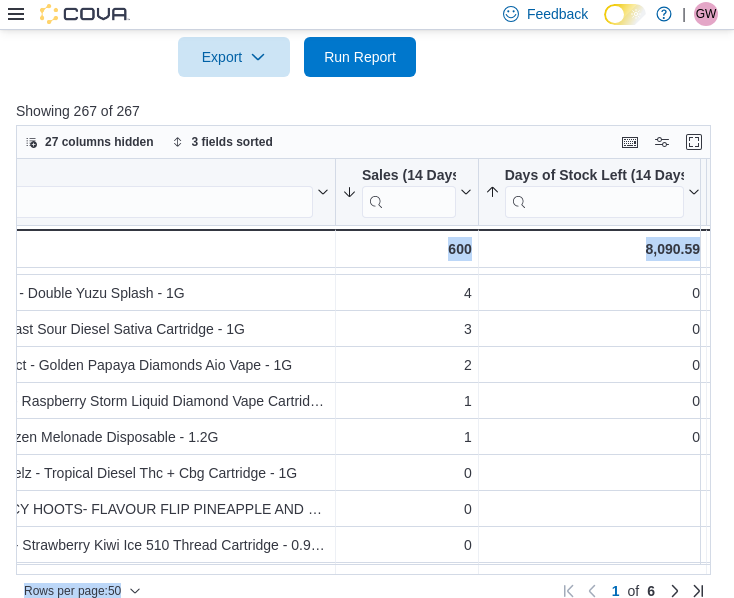 scroll, scrollTop: 173, scrollLeft: 193, axis: both 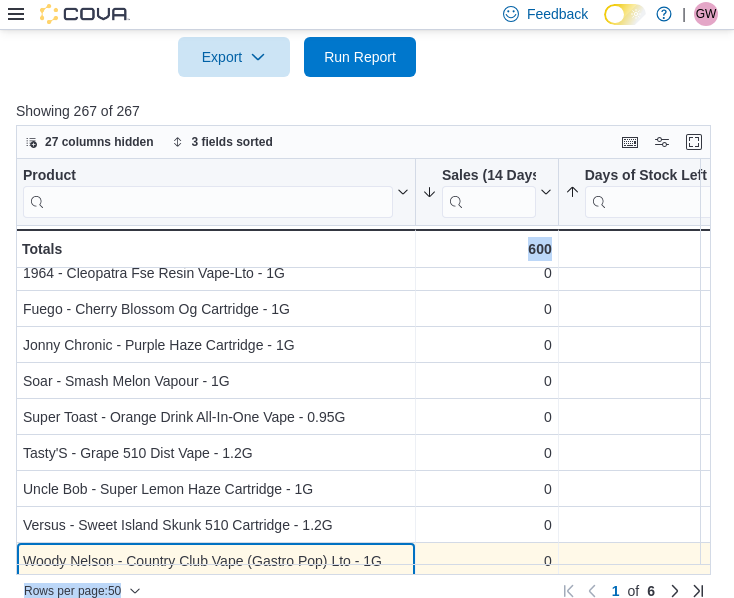 click on "Product Click to view column header actions Sales (14 Days) Sorted by In Stock Qty, ascending , then sorted by Sales (14 Days), descending , then sorted by Days of Stock Left (14 Days), ascending . Click to view column header actions Days of Stock Left (14 Days) Sorted by In Stock Qty, ascending , then sorted by Sales (14 Days), descending , then sorted by Days of Stock Left (14 Days), ascending . Click to view column header actions In Stock Qty Sorted by In Stock Qty, ascending , then sorted by Sales (14 Days), descending , then sorted by Days of Stock Left (14 Days), ascending . Click to view column header actions (DISP.) HAPPY HOUR - BLUE GOO (THC) 83.5% -  Product, column 1, row 35 0 -  Sales (14 Days), column 2, row 35 -  Days of Stock Left (14 Days), column 3, row 35 0 -  In Stock Qty, column 4, row 35 1964 - Cleopatra Fse Resin Vape-Lto - 1G -  Product, column 1, row 36 0 -  Sales (14 Days), column 2, row 36 -  Days of Stock Left (14 Days), column 3, row 36 0 -  In Stock Qty, column 4, row 36 -  0 -  0" at bounding box center [462, -146] 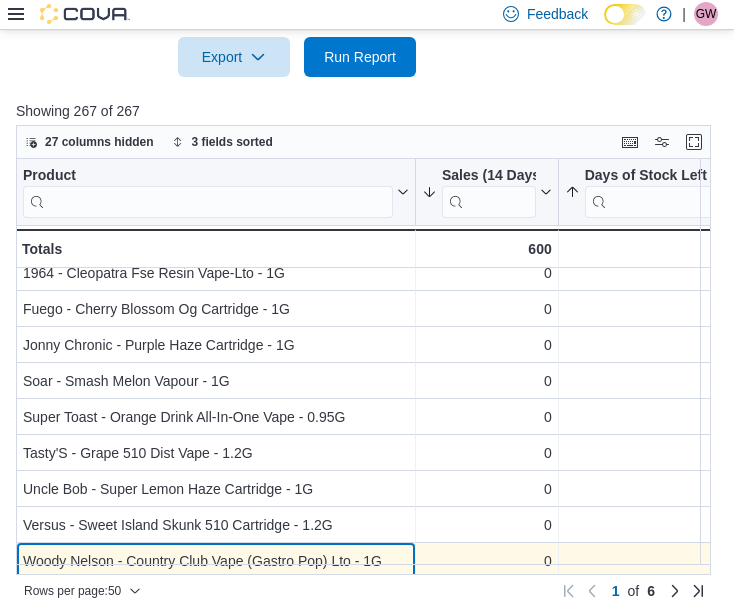 scroll, scrollTop: 1326, scrollLeft: 0, axis: vertical 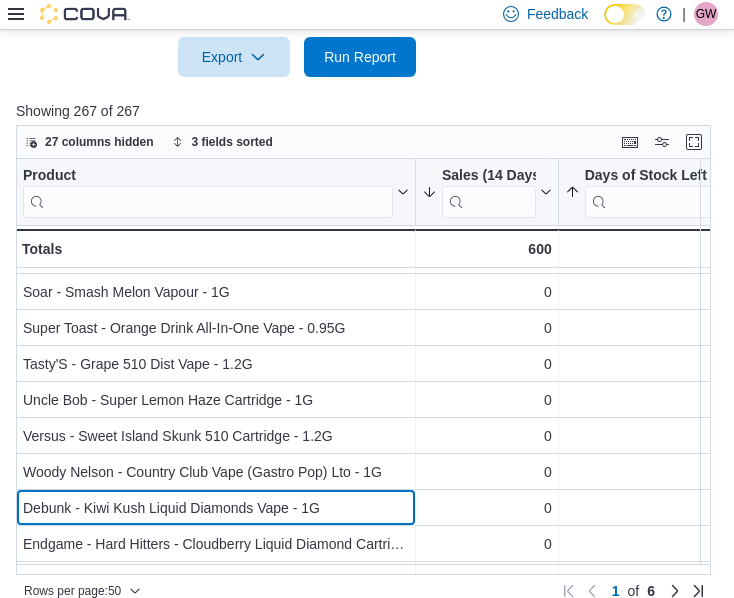 drag, startPoint x: 186, startPoint y: 535, endPoint x: 98, endPoint y: 545, distance: 88.56636 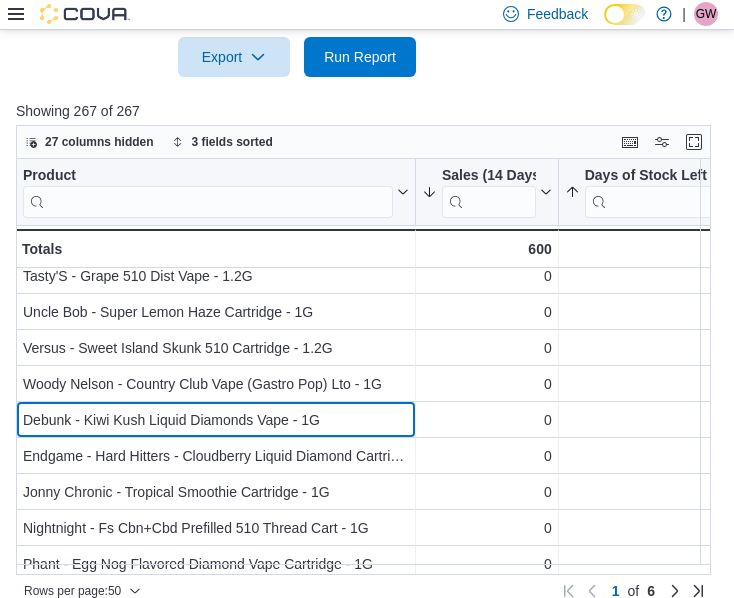 scroll, scrollTop: 1503, scrollLeft: 0, axis: vertical 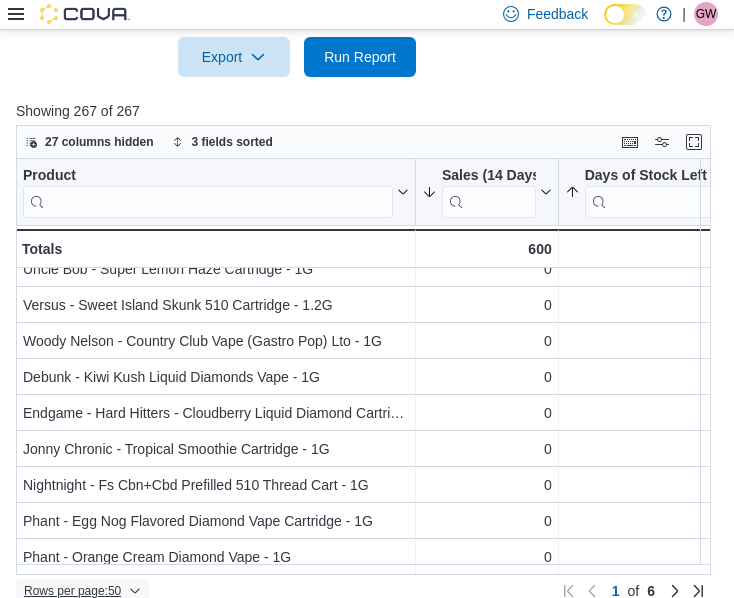 click on "Rows per page :  50" at bounding box center [72, 591] 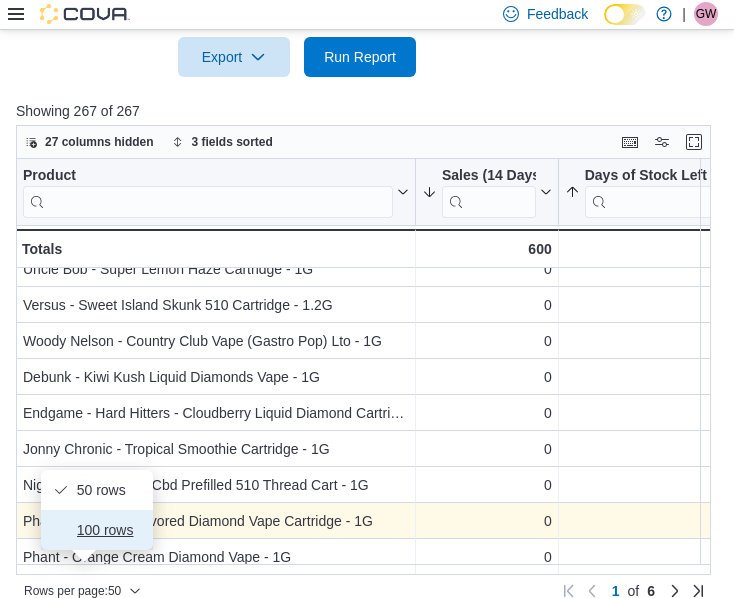 drag, startPoint x: 119, startPoint y: 538, endPoint x: 174, endPoint y: 499, distance: 67.424034 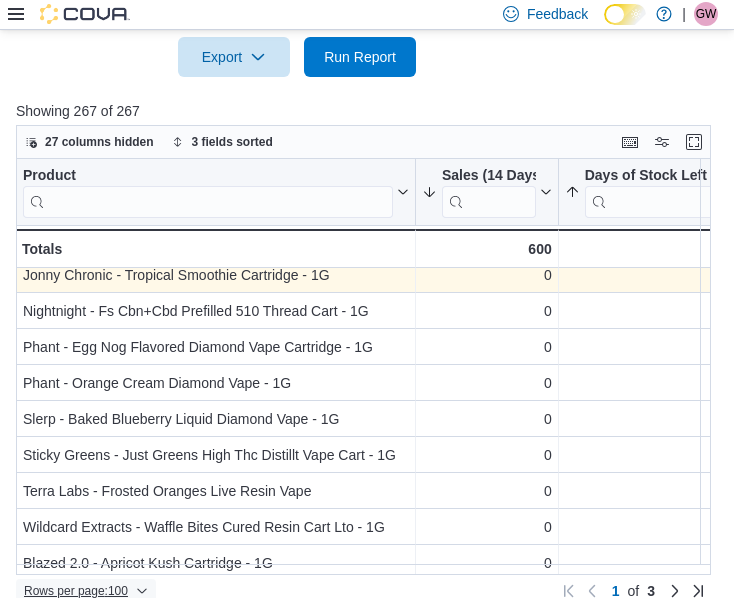 scroll, scrollTop: 1703, scrollLeft: 0, axis: vertical 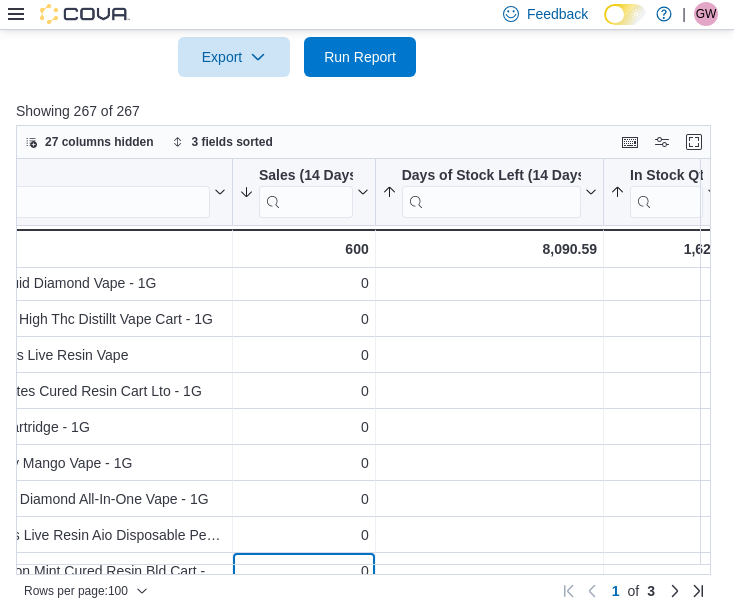 click on "Product Click to view column header actions Sales (14 Days) Sorted by In Stock Qty, ascending , then sorted by Sales (14 Days), descending , then sorted by Days of Stock Left (14 Days), ascending . Click to view column header actions Days of Stock Left (14 Days) Sorted by In Stock Qty, ascending , then sorted by Sales (14 Days), descending , then sorted by Days of Stock Left (14 Days), ascending . Click to view column header actions In Stock Qty Sorted by In Stock Qty, ascending , then sorted by Sales (14 Days), descending , then sorted by Days of Stock Left (14 Days), ascending . Click to view column header actions Sherbinskis - Orange Sherbs Live Resin Aio Disposable Pens - 0.5G -  Product, column 1, row 58 0 -  Sales (14 Days), column 2, row 58 -  Days of Stock Left (14 Days), column 3, row 58 2 -  In Stock Qty, column 4, row 58 Zyre - Recline 1.0-Watermelon Mint Cured Resin Bld Cart - 1G -  Product, column 1, row 59 0 -  Sales (14 Days), column 2, row 59 -  Days of Stock Left (14 Days), column 3, row 59 2" at bounding box center (371, 367) 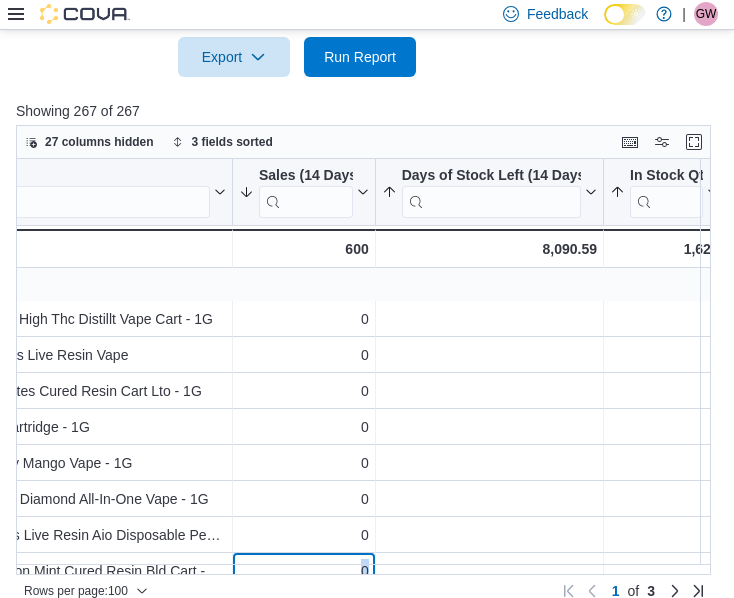 scroll, scrollTop: 1877, scrollLeft: 193, axis: both 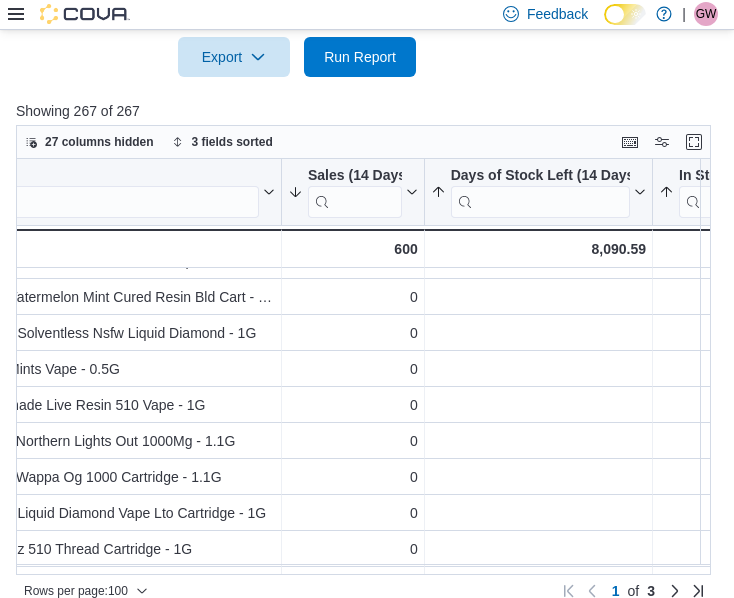 drag, startPoint x: 495, startPoint y: 554, endPoint x: 389, endPoint y: 554, distance: 106 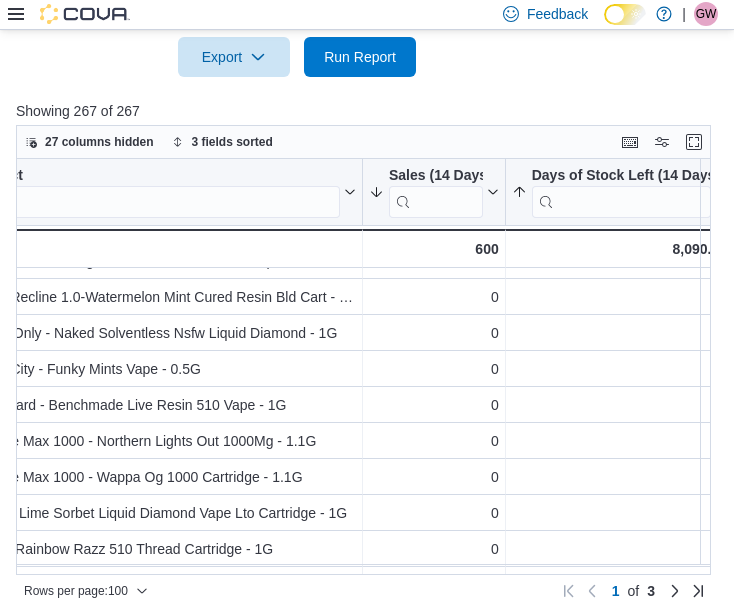 scroll, scrollTop: 2077, scrollLeft: 55, axis: both 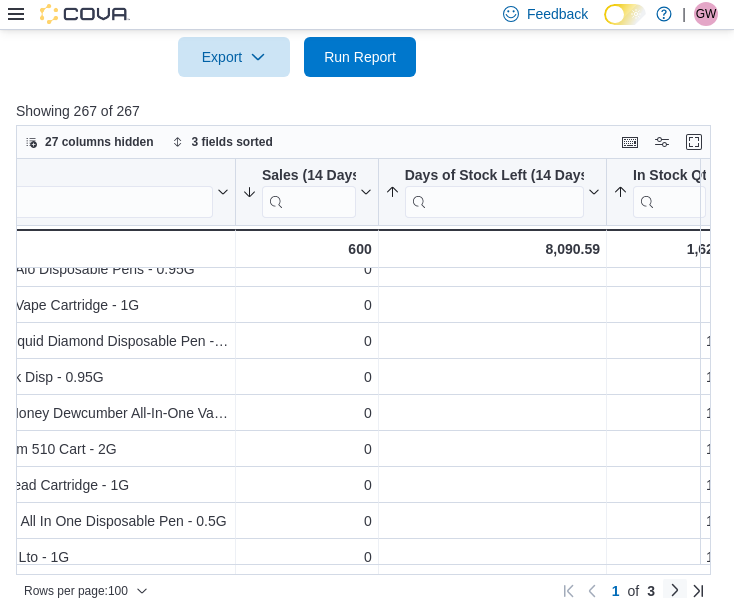 click at bounding box center (675, 590) 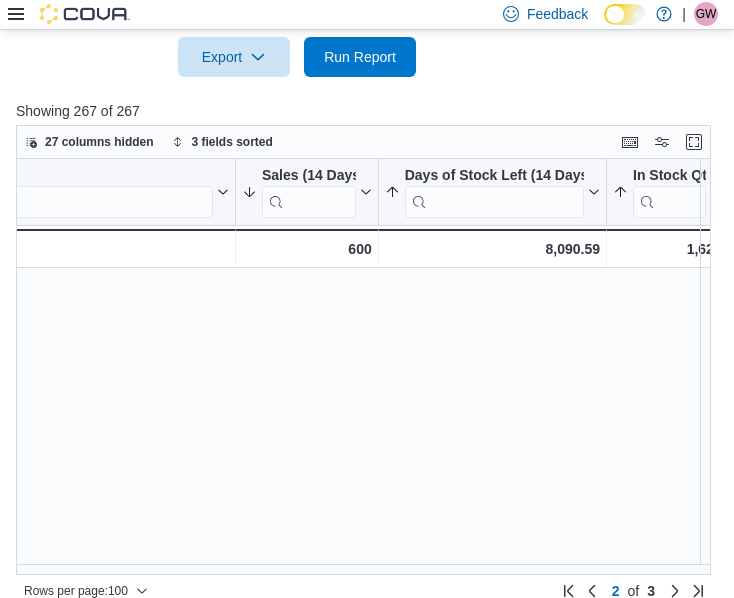 scroll, scrollTop: 0, scrollLeft: 0, axis: both 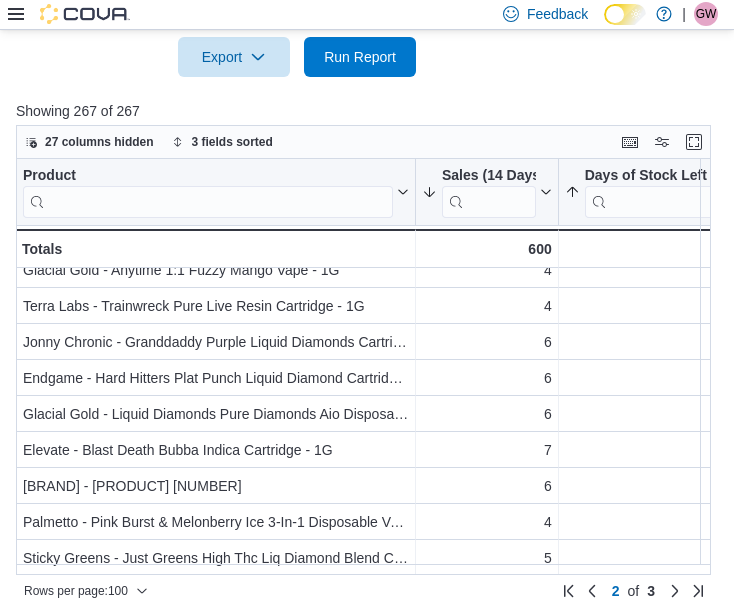 click on "27 columns hidden 3 fields sorted Product Click to view column header actions Sales (14 Days) Sorted by In Stock Qty, ascending , then sorted by Sales (14 Days), descending , then sorted by Days of Stock Left (14 Days), ascending . Click to view column header actions Days of Stock Left (14 Days) Sorted by In Stock Qty, ascending , then sorted by Sales (14 Days), descending , then sorted by Days of Stock Left (14 Days), ascending . Click to view column header actions In Stock Qty Sorted by In Stock Qty, ascending , then sorted by Sales (14 Days), descending , then sorted by Days of Stock Left (14 Days), ascending . Click to view column header actions Jonny Chronic - Acapulco Gold Live Resin Cartridge - 1G -  Product, column 1, row 119 13 -  Sales (14 Days), column 2, row 119 9.69 -  Days of Stock Left (14 Days), column 3, row 119 9 -  In Stock Qty, column 4, row 119 Glacial Gold - Anytime 1:1 Fuzzy Mango Vape - 1G -  Product, column 1, row 120 4 -  Sales (14 Days), column 2, row 120 10.5 -  3 -  -  4 -  10.5 3" at bounding box center [363, 364] 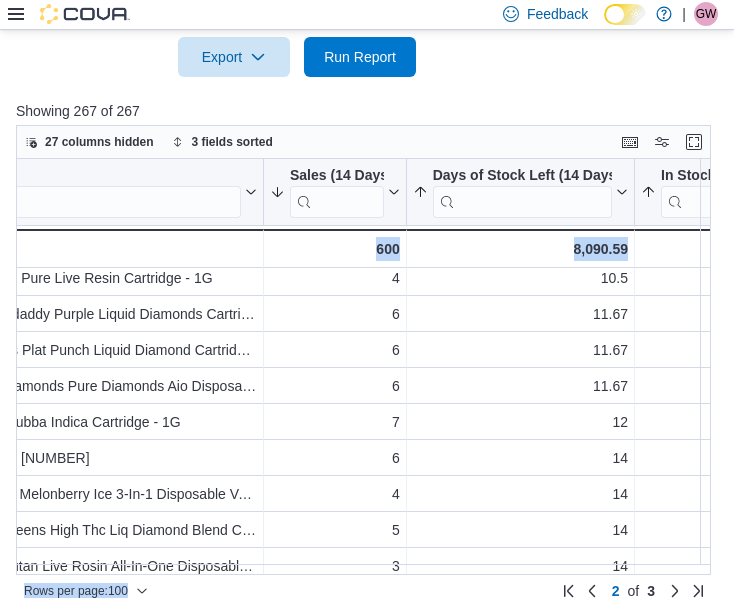 scroll, scrollTop: 728, scrollLeft: 159, axis: both 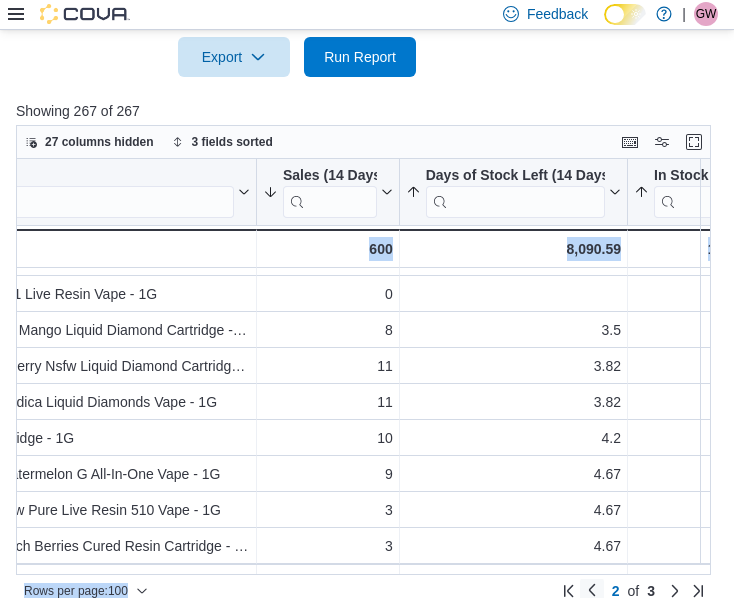 click at bounding box center (592, 590) 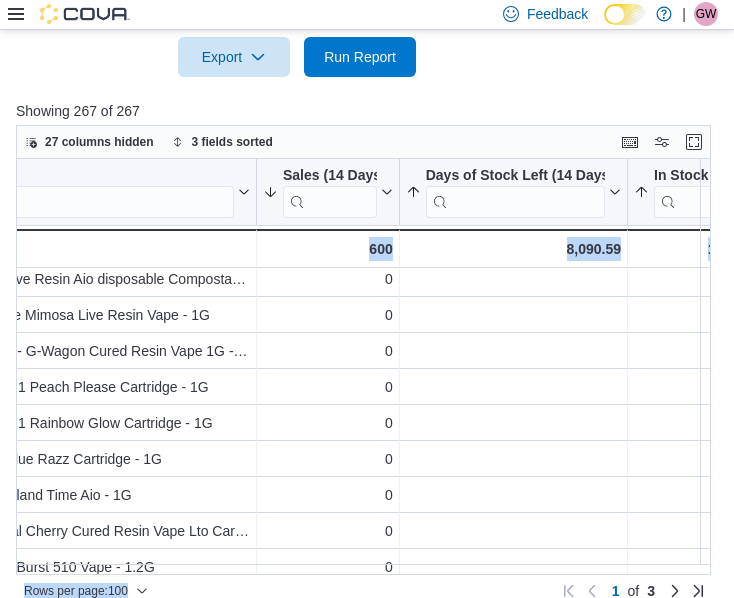 scroll, scrollTop: 3303, scrollLeft: 159, axis: both 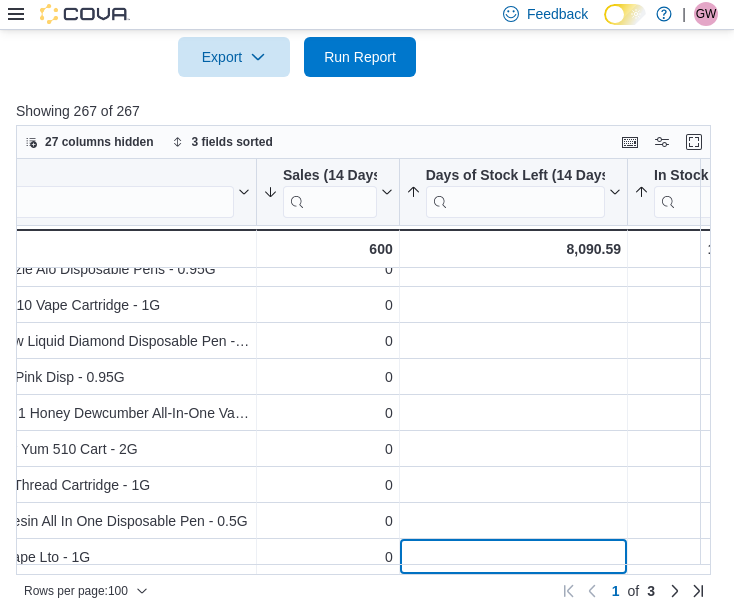 drag, startPoint x: 548, startPoint y: 542, endPoint x: 350, endPoint y: 548, distance: 198.09088 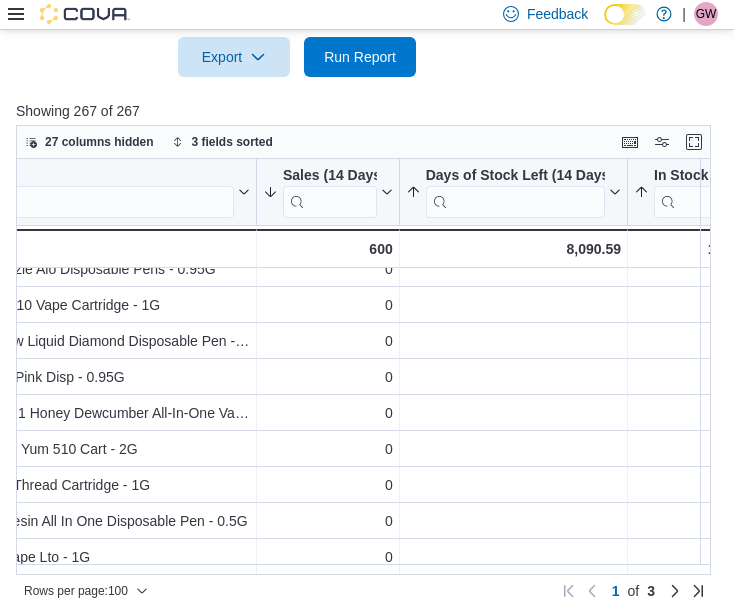 scroll, scrollTop: 3303, scrollLeft: 0, axis: vertical 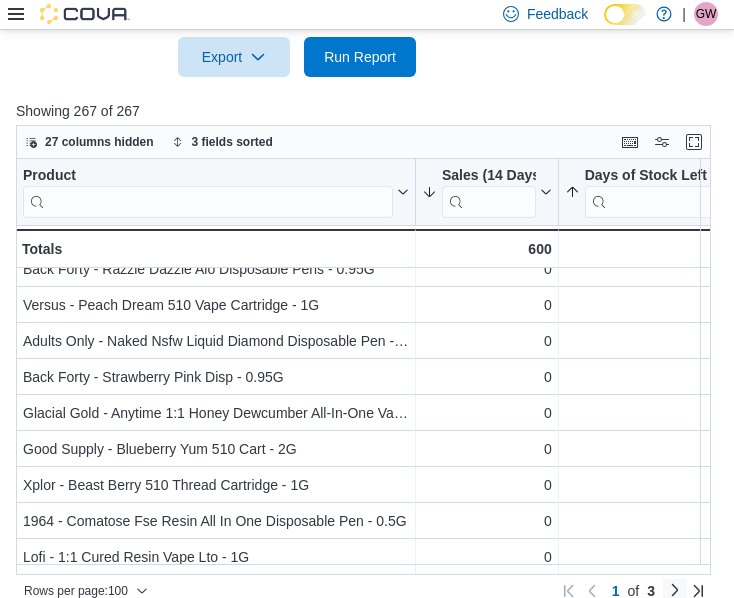 click at bounding box center [675, 590] 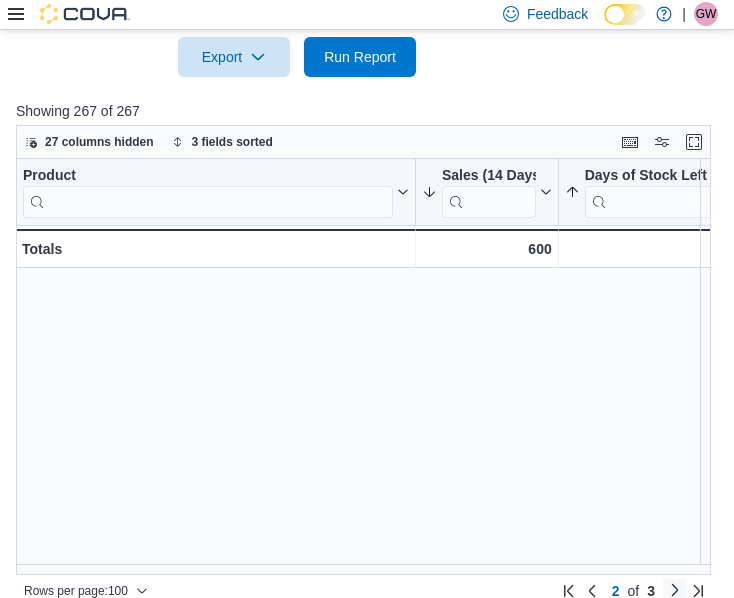 scroll, scrollTop: 0, scrollLeft: 0, axis: both 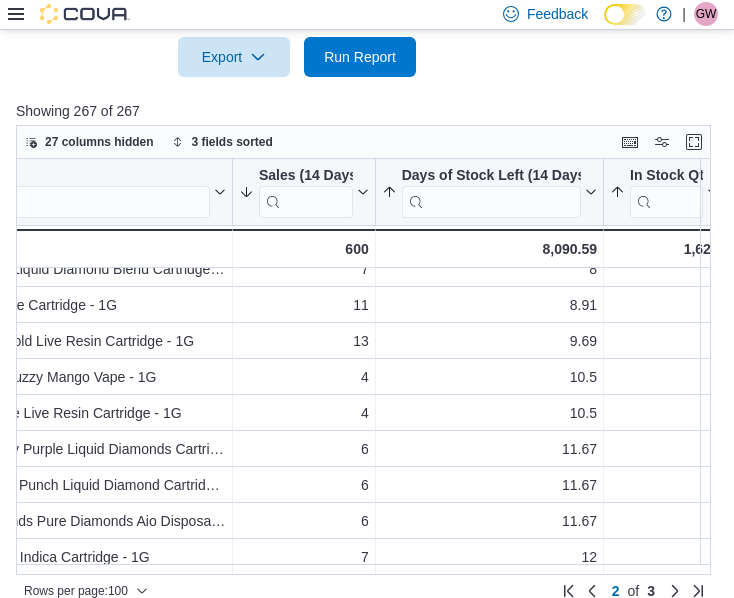 click on "[NUMBER] columns hidden [NUMBER] fields sorted Product Click to view column header actions Sales (14 Days) Sorted by In Stock Qty, ascending , then sorted by Sales (14 Days), descending , then sorted by Days of Stock Left (14 Days), ascending . Click to view column header actions Days of Stock Left (14 Days) Sorted by In Stock Qty, ascending , then sorted by Sales (14 Days), descending , then sorted by Days of Stock Left (14 Days), ascending . Click to view column header actions In Stock Qty Sorted by In Stock Qty, ascending , then sorted by Sales (14 Days), descending , then sorted by Days of Stock Left (14 Days), ascending . Click to view column header actions [BRAND] - [PRODUCT] [NUMBER] -  Product, column 1, row [NUMBER] [NUMBER] -  Sales (14 Days), column 2, row [NUMBER] [NUMBER] -  Days of Stock Left (14 Days), column 3, row [NUMBER] [NUMBER] -  In Stock Qty, column 4, row [NUMBER] [BRAND] - [PRODUCT] Cartridges - [NUMBER]G -  Product, column 1, row [NUMBER] [NUMBER] -  Sales (14 Days), column 2, row [NUMBER] [NUMBER] -  [NUMBER] -  -  [NUMBER] -  -" at bounding box center [363, 364] 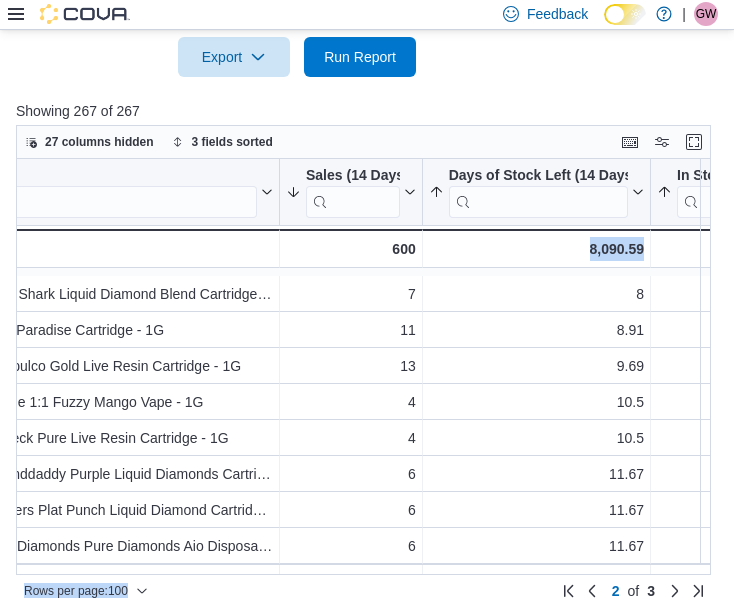 scroll, scrollTop: 550, scrollLeft: 136, axis: both 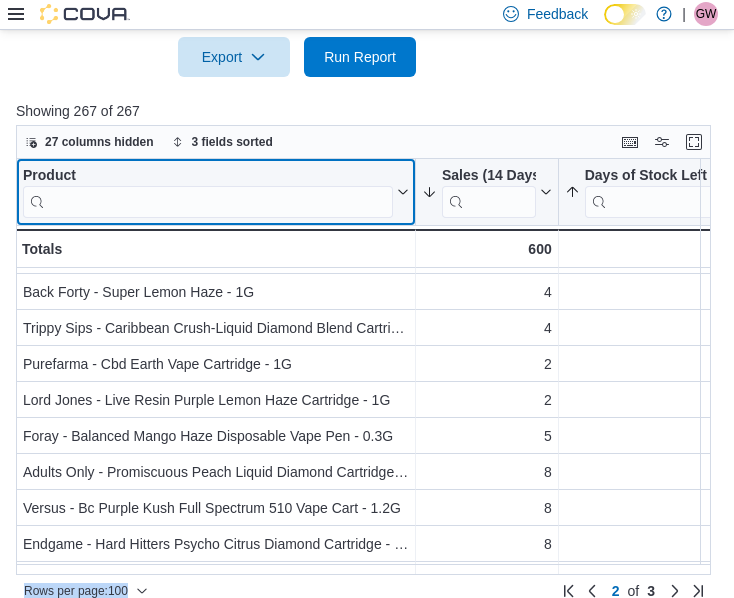 click at bounding box center (208, 201) 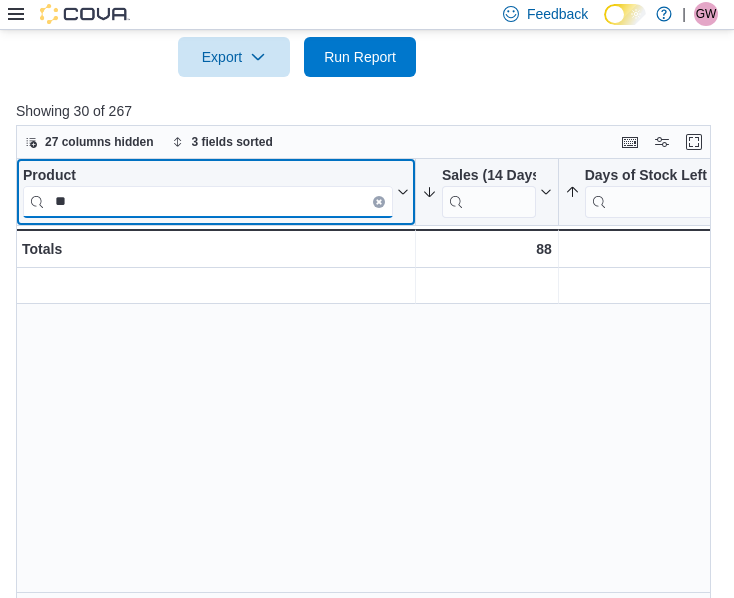 scroll, scrollTop: 0, scrollLeft: 0, axis: both 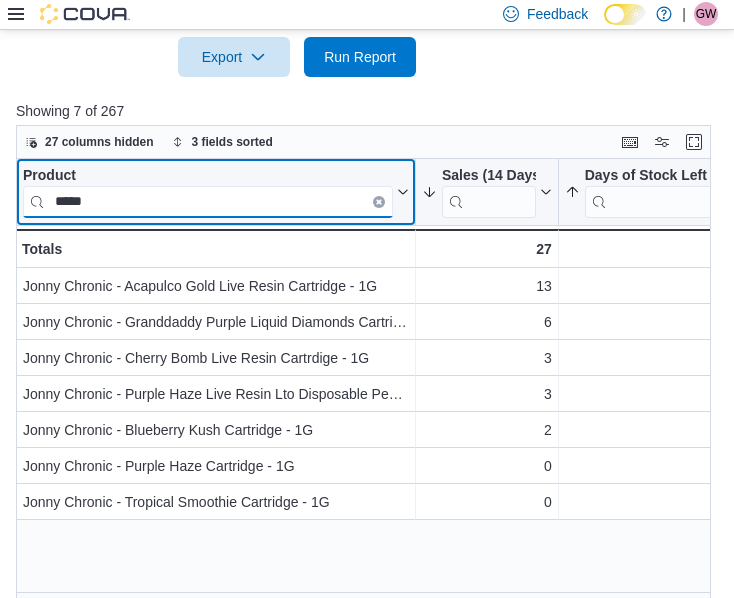type on "*****" 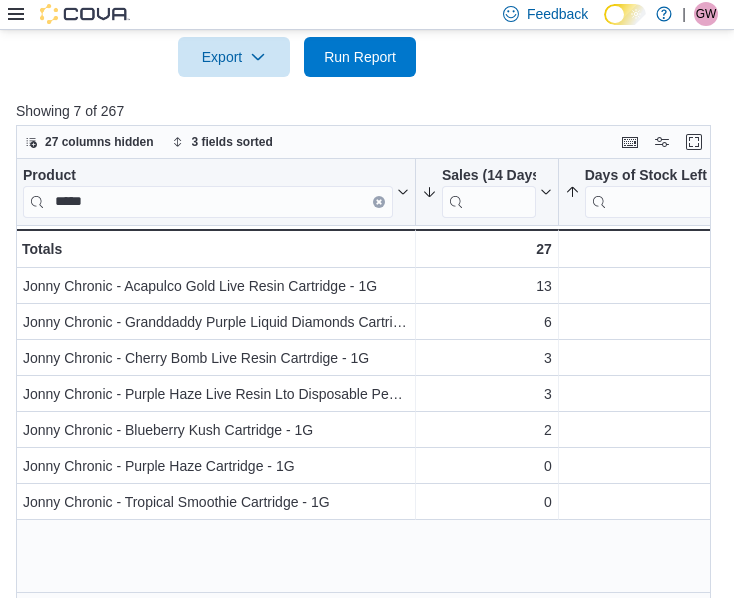 drag, startPoint x: 426, startPoint y: 571, endPoint x: 518, endPoint y: 559, distance: 92.779305 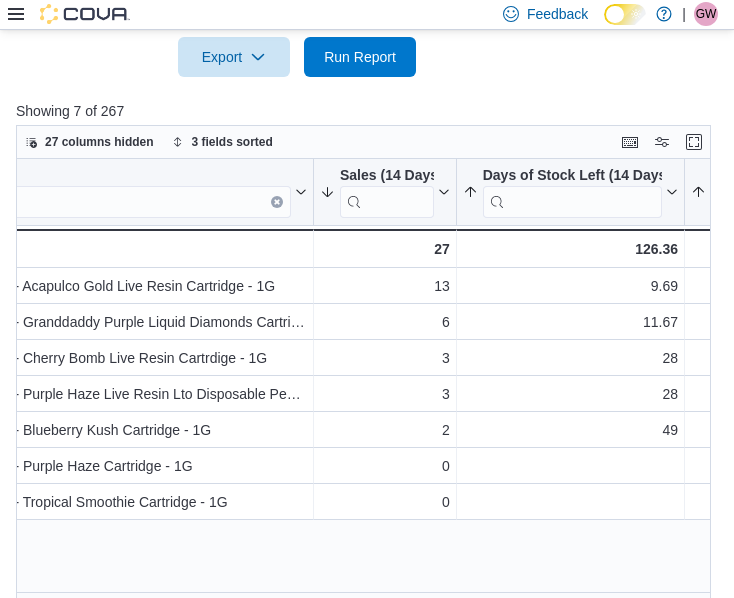 scroll, scrollTop: 0, scrollLeft: 183, axis: horizontal 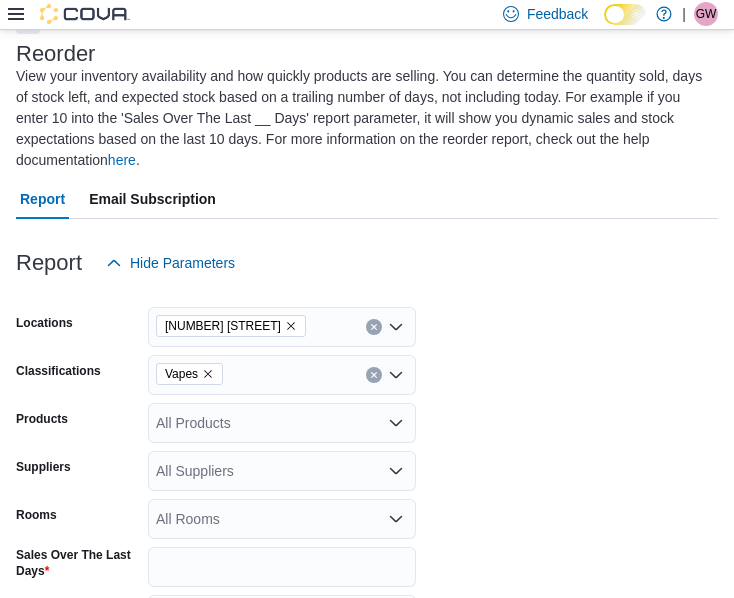 click 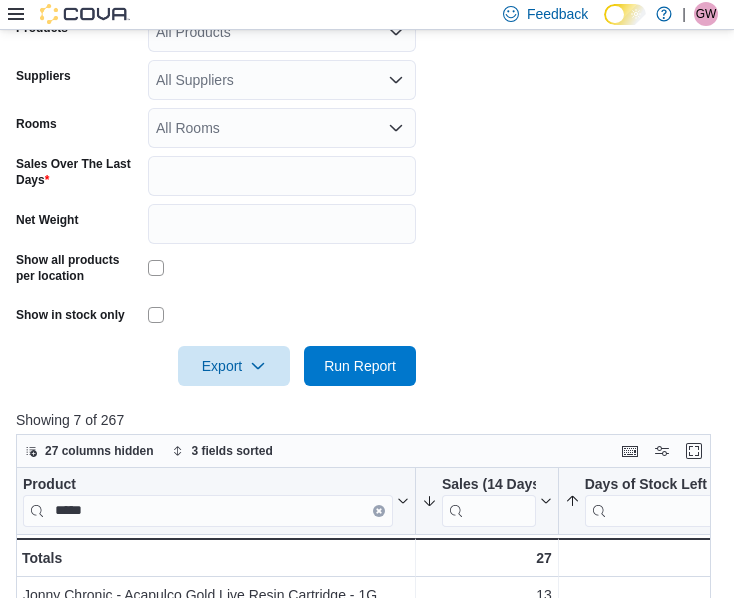 scroll, scrollTop: 317, scrollLeft: 0, axis: vertical 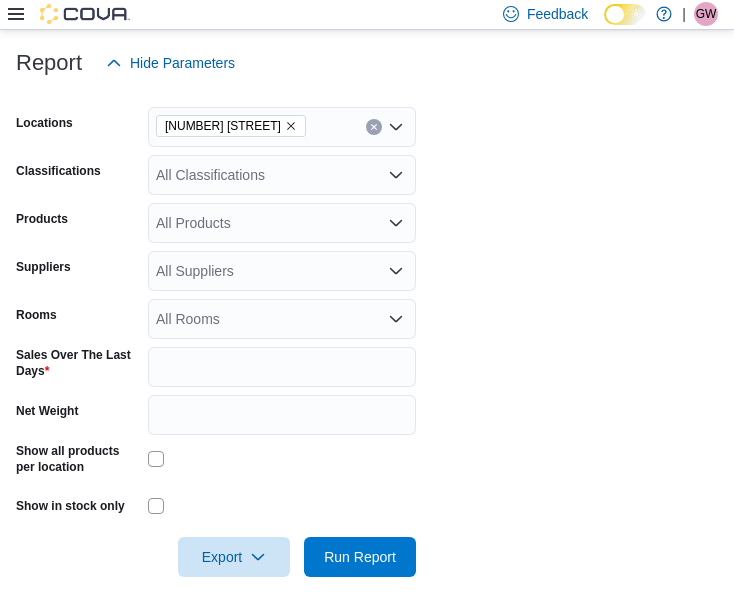 click on "All Classifications" at bounding box center (282, 175) 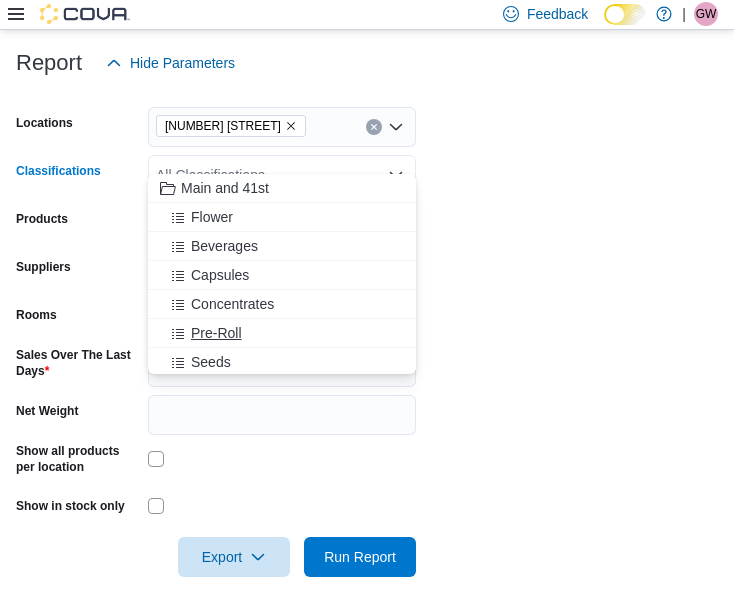 click on "Pre-Roll" at bounding box center [282, 333] 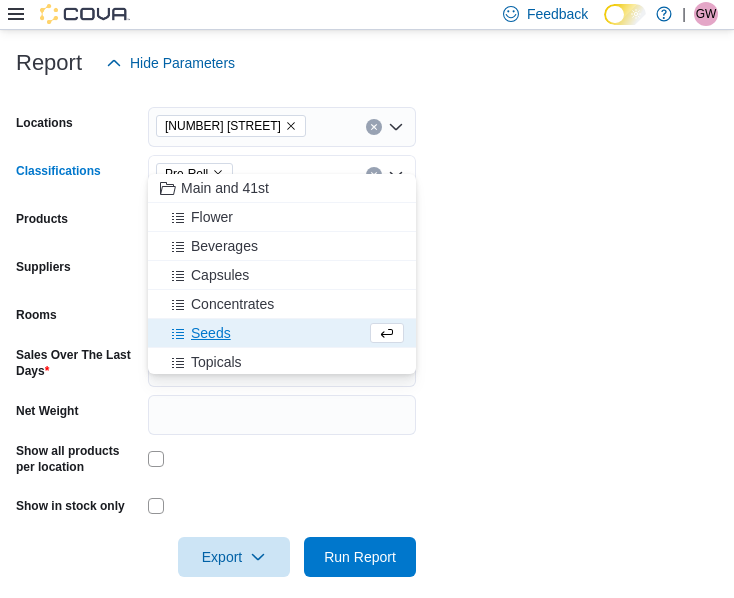 click on "Locations [NUMBER] [STREET]. Classifications Pre-Roll Combo box. Selected. Pre-Roll. Press Backspace to delete Pre-Roll. Combo box input. All Classifications. Type some text or, to display a list of choices, press Down Arrow. To exit the list of choices, press Escape. Products All Products Suppliers All Suppliers Rooms All Rooms Sales Over The Last Days * Net Weight Show all products per location Show in stock only Export  Run Report" at bounding box center [367, 330] 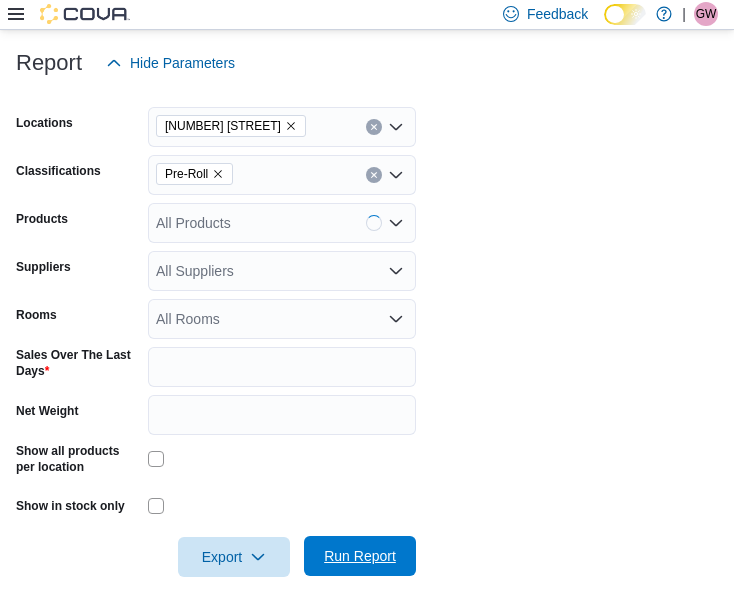 click on "Run Report" at bounding box center [360, 556] 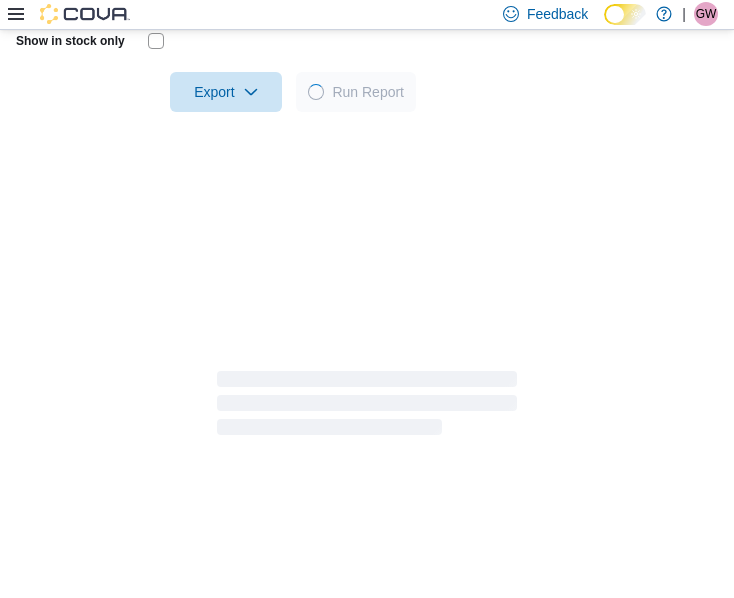 scroll, scrollTop: 817, scrollLeft: 0, axis: vertical 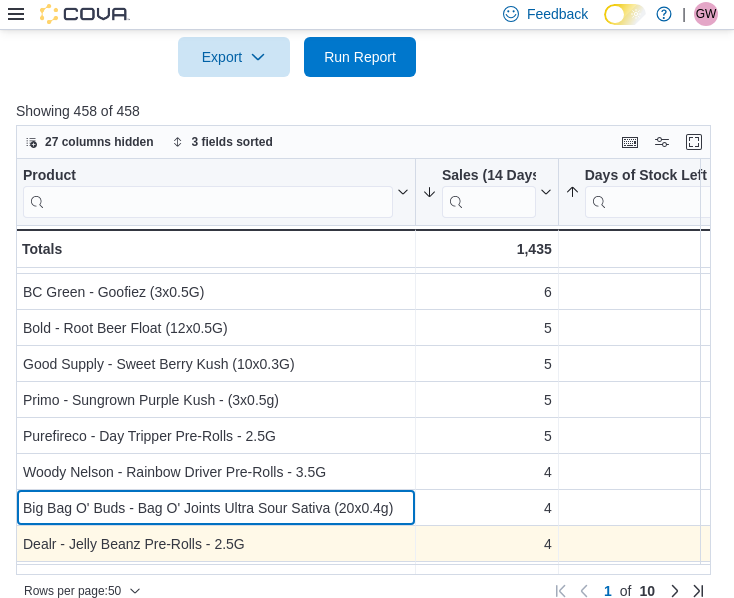 drag, startPoint x: 360, startPoint y: 542, endPoint x: 412, endPoint y: 540, distance: 52.03845 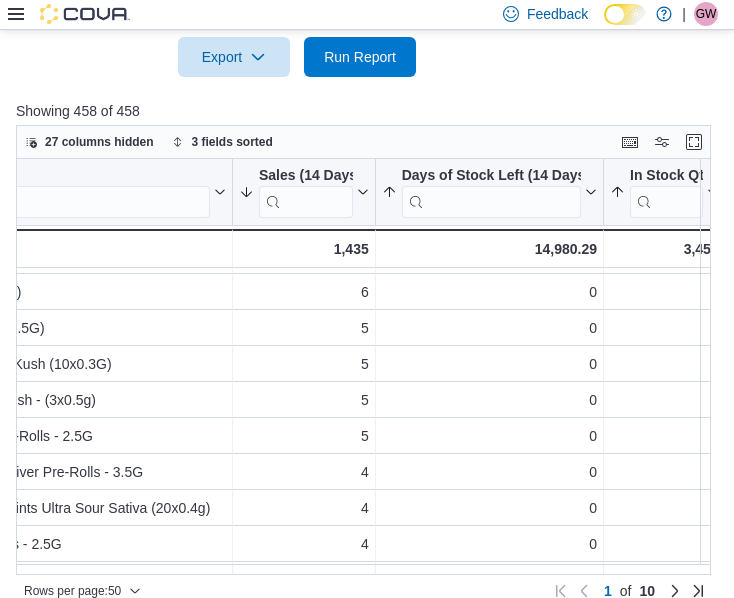 scroll, scrollTop: 246, scrollLeft: 0, axis: vertical 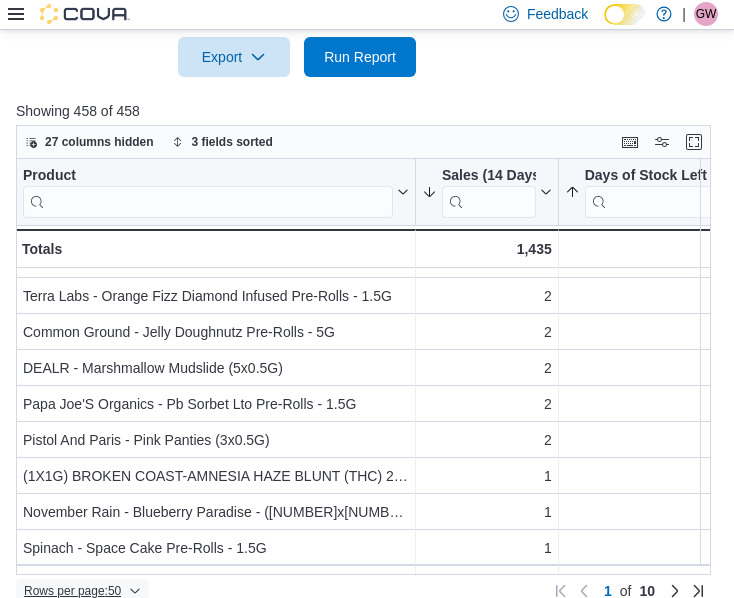 click on "Rows per page :  50" at bounding box center (72, 591) 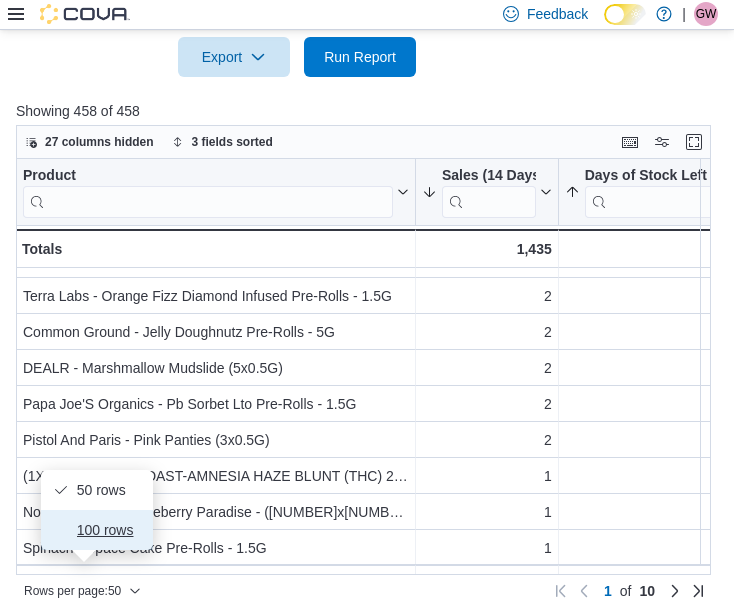 click on "100 rows" at bounding box center [109, 530] 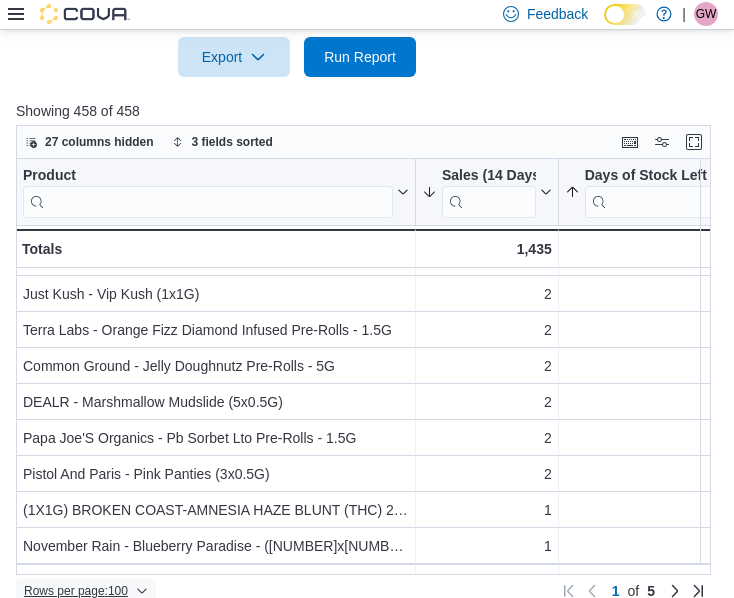 scroll, scrollTop: 768, scrollLeft: 0, axis: vertical 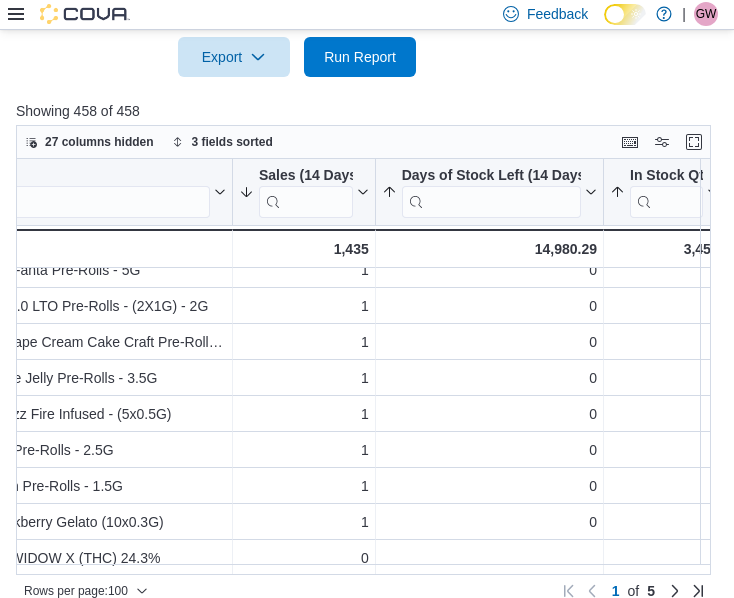 click on "27 columns hidden 3 fields sorted Product Click to view column header actions Sales (14 Days) Sorted by In Stock Qty, ascending , then sorted by Sales (14 Days), descending , then sorted by Days of Stock Left (14 Days), ascending . Click to view column header actions Days of Stock Left (14 Days) Sorted by In Stock Qty, ascending , then sorted by Sales (14 Days), descending , then sorted by Days of Stock Left (14 Days), ascending . Click to view column header actions In Stock Qty Sorted by In Stock Qty, ascending , then sorted by Sales (14 Days), descending , then sorted by Days of Stock Left (14 Days), ascending . Click to view column header actions Jbuds Craft Cannabis - Sour Dragon Pre-Rolls - 1.5G -  Product, column 1, row 32 1 -  Sales (14 Days), column 2, row 32 0 -  Days of Stock Left (14 Days), column 3, row 32 0 -  In Stock Qty, column 4, row 32 Pistol And Paris - Hawaiian Fanta Pre-Rolls - 5G -  Product, column 1, row 33 1 -  Sales (14 Days), column 2, row 33 0 -  0 -  In Stock Qty, column 4, row 33" at bounding box center (363, 364) 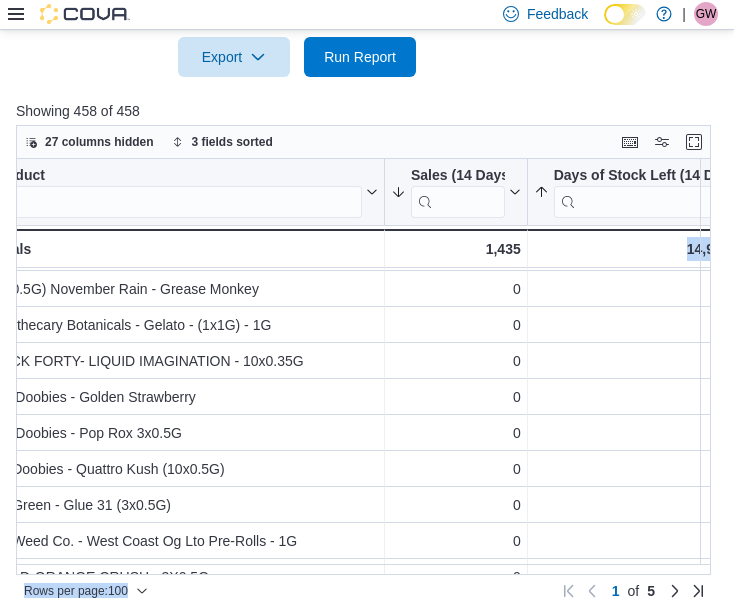 scroll, scrollTop: 1524, scrollLeft: 31, axis: both 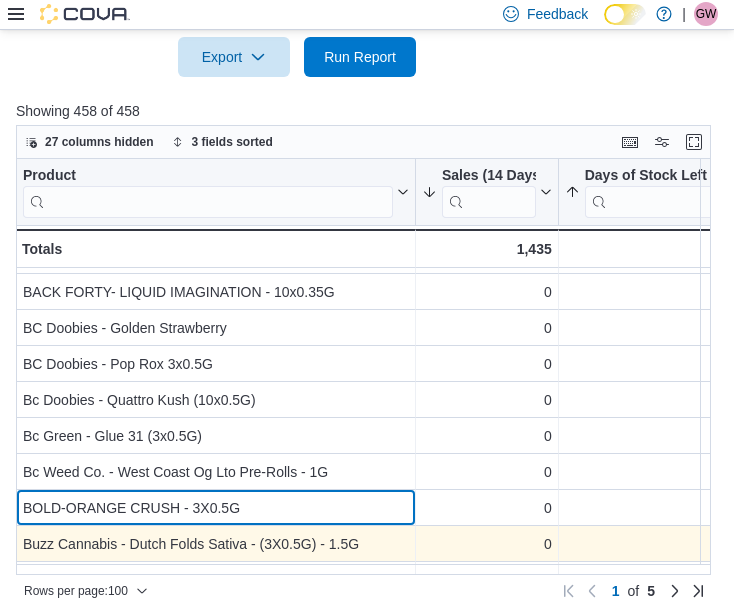 drag, startPoint x: 381, startPoint y: 543, endPoint x: 495, endPoint y: 520, distance: 116.297035 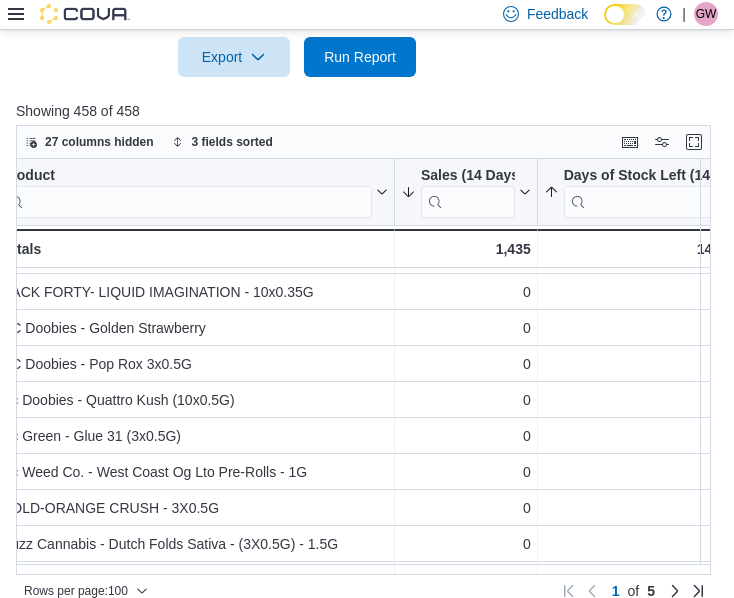 scroll, scrollTop: 1578, scrollLeft: 0, axis: vertical 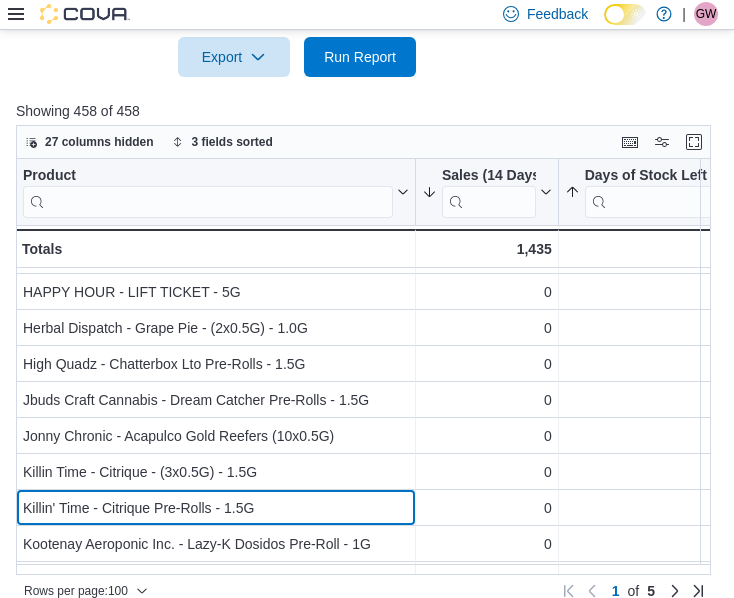 drag, startPoint x: 304, startPoint y: 541, endPoint x: 317, endPoint y: 544, distance: 13.341664 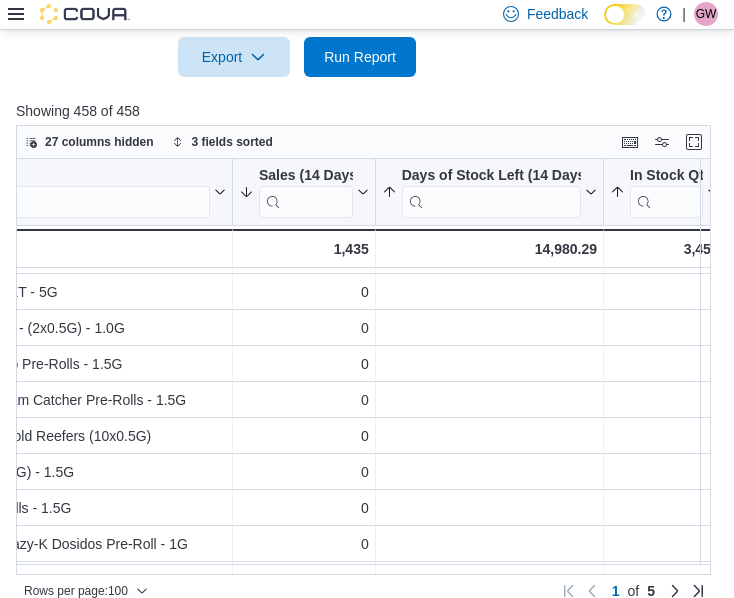 scroll, scrollTop: 2118, scrollLeft: 52, axis: both 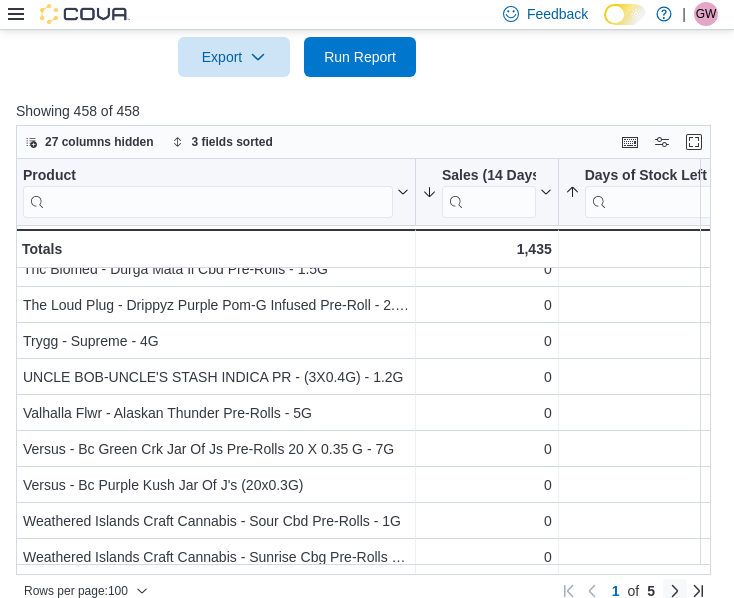 drag, startPoint x: 690, startPoint y: 563, endPoint x: 695, endPoint y: 552, distance: 12.083046 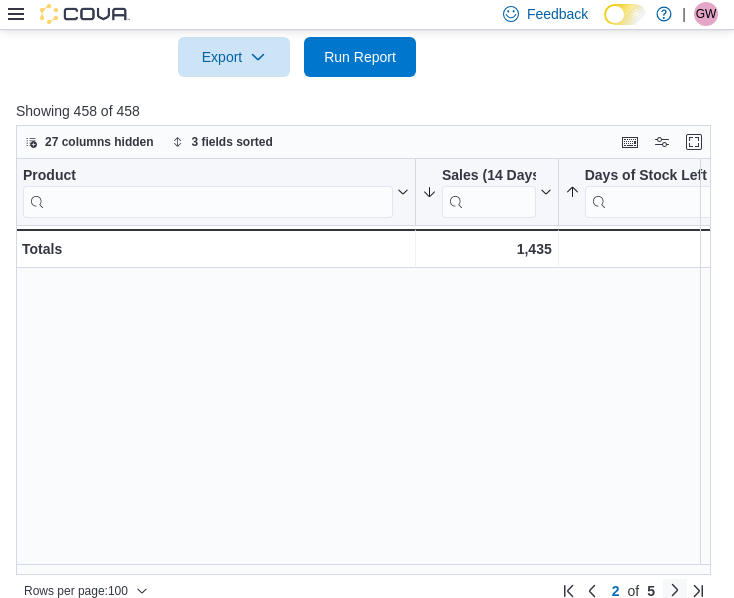 scroll, scrollTop: 0, scrollLeft: 0, axis: both 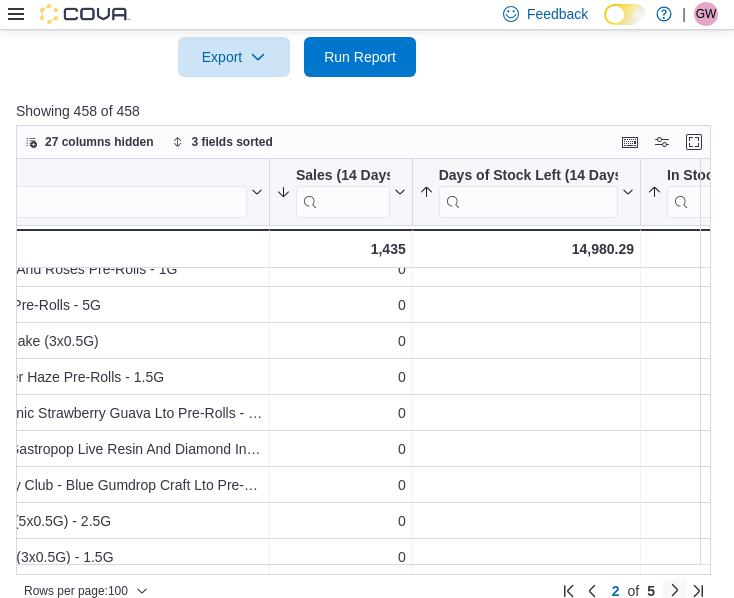 click at bounding box center (675, 590) 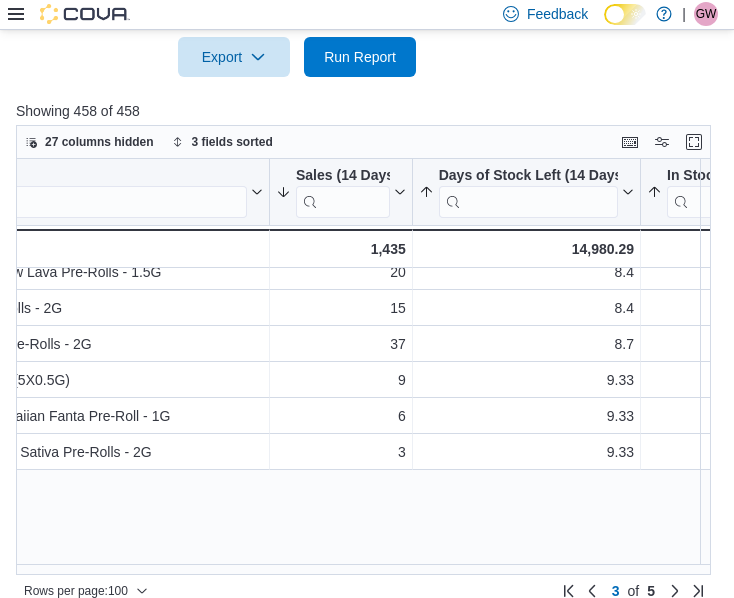 scroll, scrollTop: 503, scrollLeft: 146, axis: both 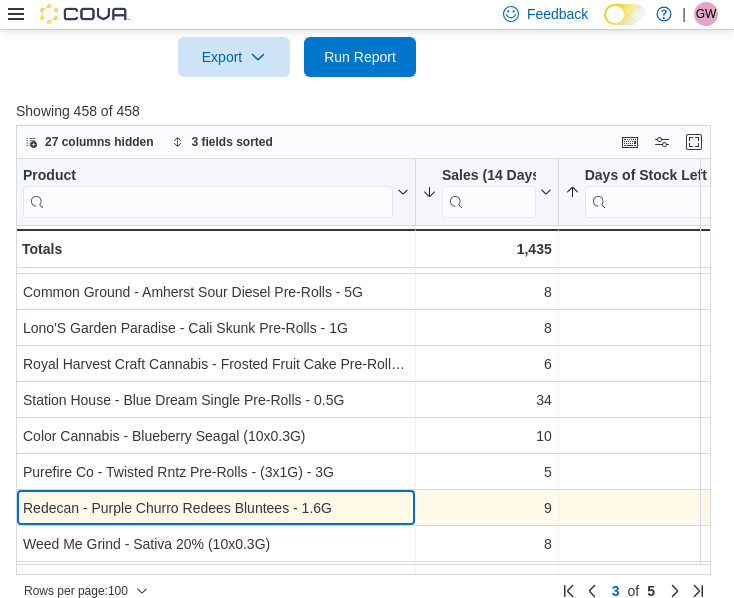 click on "Product Click to view column header actions Sales (14 Days) Sorted by In Stock Qty, ascending , then sorted by Sales (14 Days), descending , then sorted by Days of Stock Left (14 Days), ascending . Click to view column header actions Days of Stock Left (14 Days) Sorted by In Stock Qty, ascending , then sorted by Sales (14 Days), descending , then sorted by Days of Stock Left (14 Days), ascending . Click to view column header actions In Stock Qty Sorted by In Stock Qty, ascending , then sorted by Sales (14 Days), descending , then sorted by Days of Stock Left (14 Days), ascending . Click to view column header actions Chillbilly - Max 60'S Blue Lemonade Triple Infused Pre-Rolls - 1.35G -  Product, column 1, row 213 4 -  Sales (14 Days), column 2, row 213 3.5 -  Days of Stock Left (14 Days), column 3, row 213 1 -  In Stock Qty, column 4, row 213 Weed Me Grind - Sativa 20% (10x0.3G) -  Product, column 1, row 212 8 -  Sales (14 Days), column 2, row 212 3.5 -  Days of Stock Left (14 Days), column 3, row 212 2 -  -" at bounding box center (462, 1875) 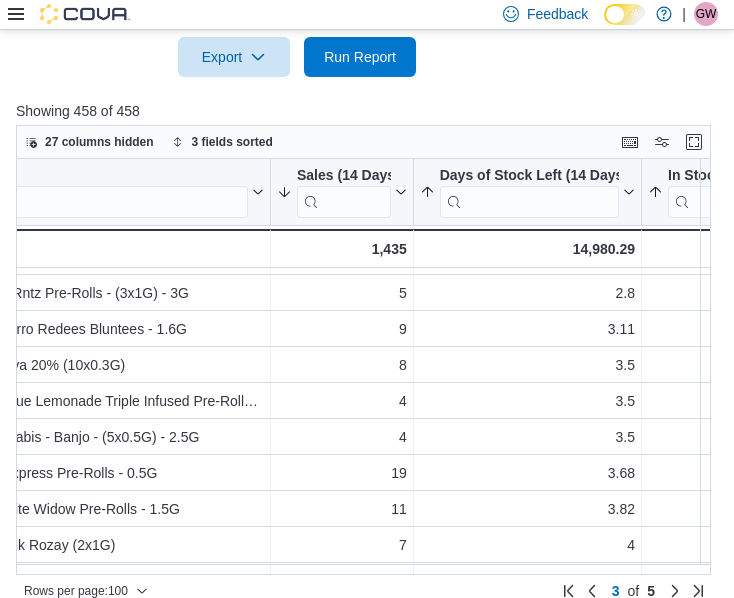 scroll, scrollTop: 338, scrollLeft: 145, axis: both 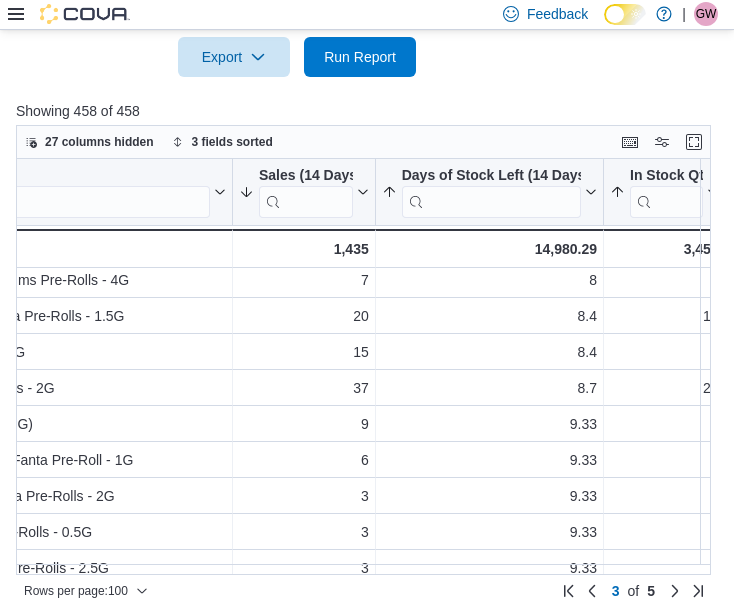 click on "27 columns hidden 3 fields sorted Product Click to view column header actions Sales (14 Days) Sorted by In Stock Qty, ascending , then sorted by Sales (14 Days), descending , then sorted by Days of Stock Left (14 Days), ascending . Click to view column header actions Days of Stock Left (14 Days) Sorted by In Stock Qty, ascending , then sorted by Sales (14 Days), descending , then sorted by Days of Stock Left (14 Days), ascending . Click to view column header actions In Stock Qty Sorted by In Stock Qty, ascending , then sorted by Sales (14 Days), descending , then sorted by Days of Stock Left (14 Days), ascending . Click to view column header actions 1964 - LA Kush Cake (5X0.5G) -  Product, column 1, row 242 9 -  Sales (14 Days), column 2, row 242 9.33 -  Days of Stock Left (14 Days), column 3, row 242 6 -  In Stock Qty, column 4, row 242 Pistol And Paris - Hawaiian Fanta Pre-Roll - 1G -  Product, column 1, row 243 6 -  Sales (14 Days), column 2, row 243 9.33 -  Days of Stock Left (14 Days), column 3, row 243" at bounding box center [363, 364] 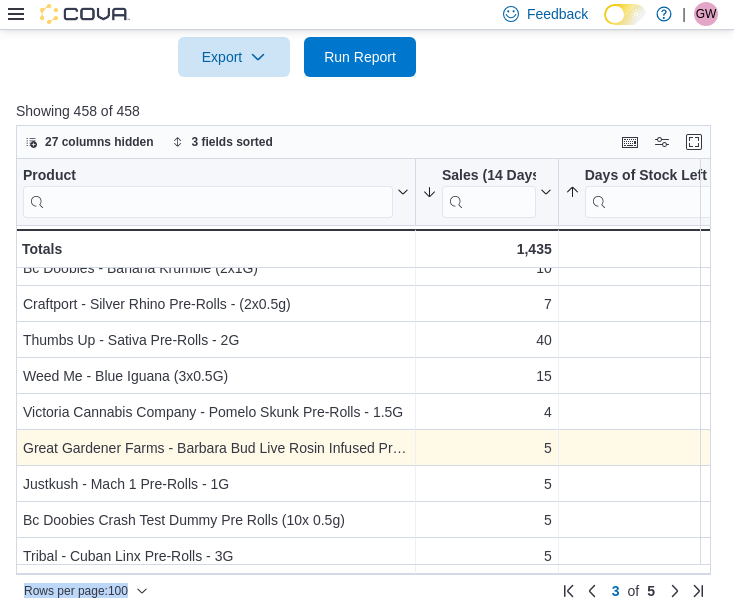 scroll, scrollTop: 1696, scrollLeft: 0, axis: vertical 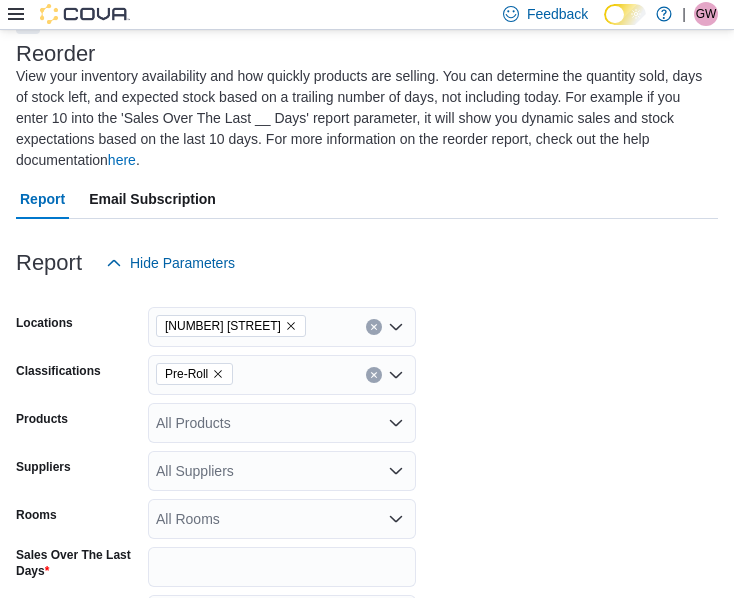 click 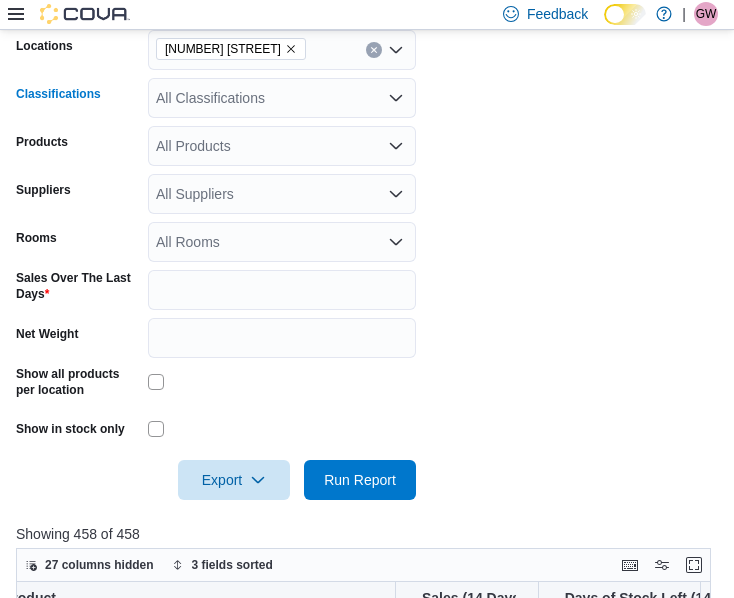 scroll, scrollTop: 417, scrollLeft: 0, axis: vertical 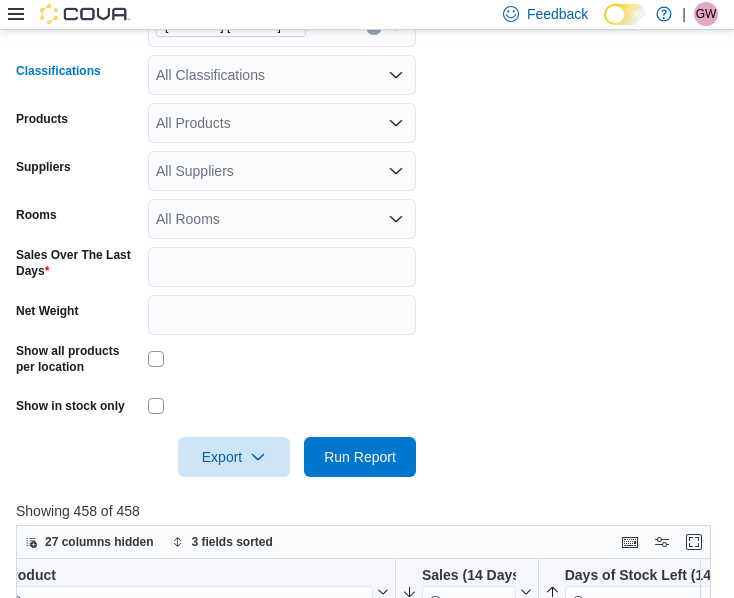 click on "All Classifications" at bounding box center (282, 75) 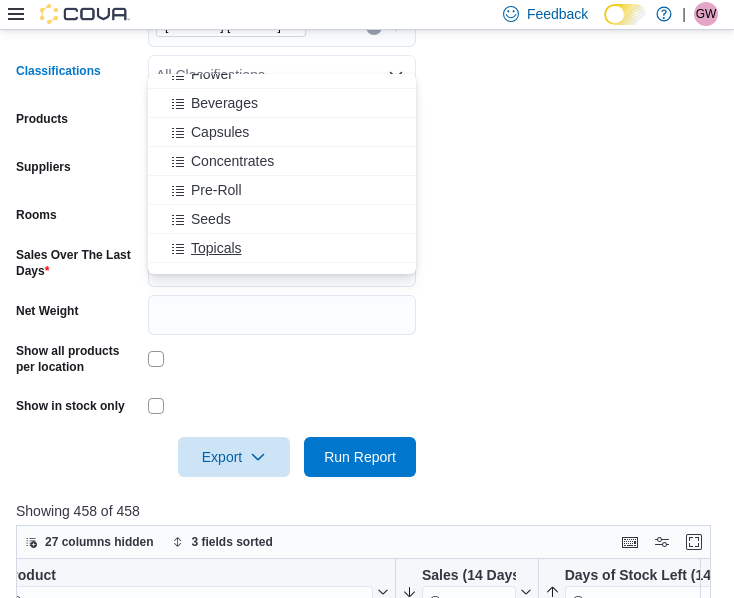 scroll, scrollTop: 0, scrollLeft: 0, axis: both 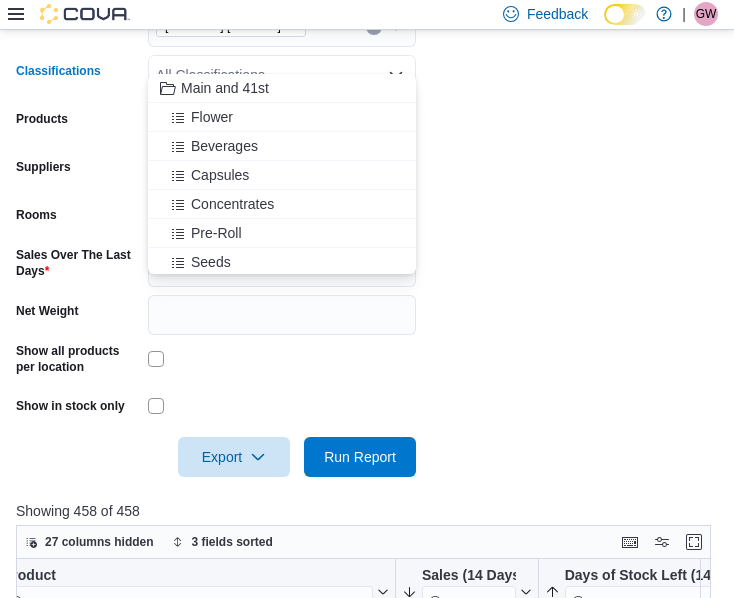 click on "Locations [ADDRESS] Classifications All Classifications Combo box. Selected. Combo box input. All Classifications. Type some text or, to display a list of choices, press Down Arrow. To exit the list of choices, press Escape. Products All Products Suppliers All Suppliers Rooms All Rooms Sales Over The Last Days * Net Weight Show all products per location Show in stock only Export  Run Report" at bounding box center [367, 230] 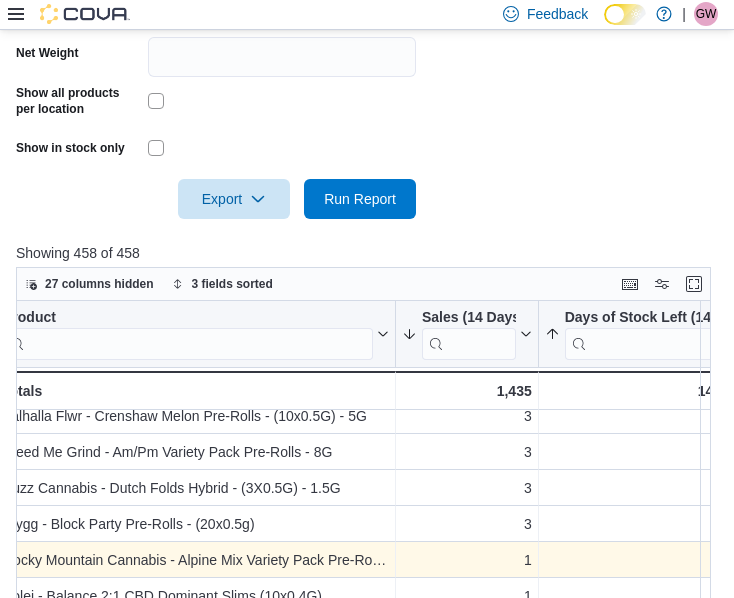 scroll, scrollTop: 800, scrollLeft: 0, axis: vertical 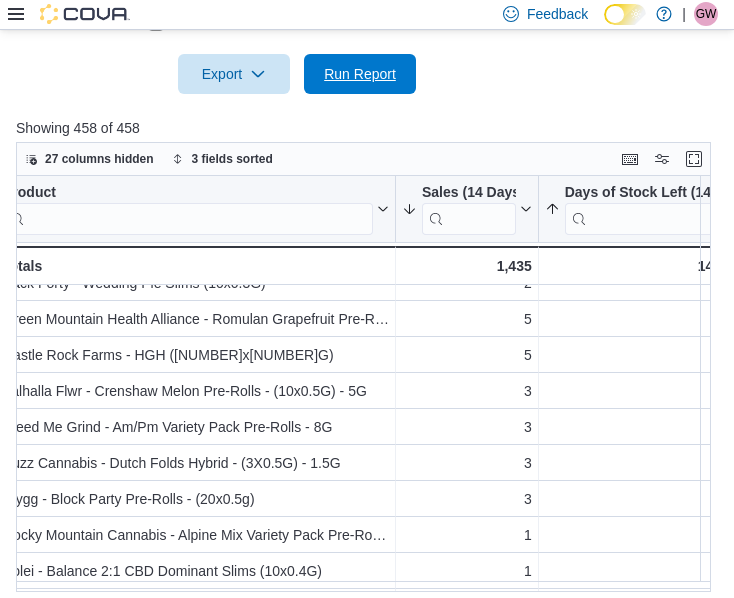click on "Run Report" at bounding box center (360, 74) 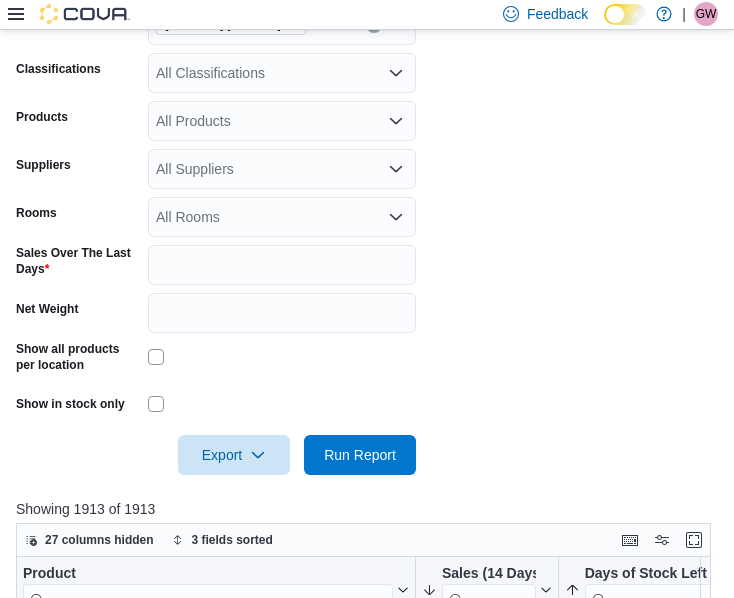 scroll, scrollTop: 717, scrollLeft: 0, axis: vertical 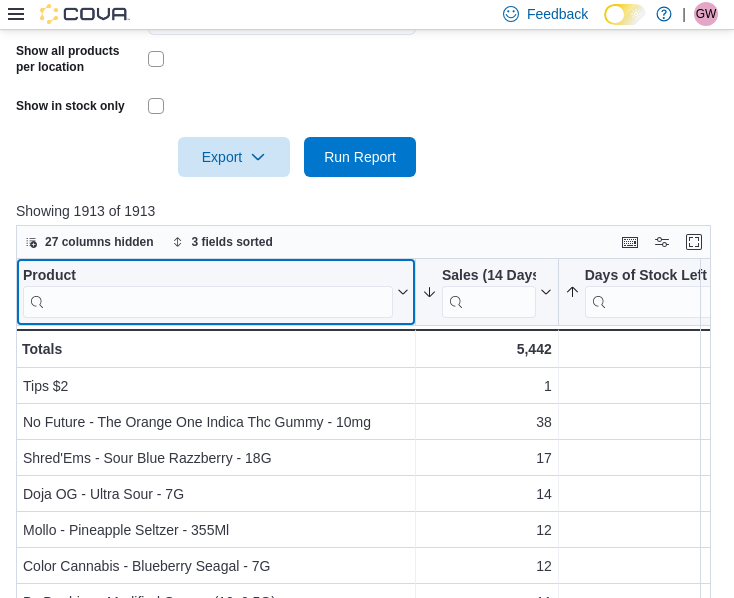 click at bounding box center (208, 301) 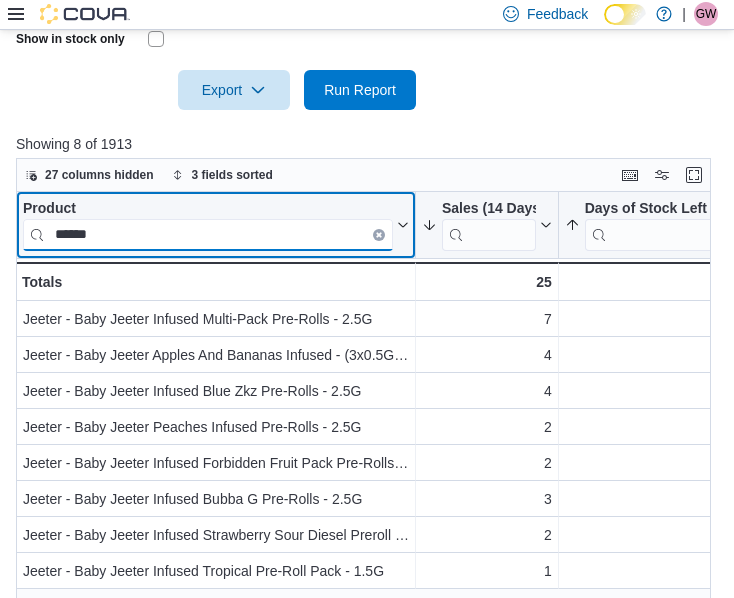 scroll, scrollTop: 817, scrollLeft: 0, axis: vertical 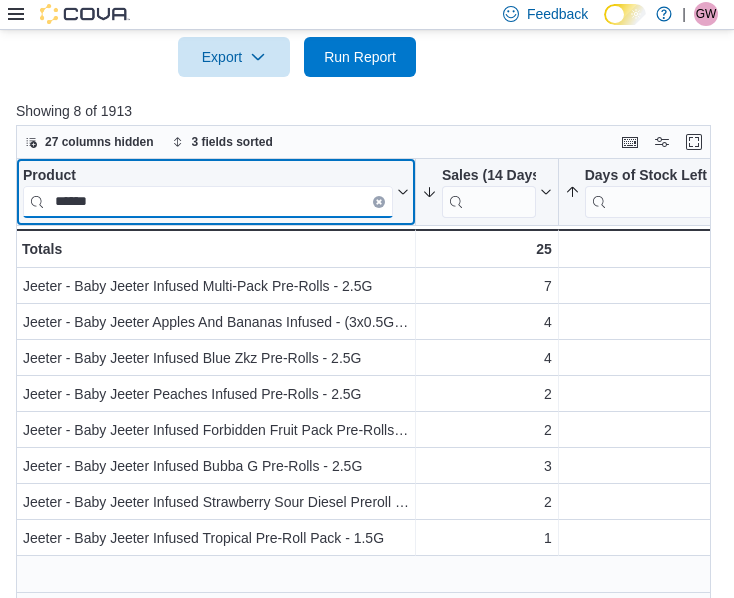 click on "******" at bounding box center (208, 201) 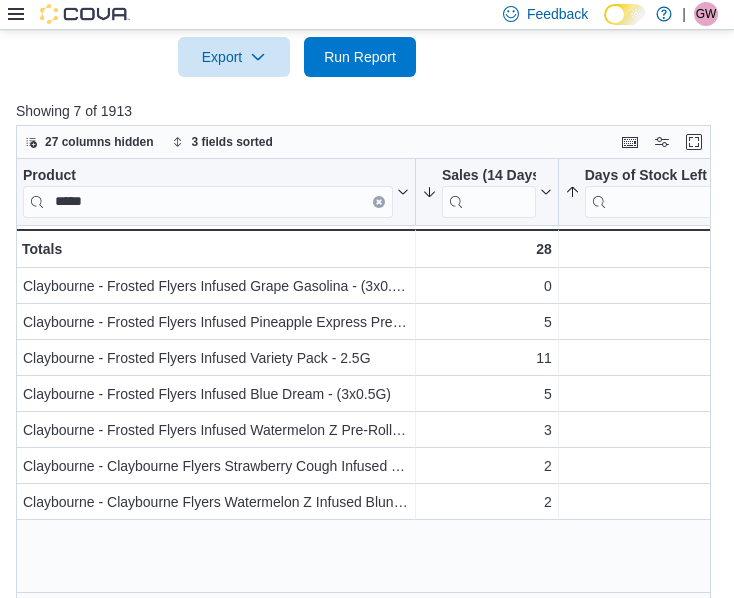 scroll, scrollTop: 0, scrollLeft: 183, axis: horizontal 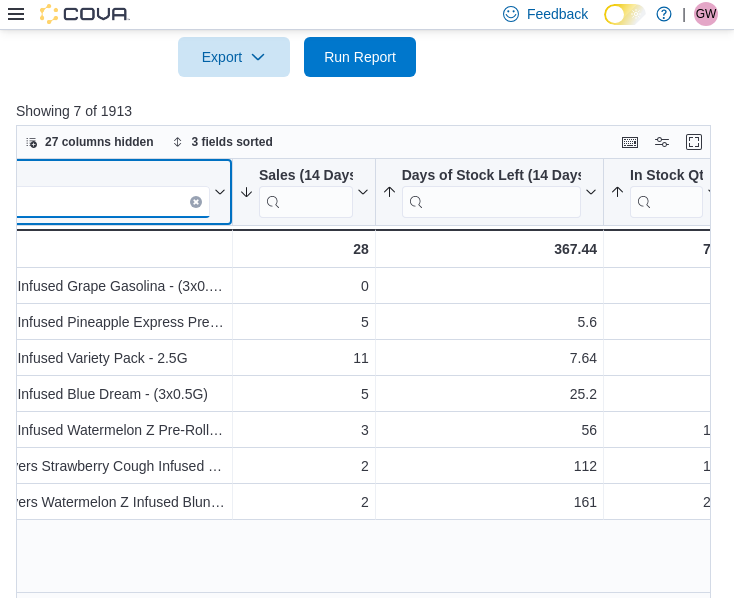 click on "Product ***** Click to view column header actions Sales (14 Days) Sorted by In Stock Qty, ascending , then sorted by Sales (14 Days), descending , then sorted by Days of Stock Left (14 Days), ascending . Click to view column header actions Days of Stock Left (14 Days) Sorted by In Stock Qty, ascending , then sorted by Sales (14 Days), descending , then sorted by Days of Stock Left (14 Days), ascending . Click to view column header actions In Stock Qty Sorted by In Stock Qty, ascending , then sorted by Sales (14 Days), descending , then sorted by Days of Stock Left (14 Days), ascending . Click to view column header actions Claybourne - Frosted Flyers Infused Grape Gasolina - (3x0.5G -  Product, column 1, row 1 0 -  Sales (14 Days), column 2, row 1 -  Days of Stock Left (14 Days), column 3, row 1 5 -  In Stock Qty, column 4, row 1 Claybourne - Frosted Flyers Infused Pineapple Express Pre-Rolls - 1.5G -  Product, column 1, row 2 5 -  Sales (14 Days), column 2, row 2 5.6 -  2 -  In Stock Qty, column 4, row 2 -  6" at bounding box center [371, 381] 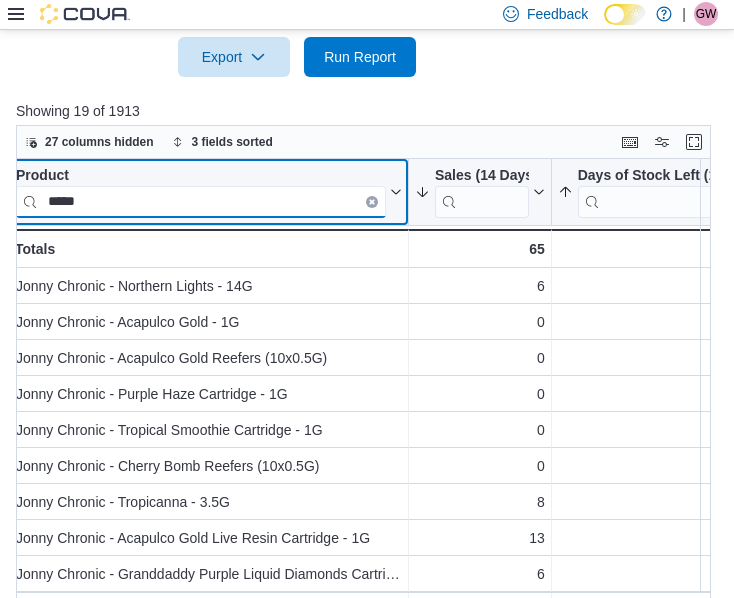 scroll, scrollTop: 0, scrollLeft: 0, axis: both 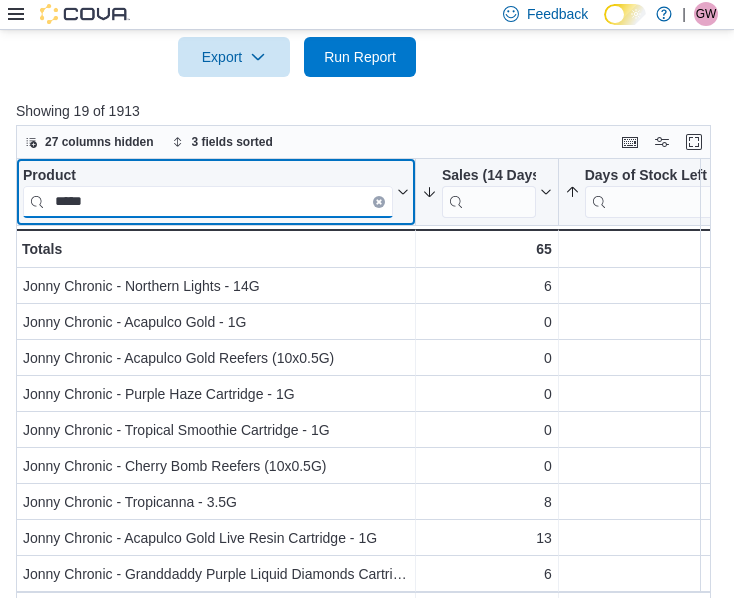 type on "*****" 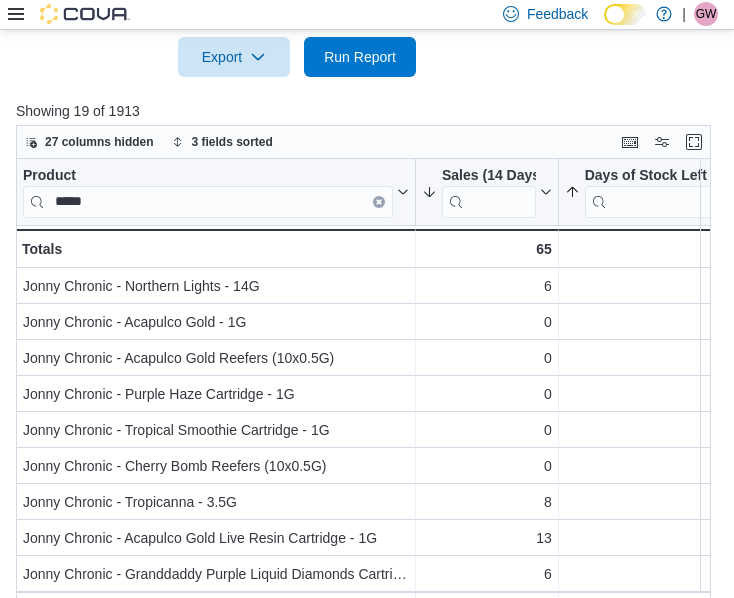scroll, scrollTop: 0, scrollLeft: 21, axis: horizontal 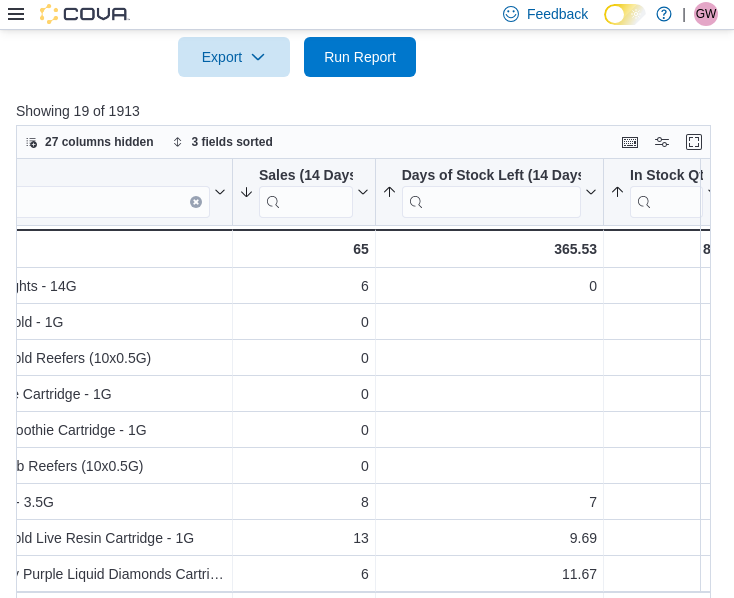 click on "Feedback Dark Mode North Shore Cannabis and Main & 41st St Cannabis | GW [LAST_NAME]" at bounding box center [367, 15] 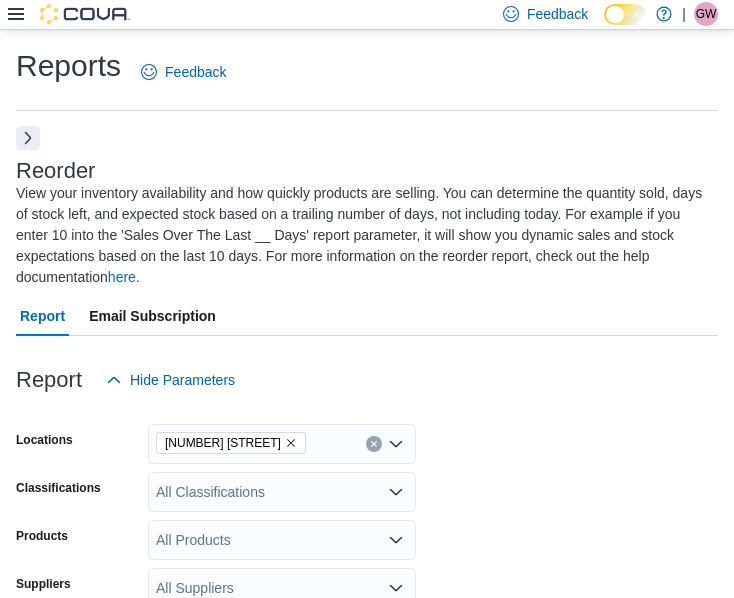 click at bounding box center (28, 138) 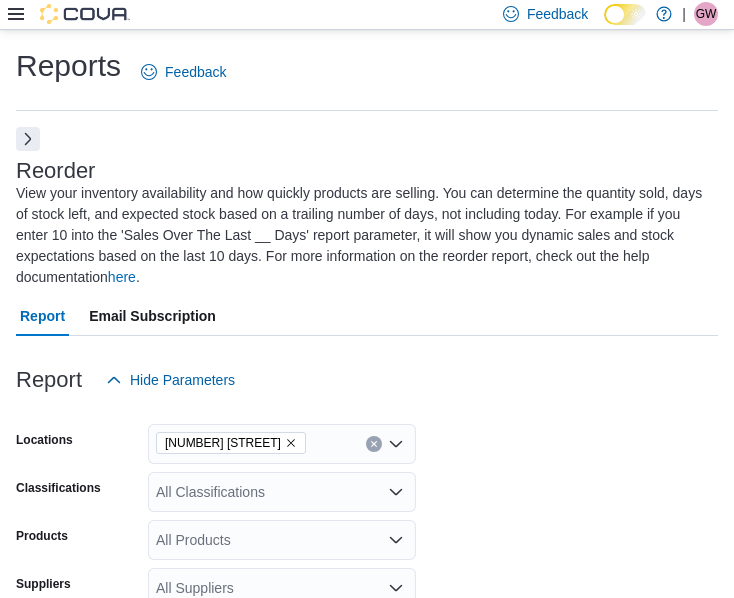 click 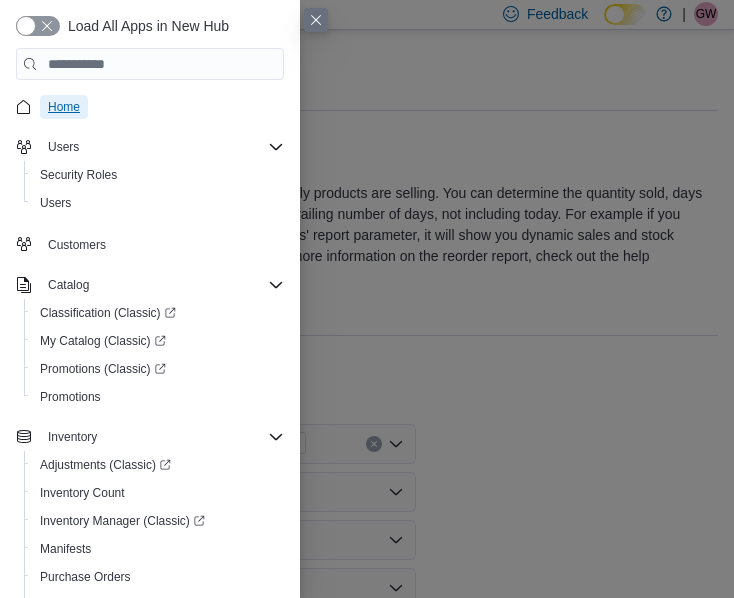 click on "Home" at bounding box center [64, 107] 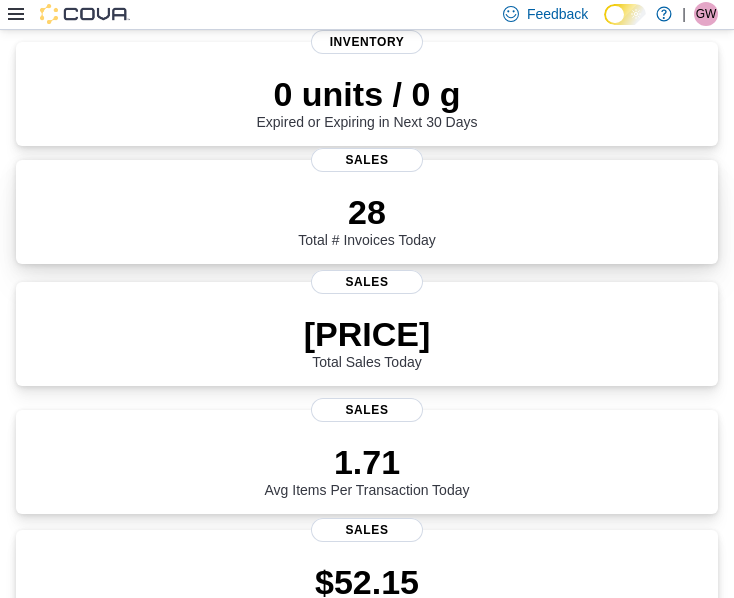 scroll, scrollTop: 200, scrollLeft: 0, axis: vertical 